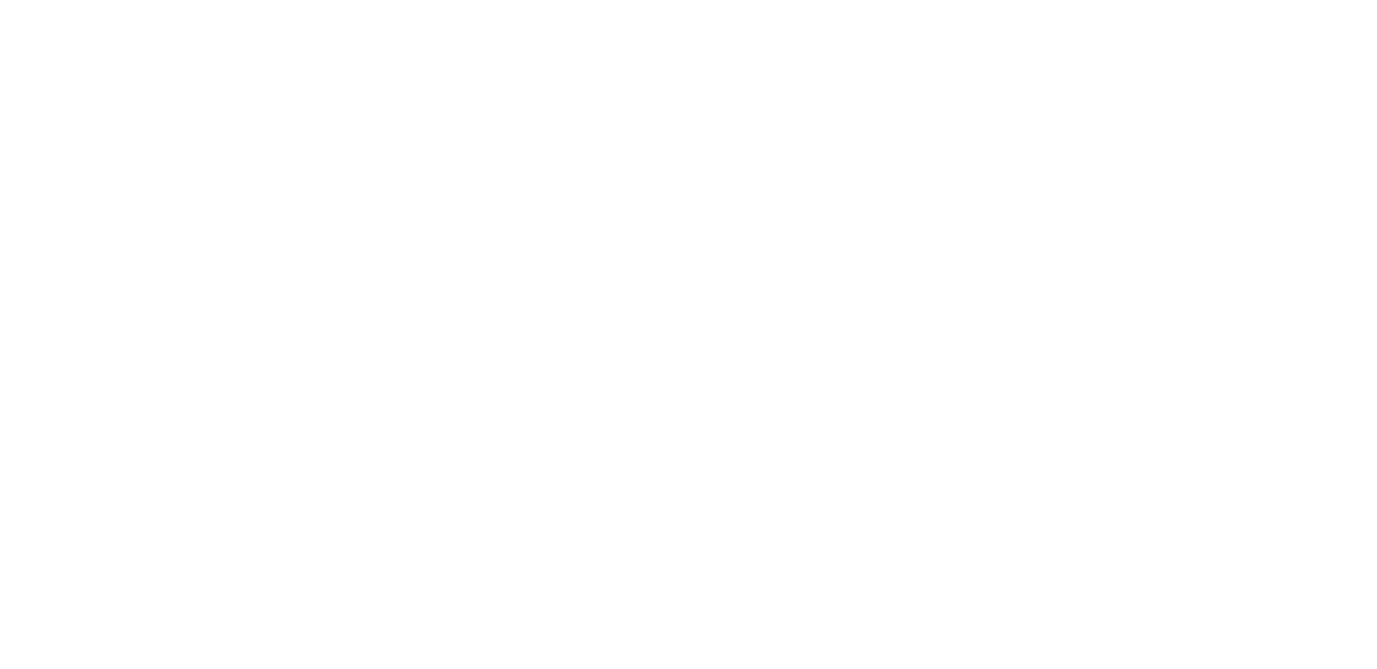 scroll, scrollTop: 0, scrollLeft: 0, axis: both 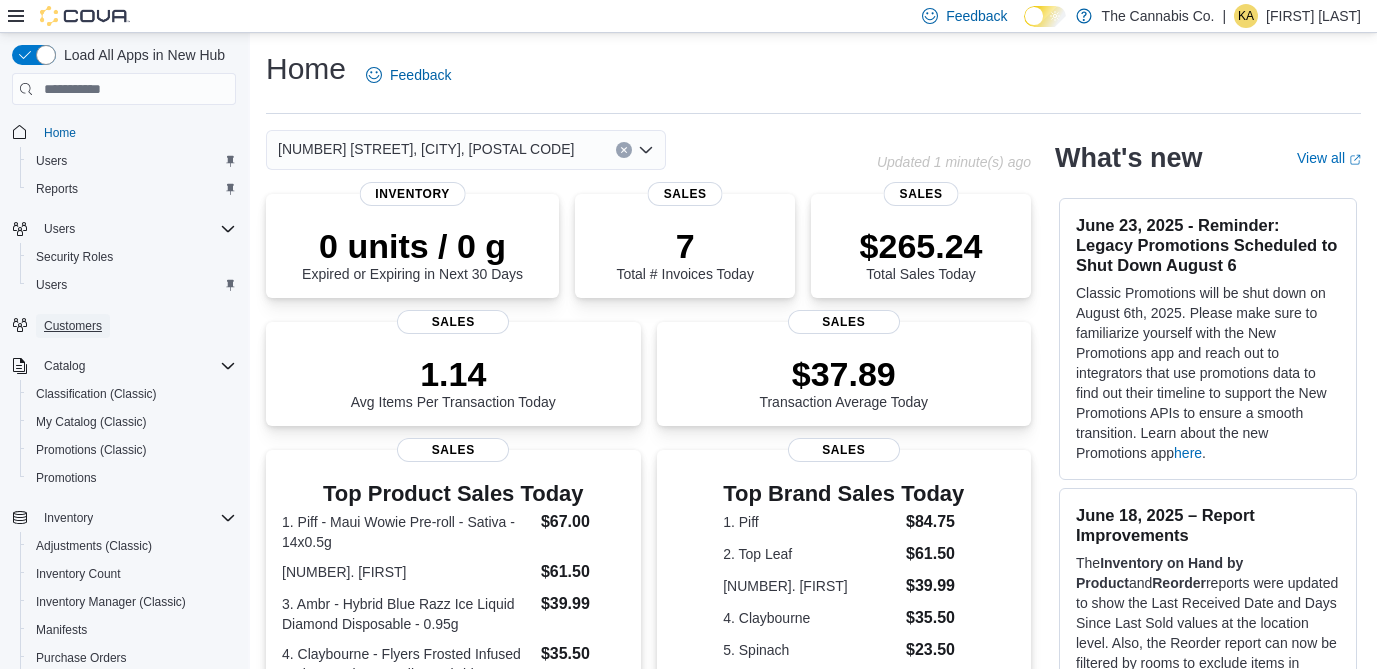 click on "Customers" at bounding box center (73, 326) 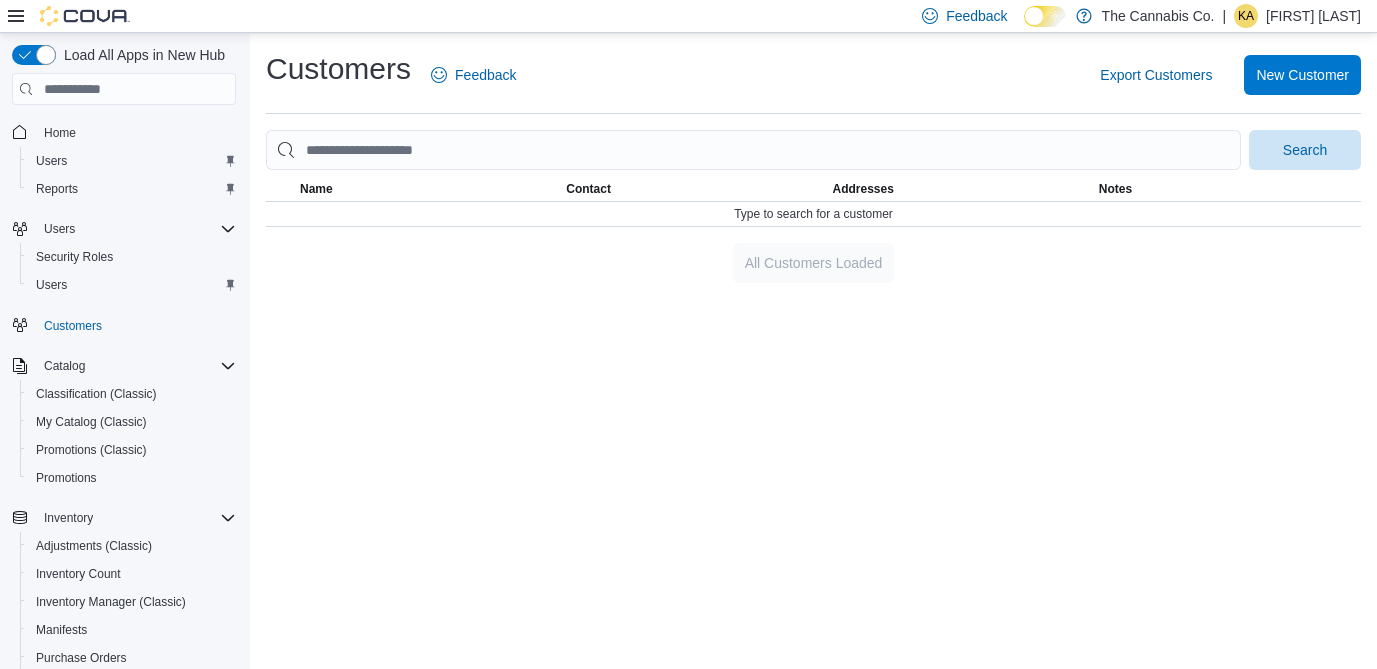 click on "Customers Feedback Export Customers New Customer Search This table contains 0 rows. Name Contact Addresses Notes Type to search for a customer All Customers Loaded" at bounding box center (813, 166) 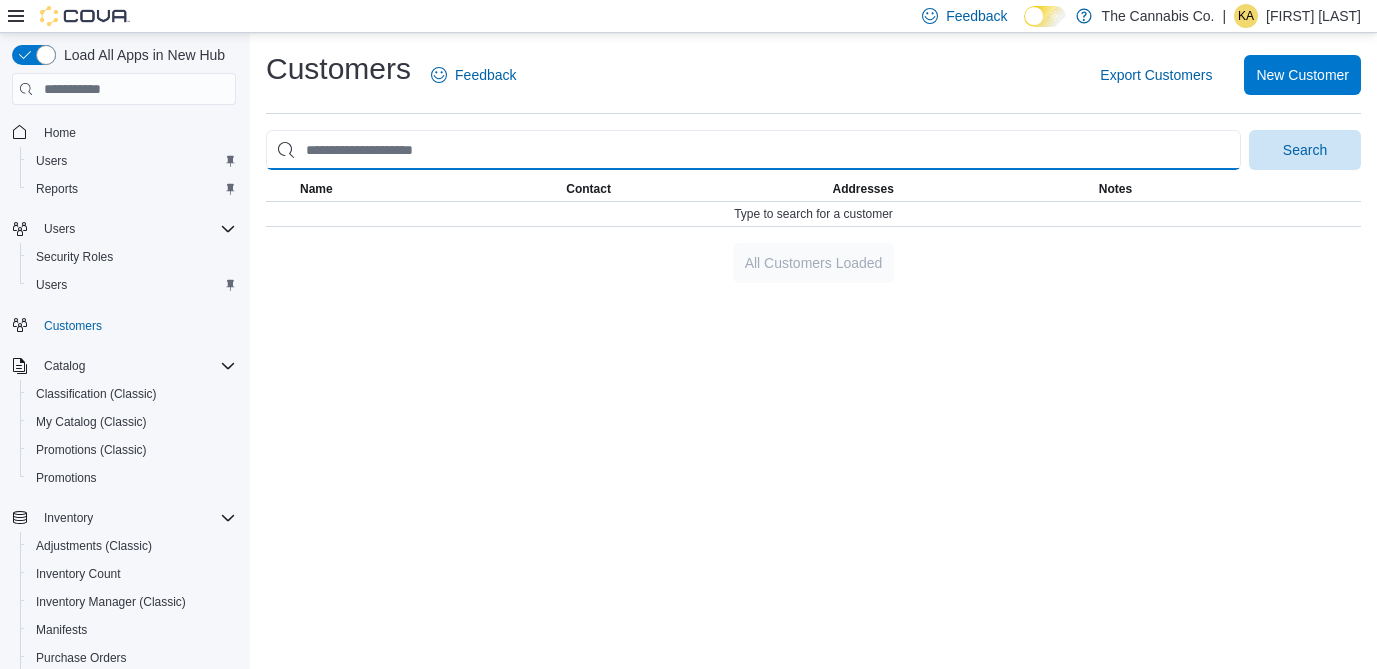 click at bounding box center (753, 150) 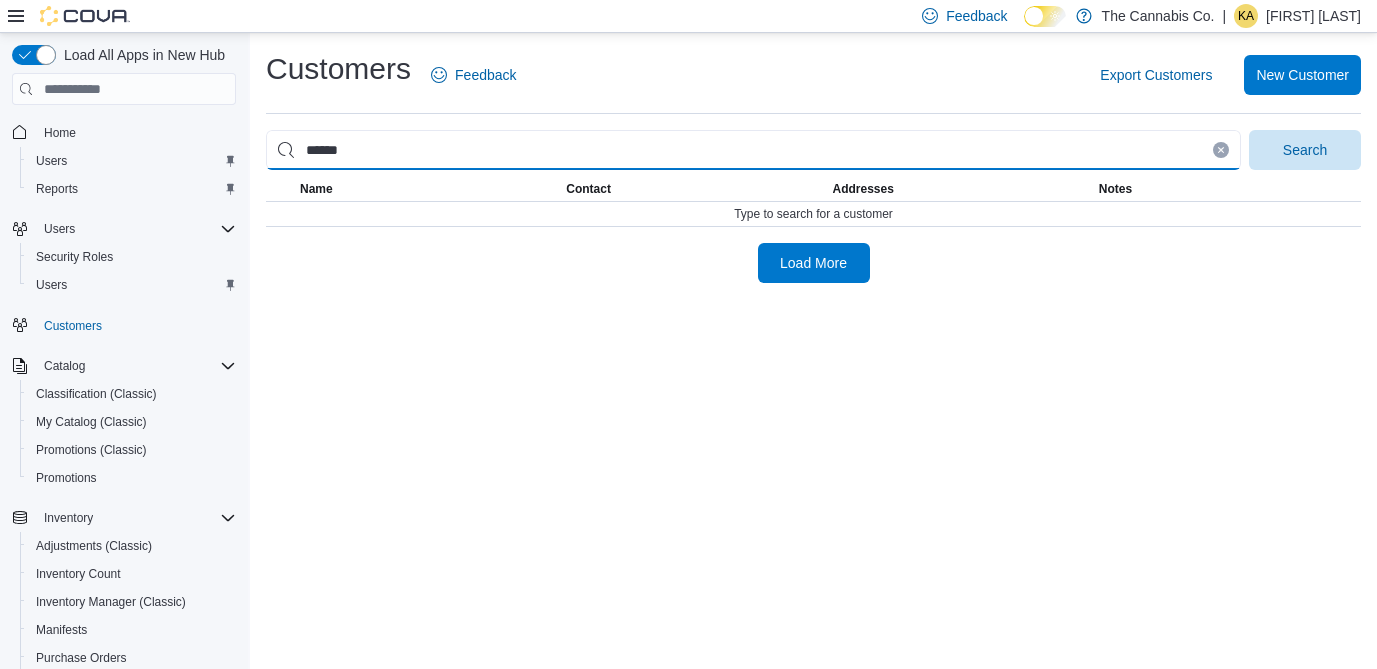 type on "******" 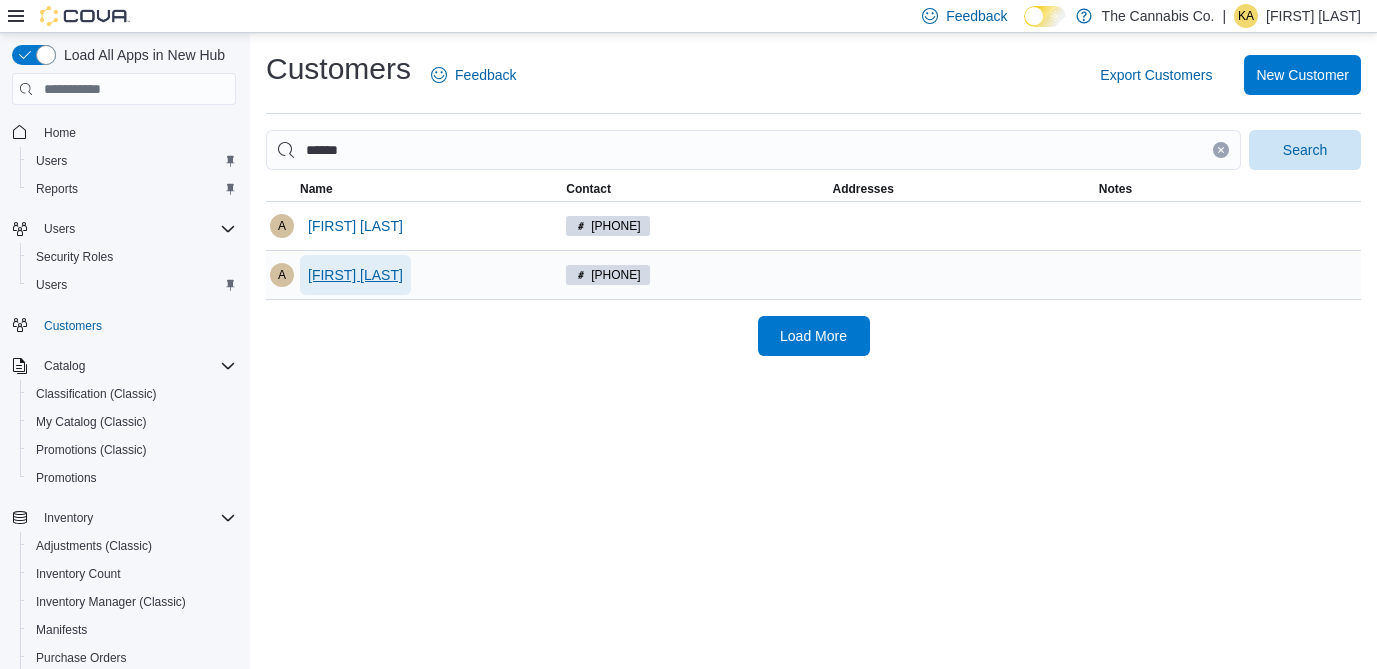 click on "[FIRST] [LAST]" at bounding box center (355, 275) 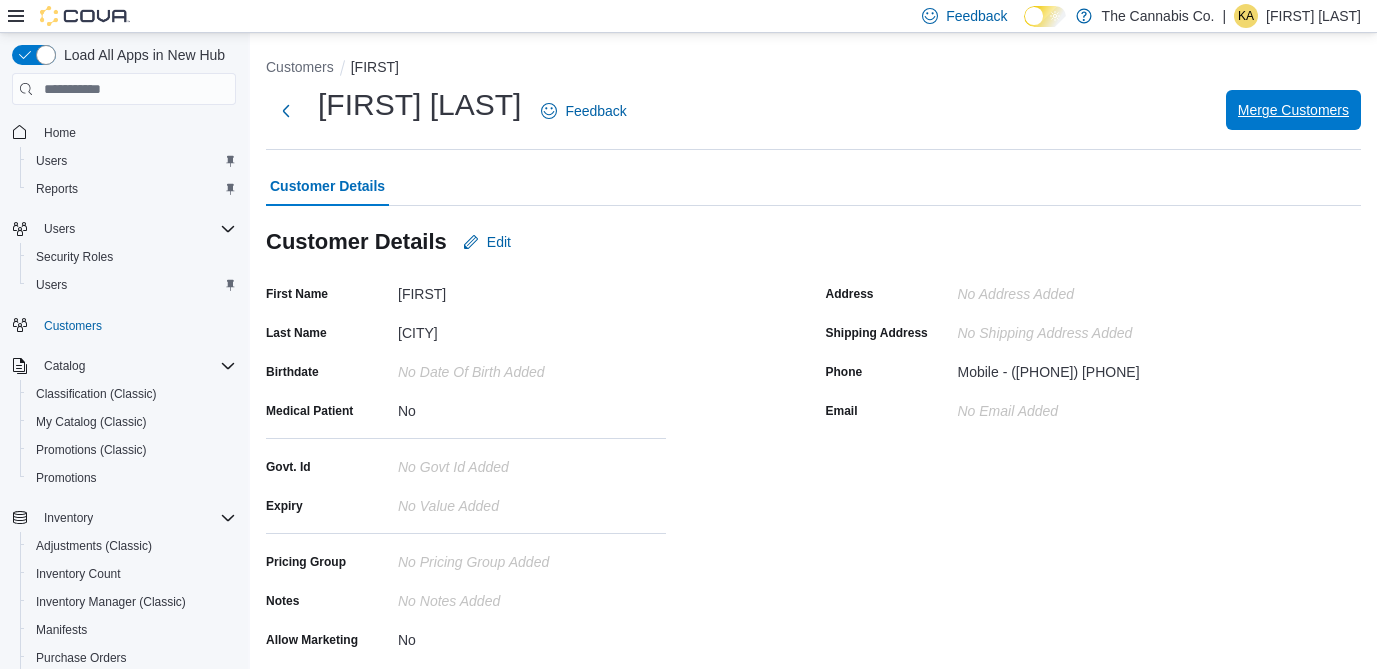click on "Merge Customers" at bounding box center [1293, 110] 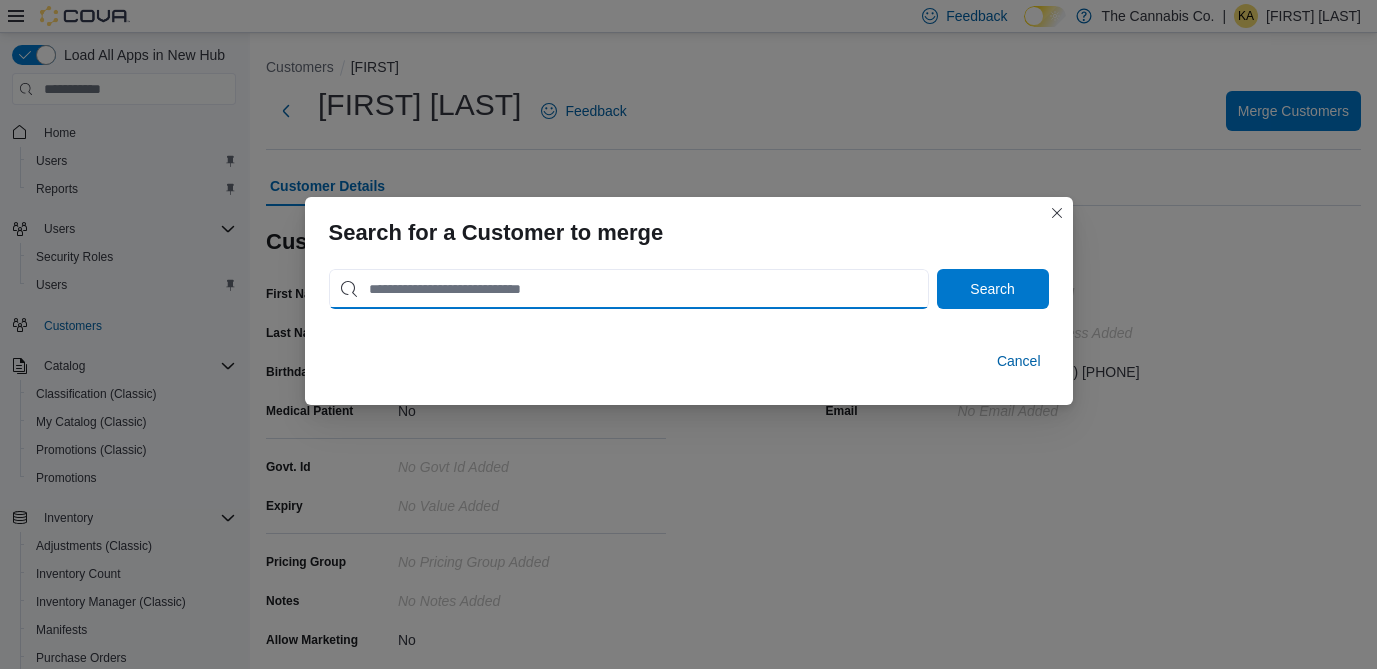 click at bounding box center [629, 289] 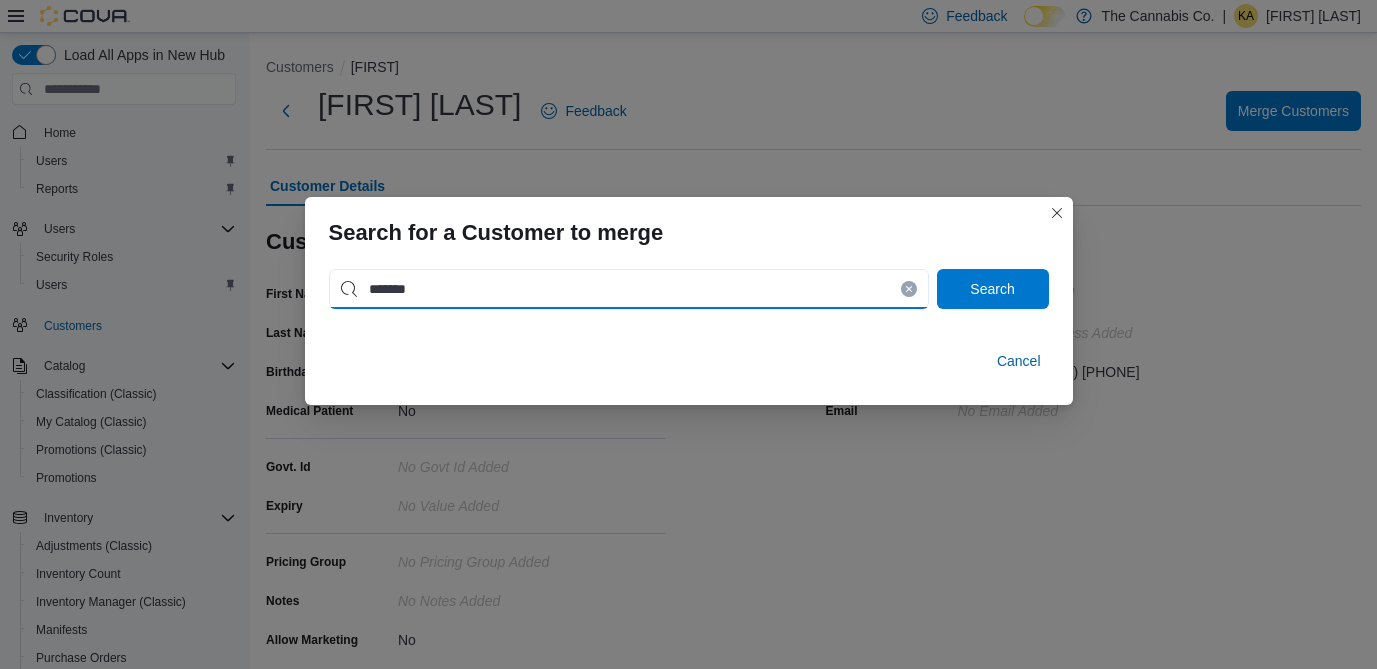 type on "*******" 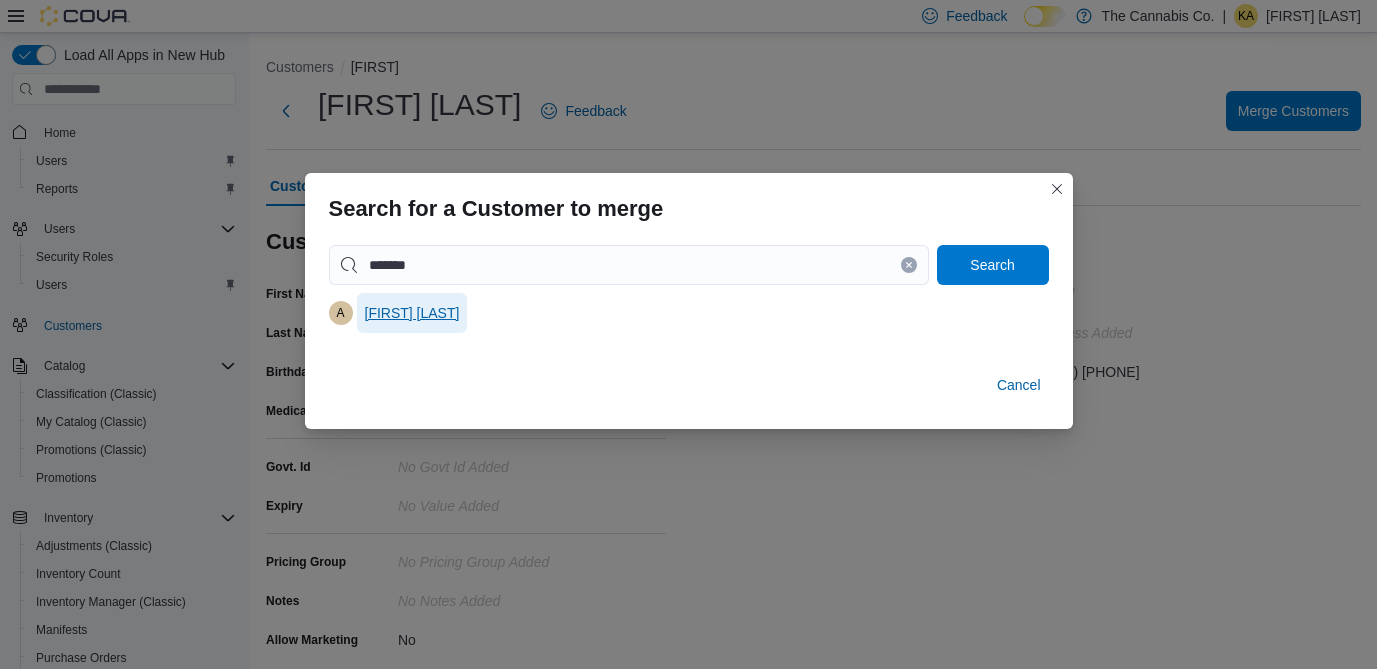 click on "[FIRST] [LAST]" at bounding box center [412, 313] 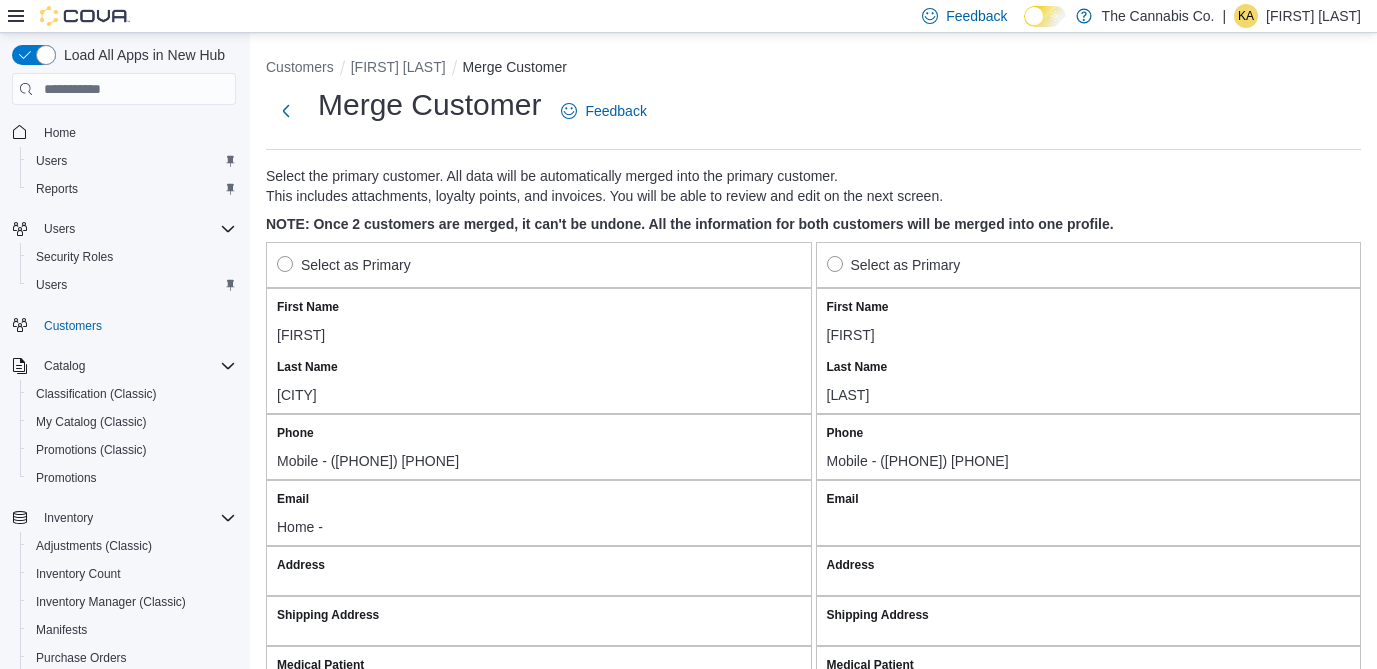 click on "Select as Primary" at bounding box center [344, 265] 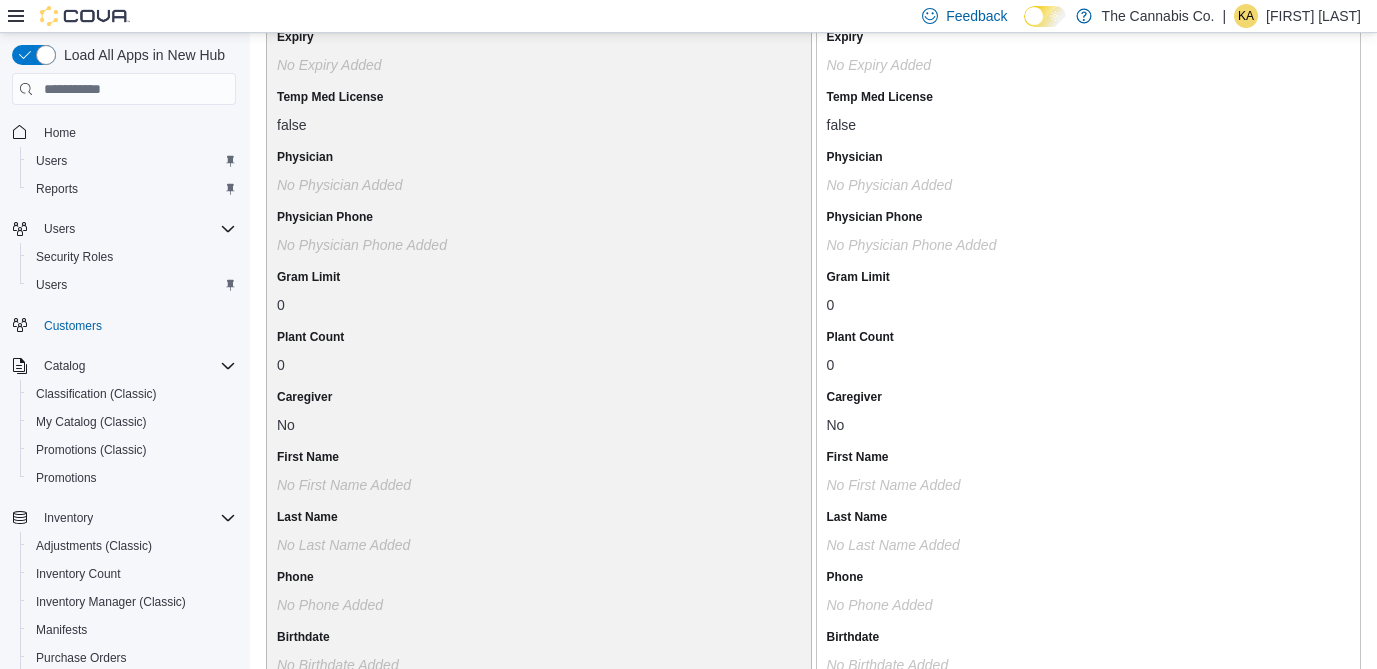 scroll, scrollTop: 1757, scrollLeft: 0, axis: vertical 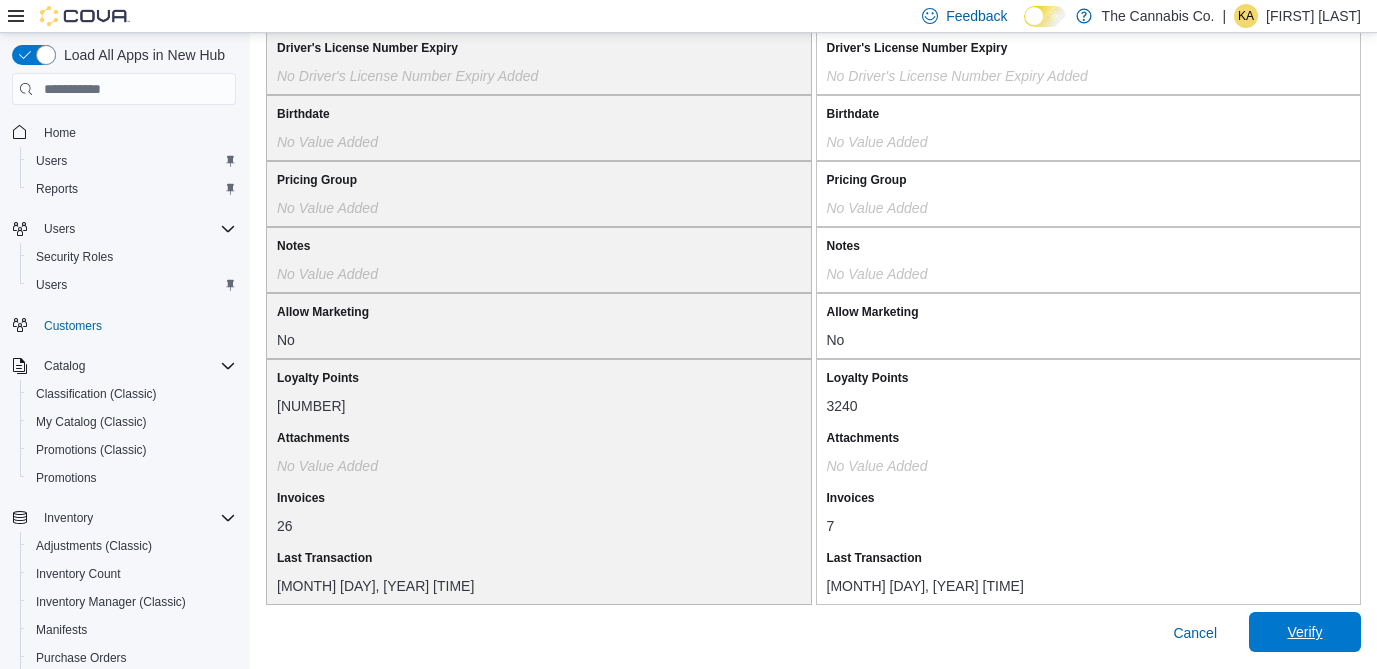 click on "Verify" at bounding box center [1305, 632] 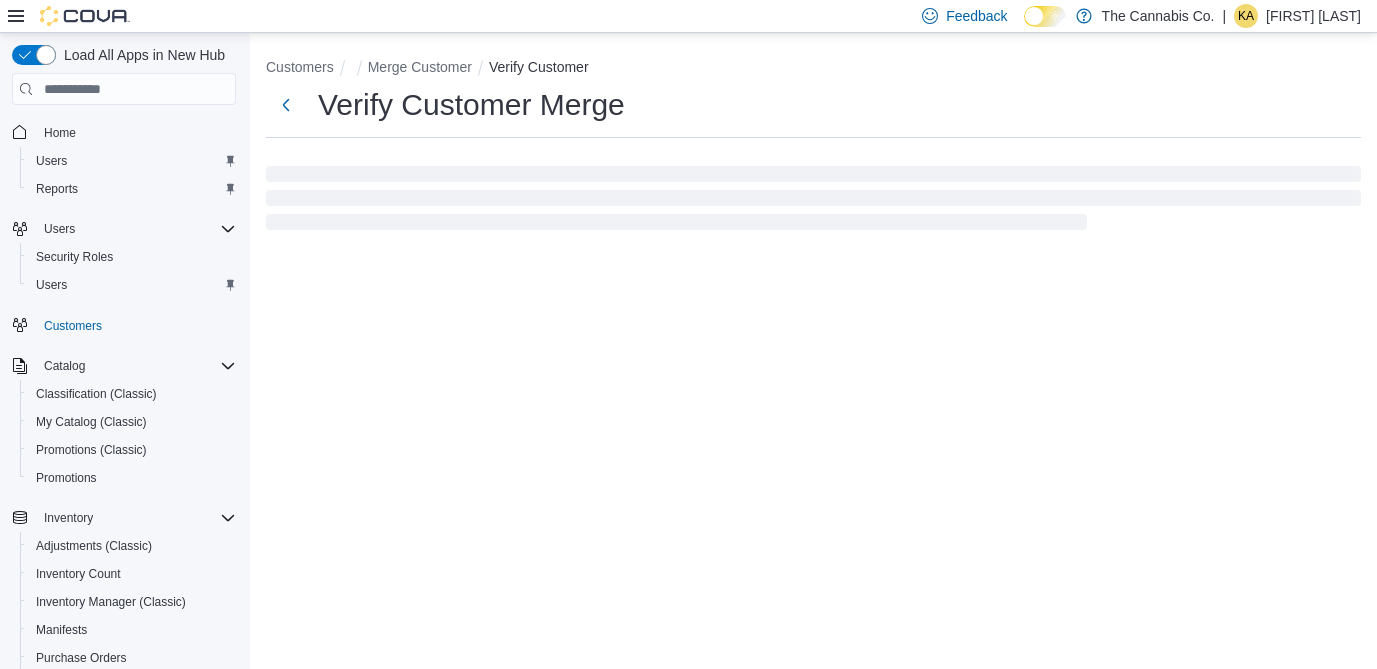 scroll, scrollTop: 0, scrollLeft: 0, axis: both 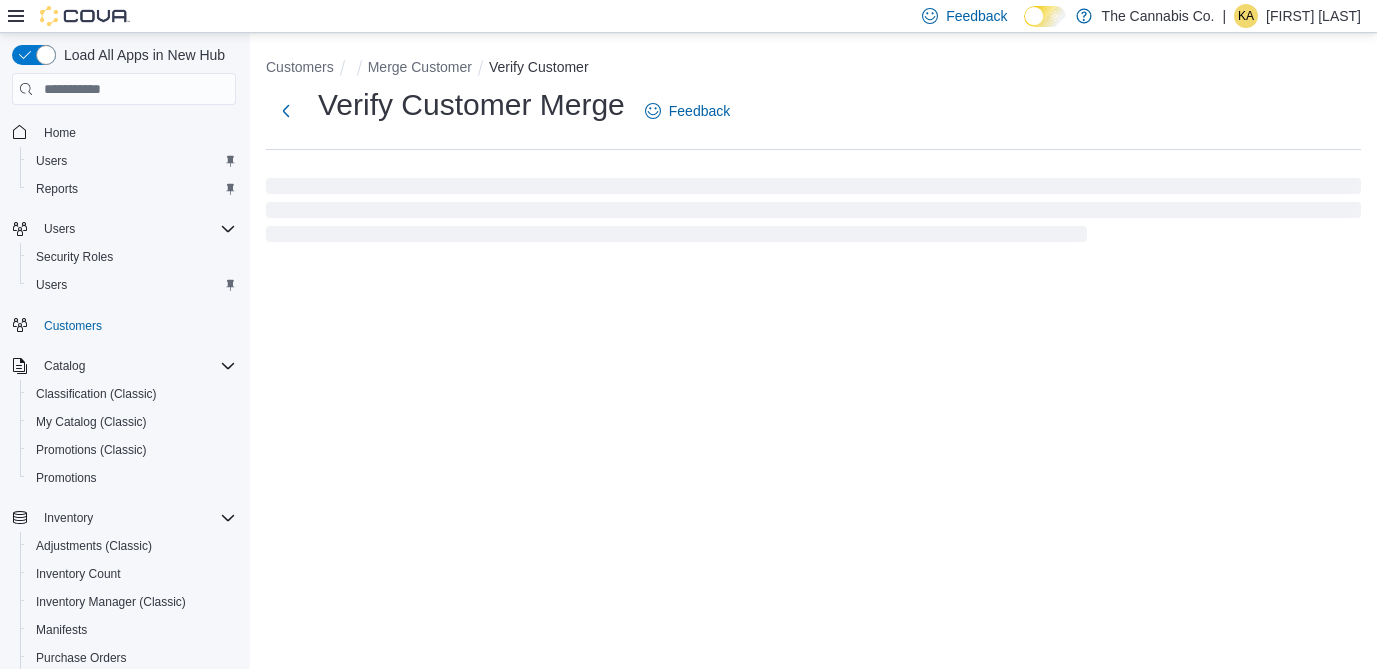 select on "******" 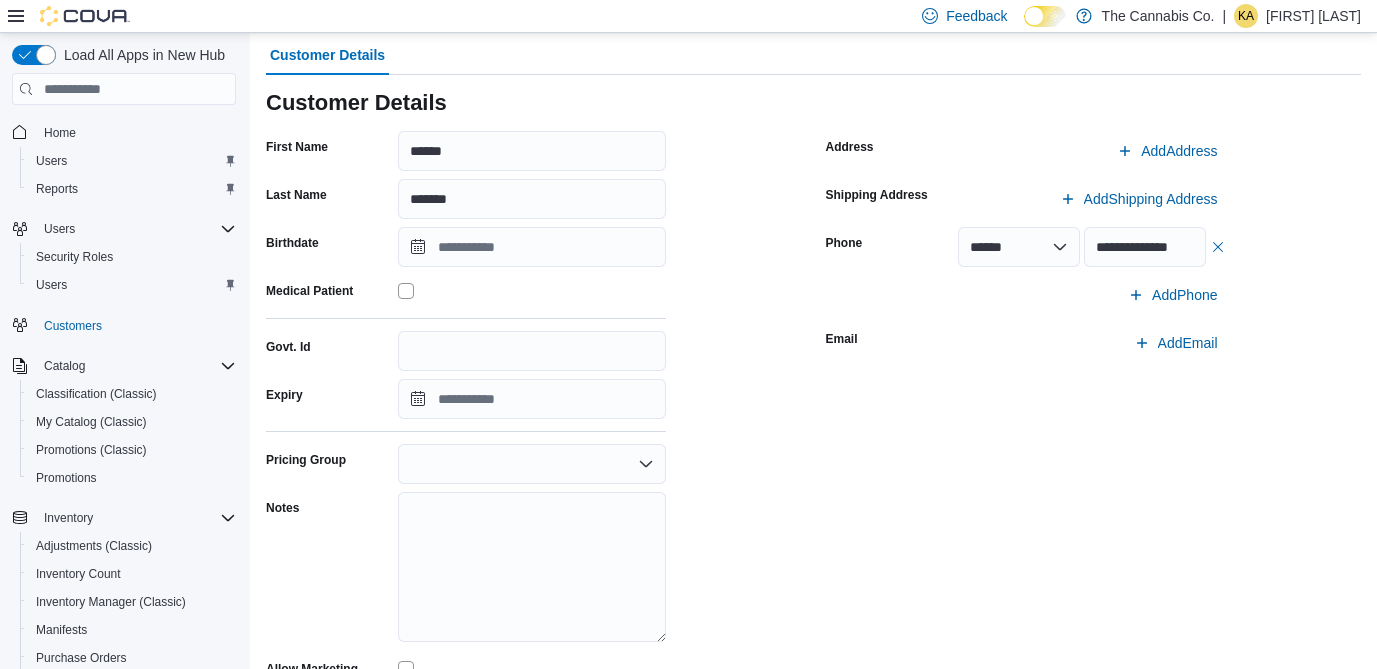 scroll, scrollTop: 259, scrollLeft: 0, axis: vertical 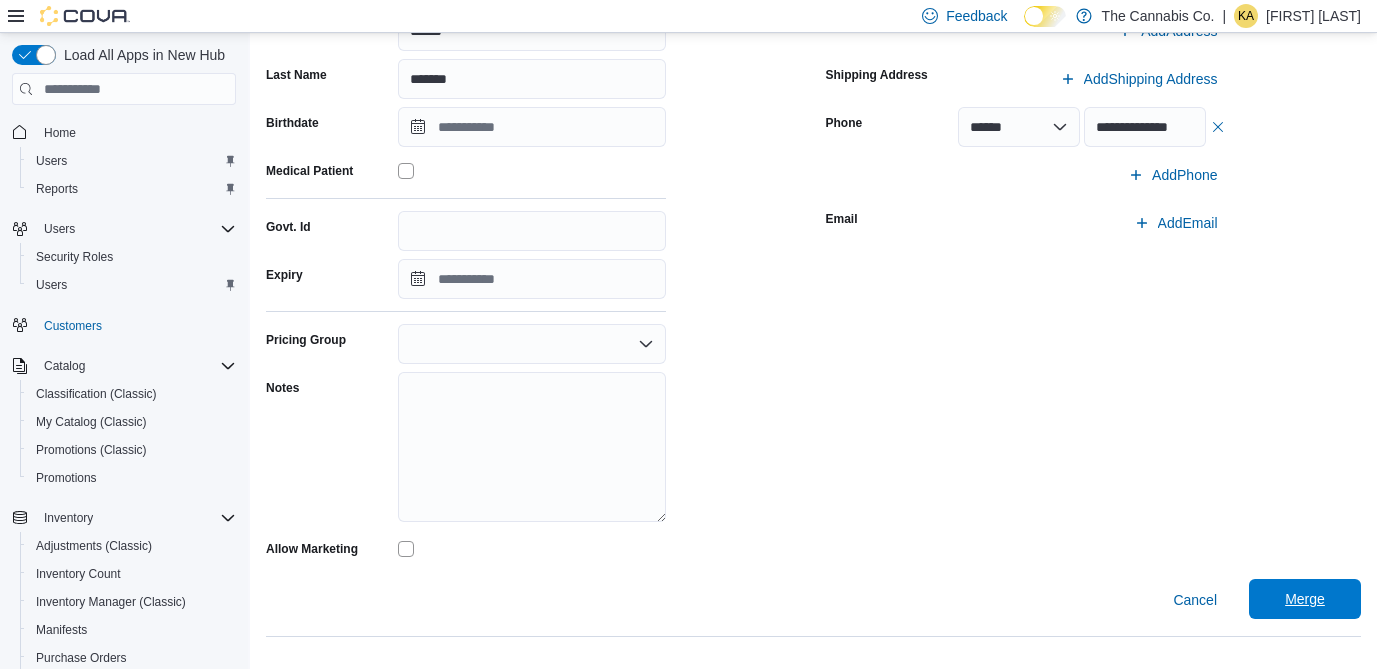 click on "Merge" at bounding box center [1305, 599] 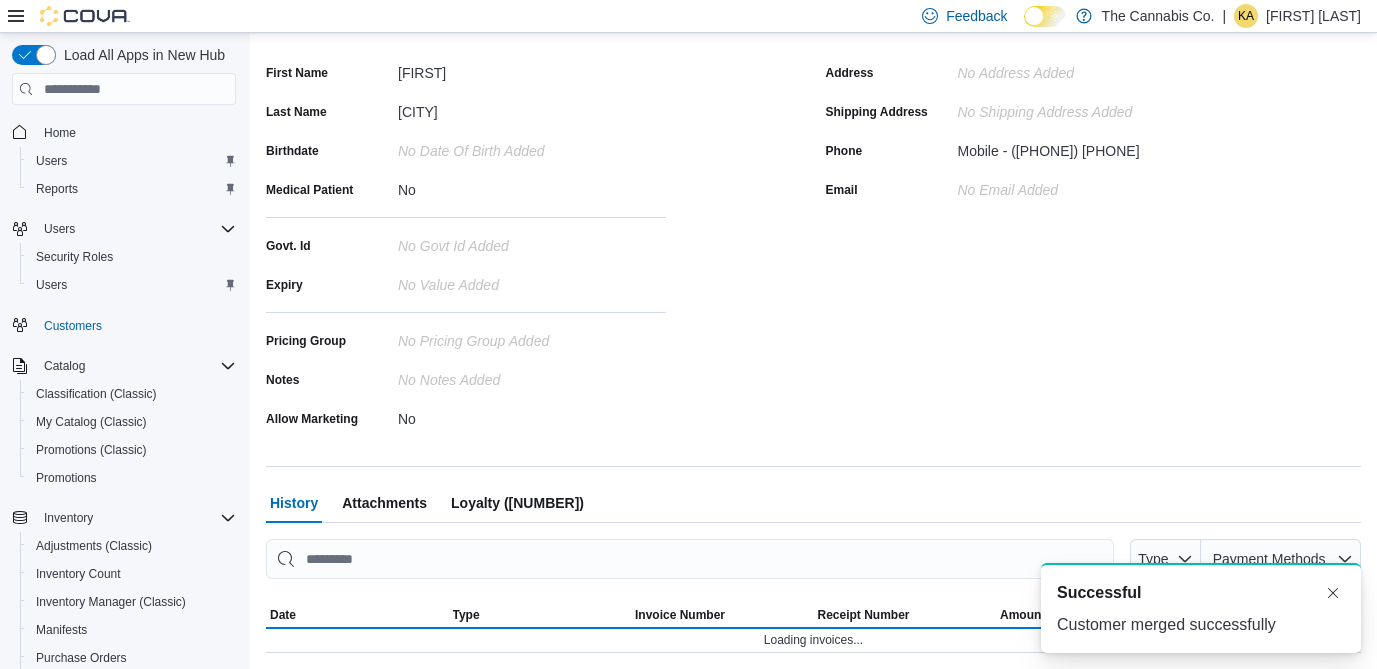 scroll, scrollTop: 221, scrollLeft: 0, axis: vertical 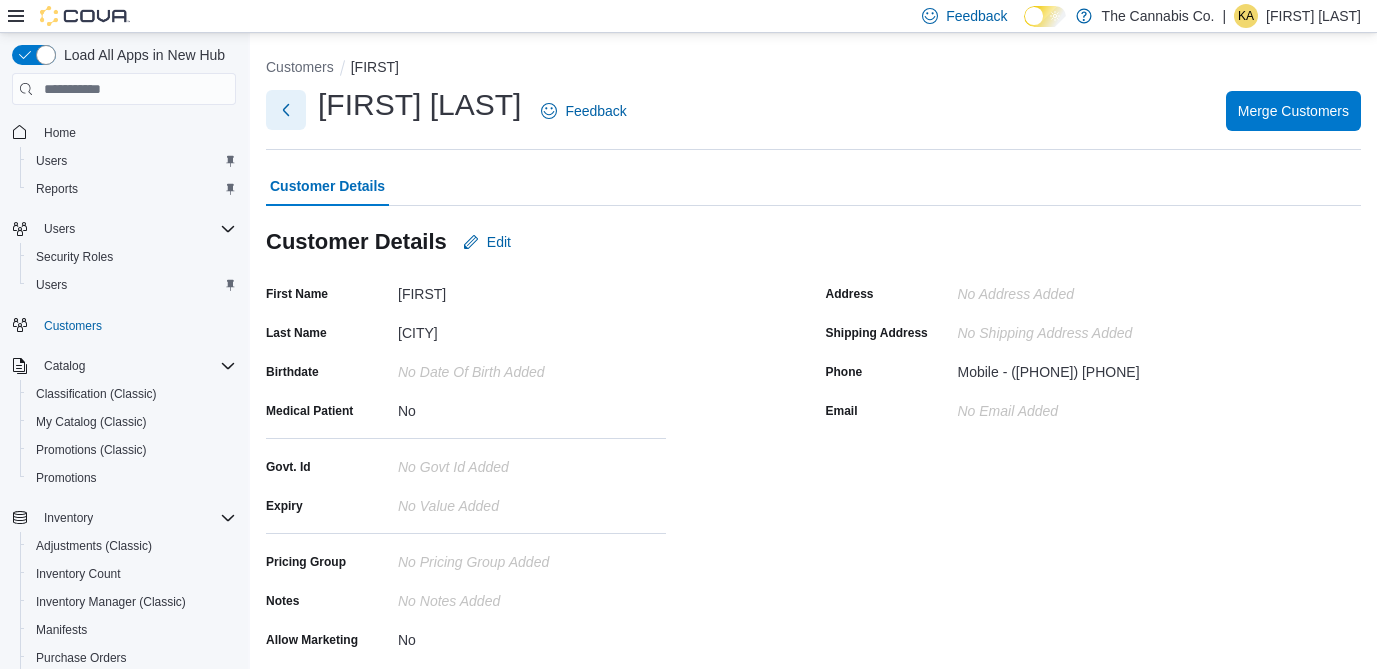 click at bounding box center (286, 110) 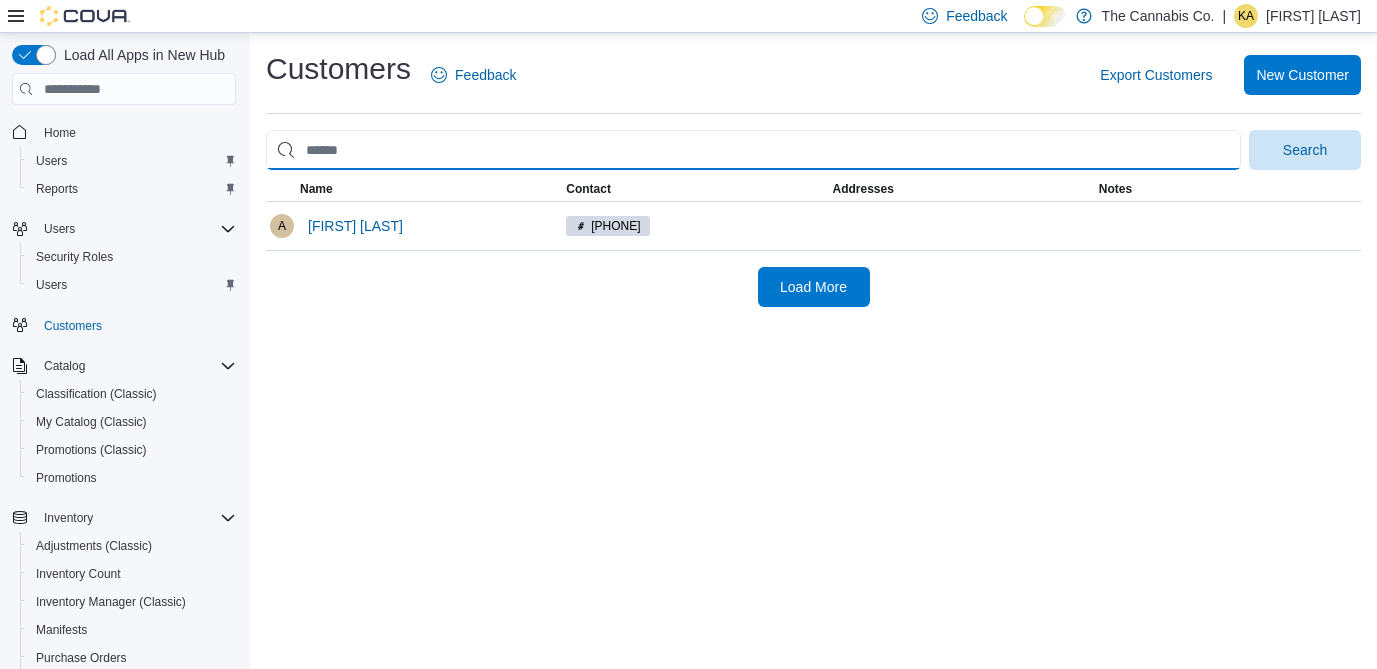 drag, startPoint x: 535, startPoint y: 144, endPoint x: 424, endPoint y: 170, distance: 114.00439 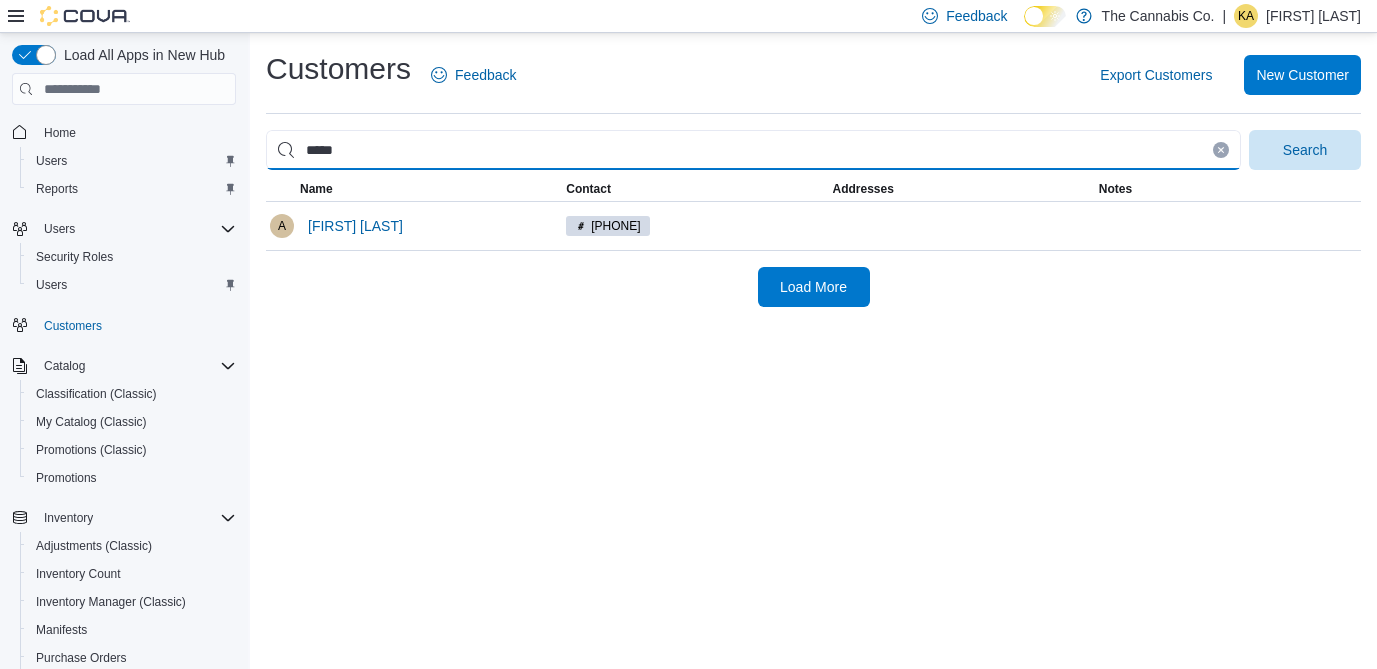 type on "*****" 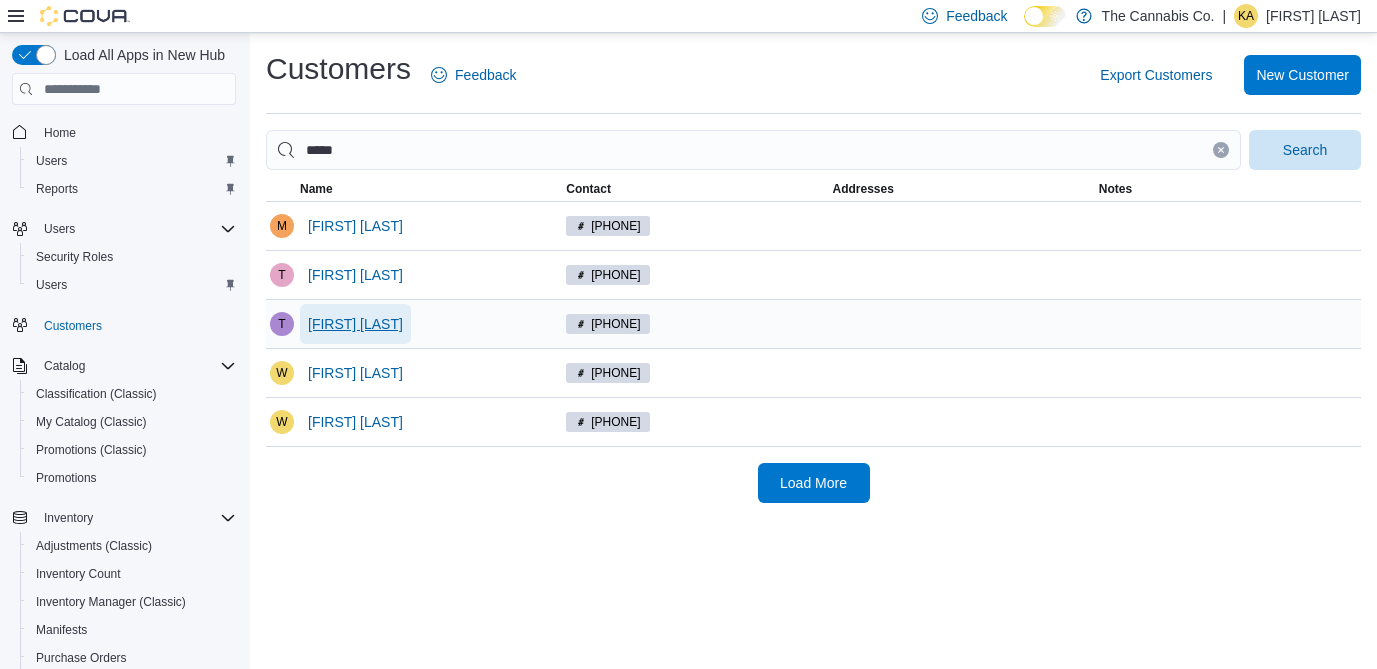 click on "[FIRST] [LAST]" at bounding box center (355, 324) 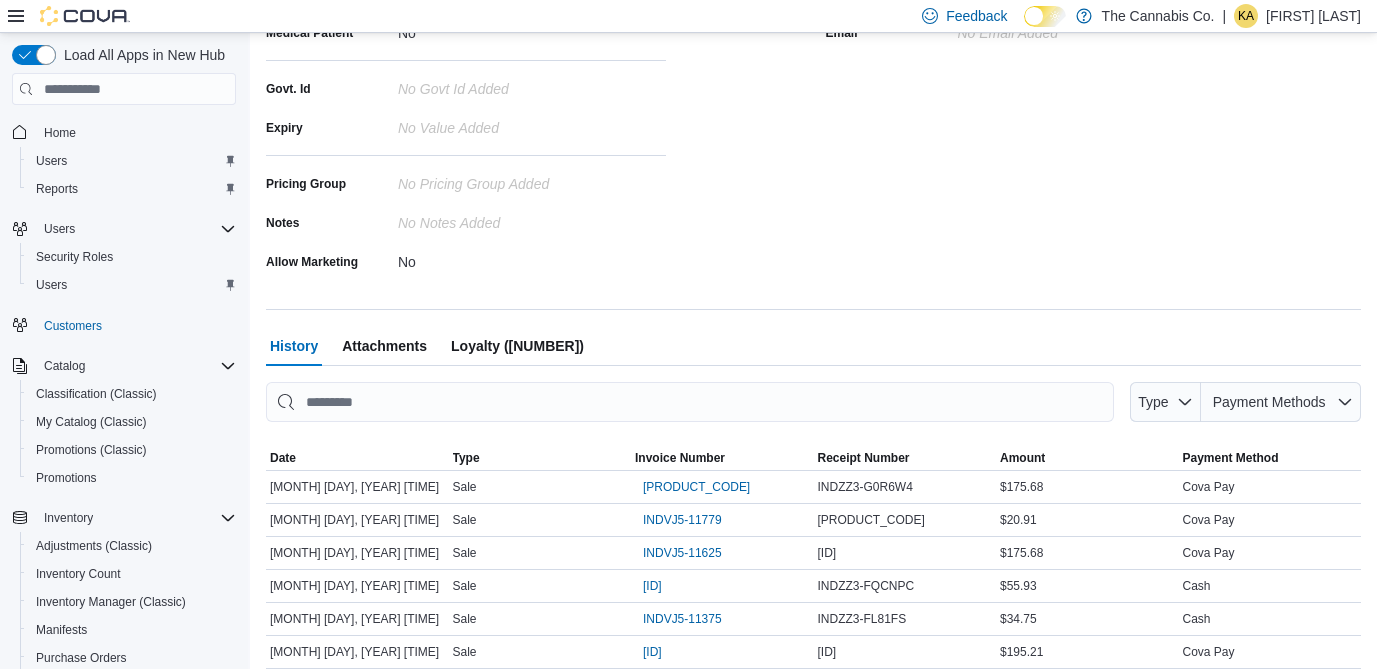 click on "Loyalty ([NUMBER])" at bounding box center [517, 346] 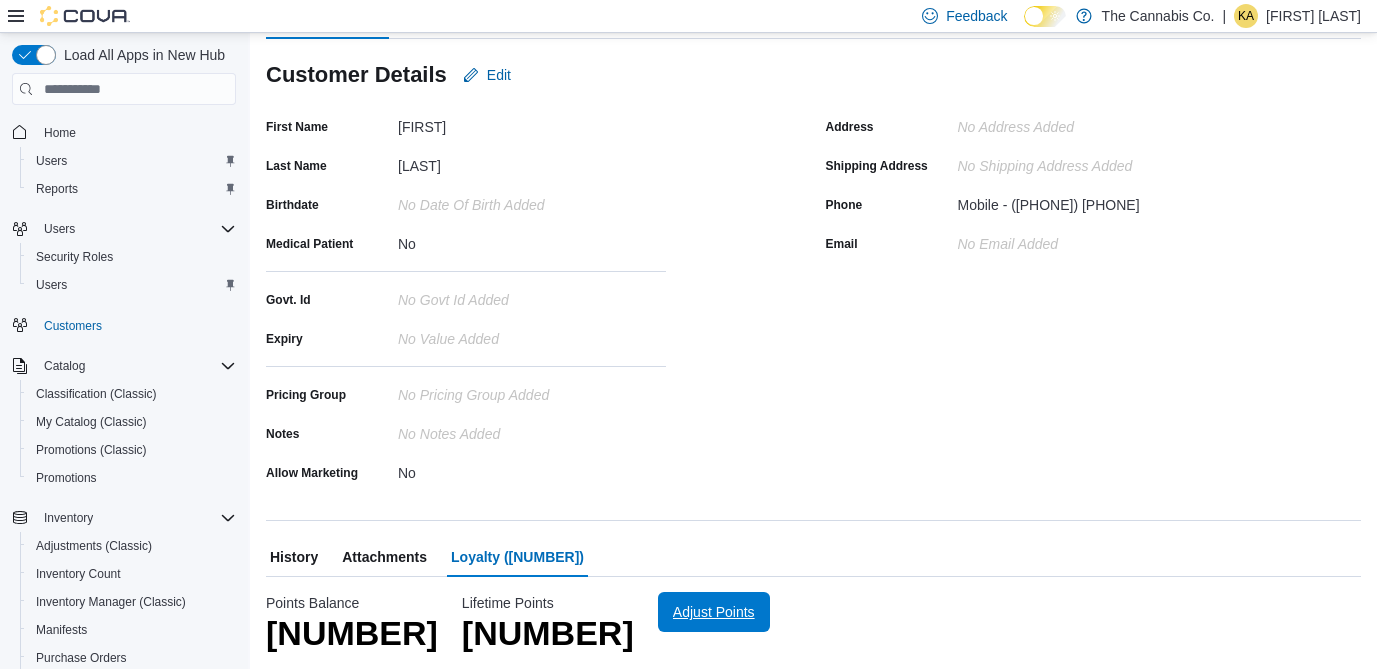 click on "Adjust Points" at bounding box center (714, 612) 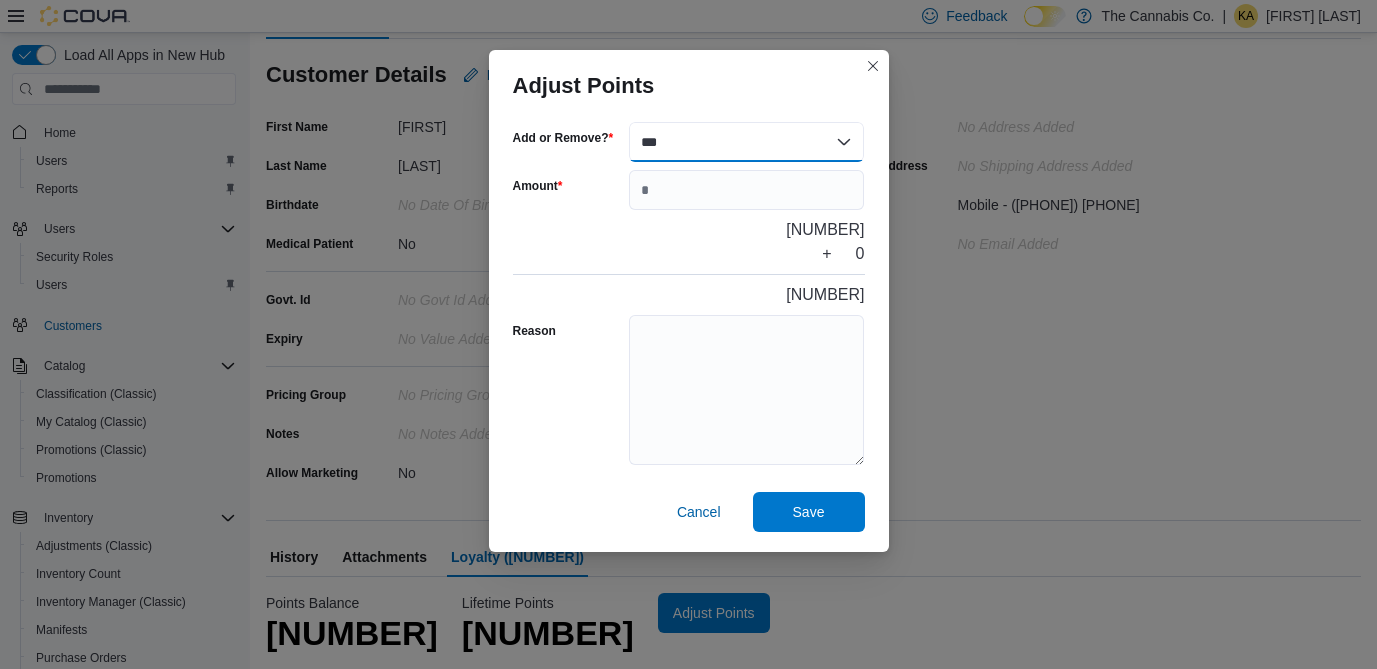 click on "*** ******" at bounding box center (747, 142) 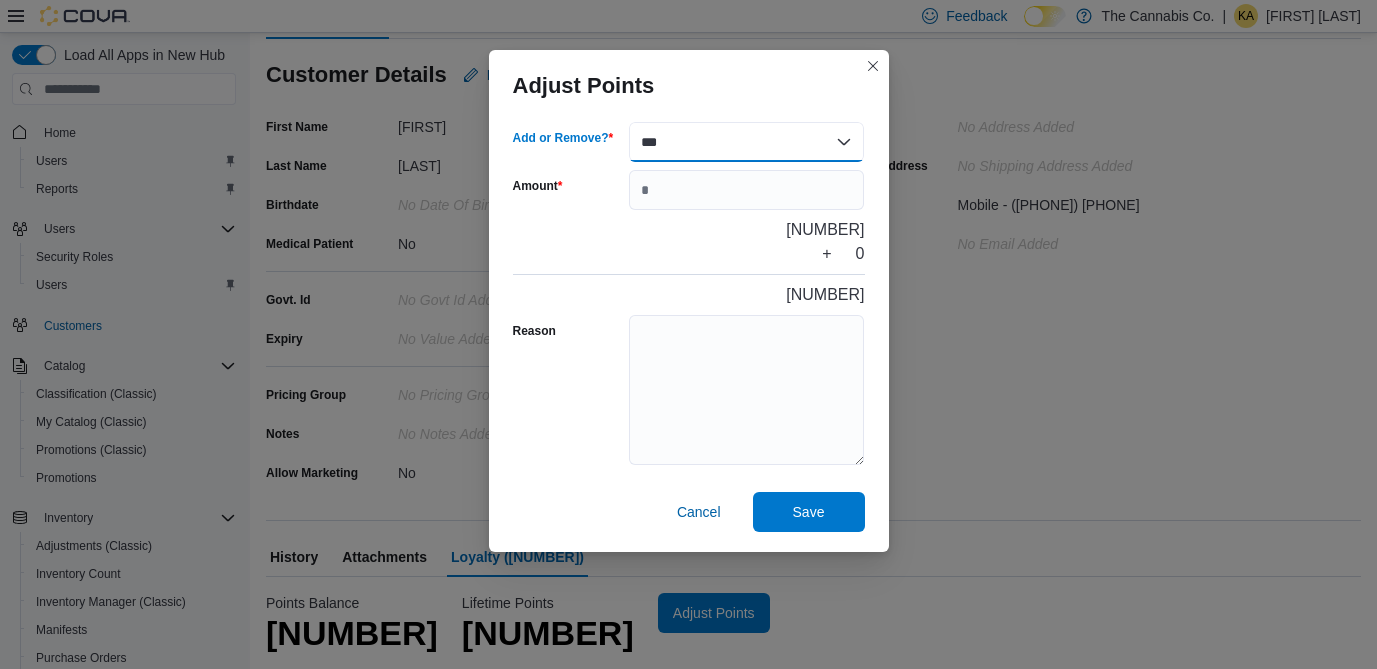 select on "******" 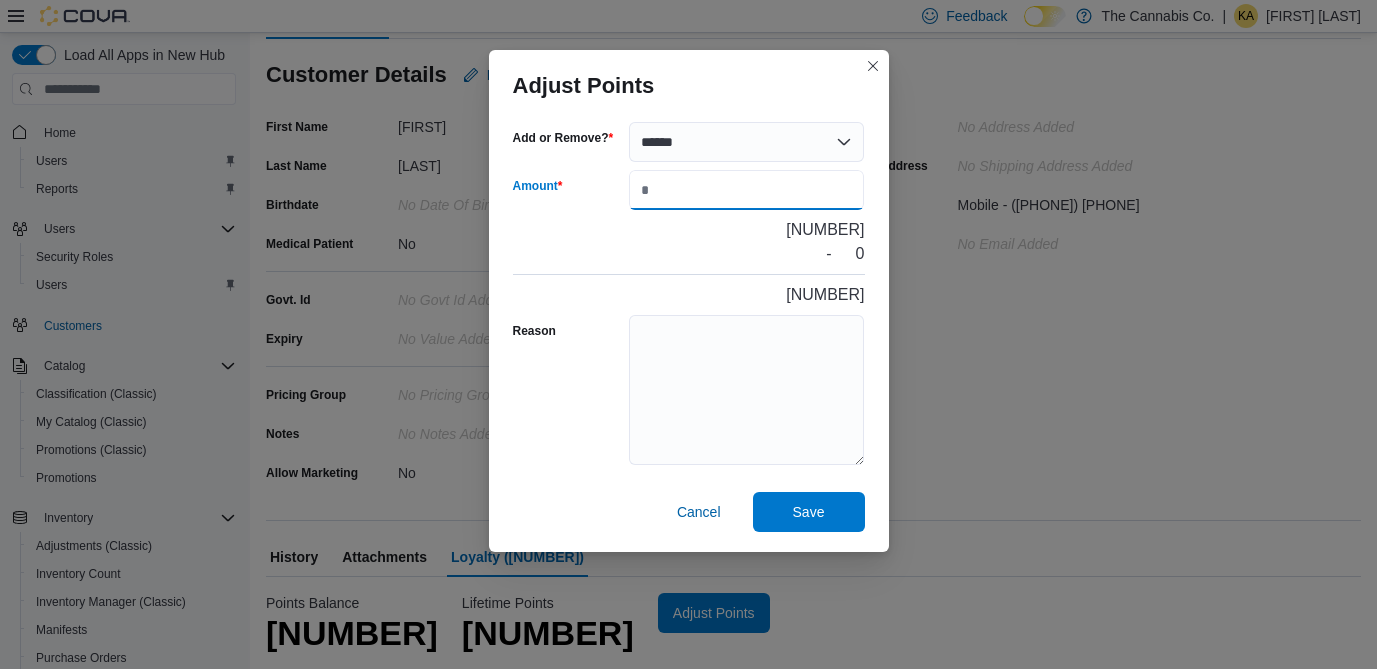 click on "Amount" at bounding box center (747, 190) 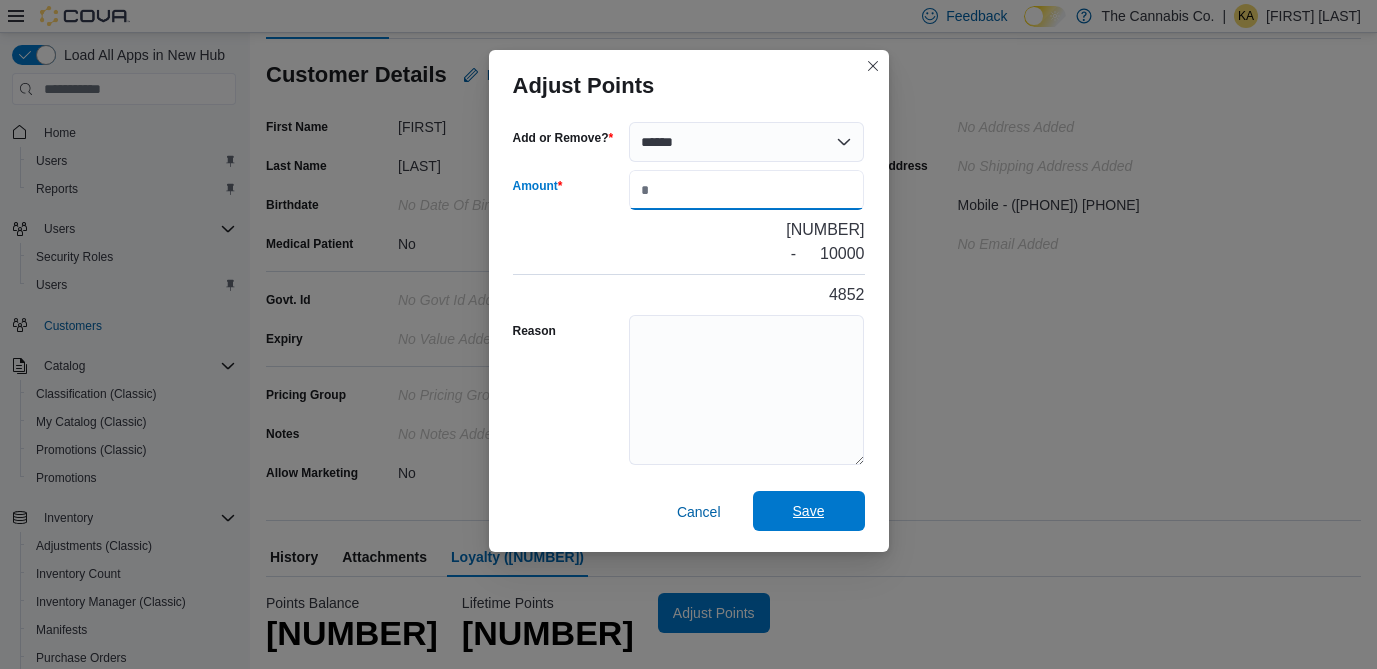 type on "*****" 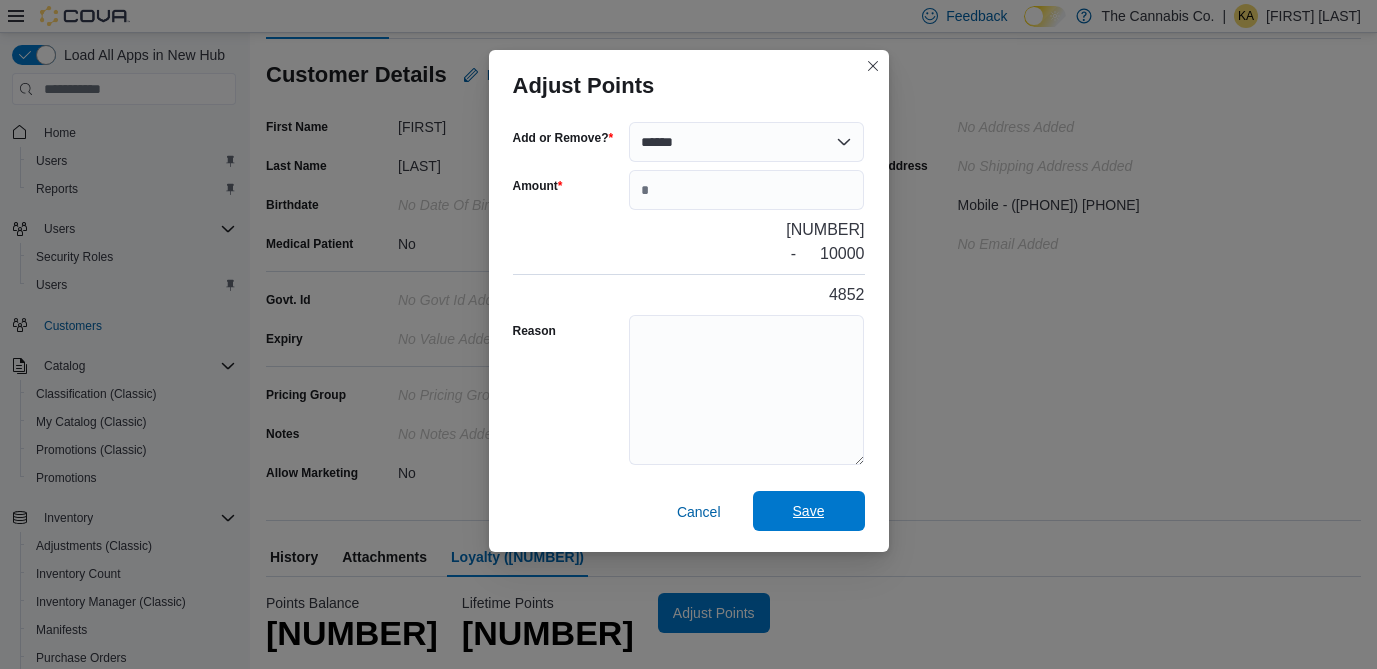 click on "Save" at bounding box center (809, 511) 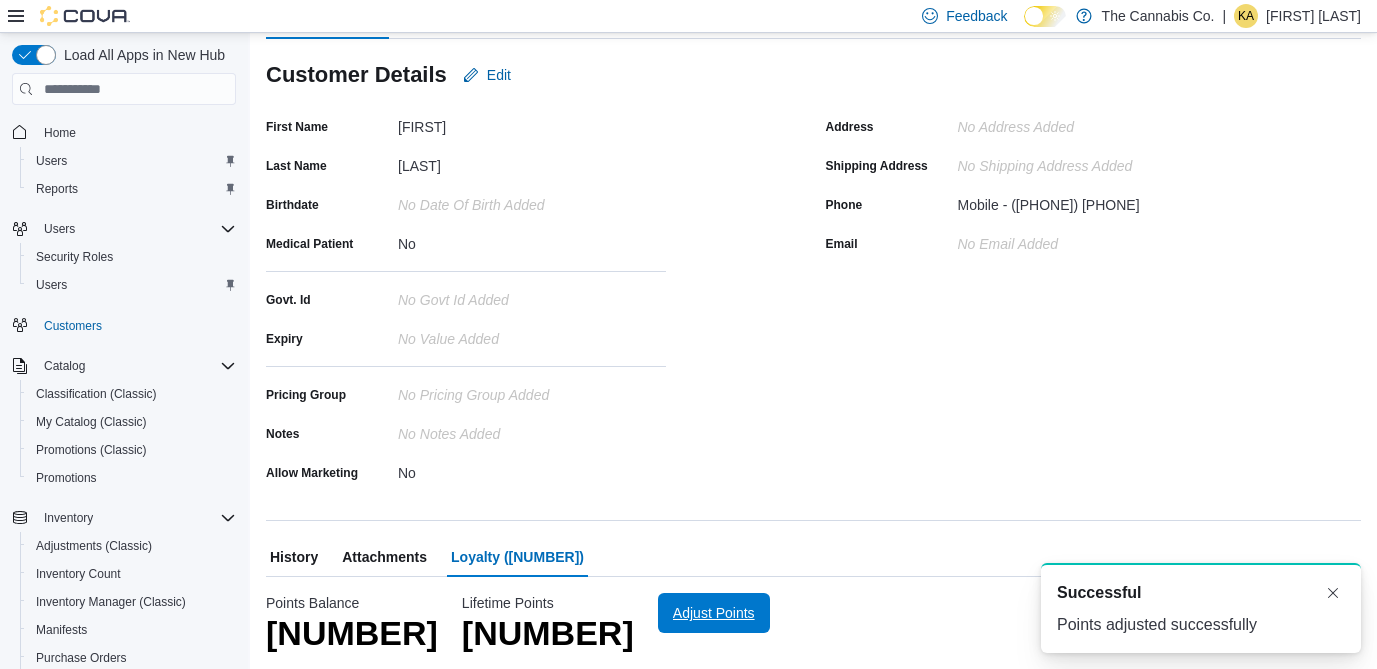 scroll, scrollTop: 0, scrollLeft: 0, axis: both 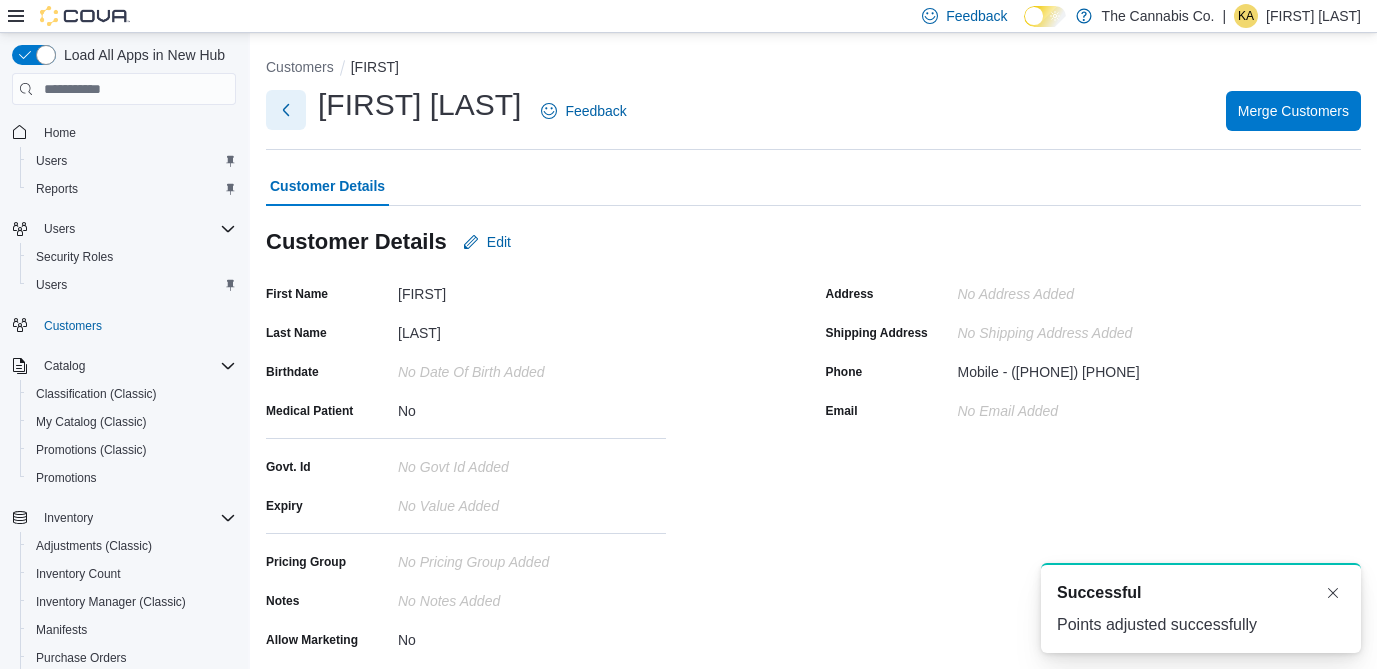 click at bounding box center (286, 110) 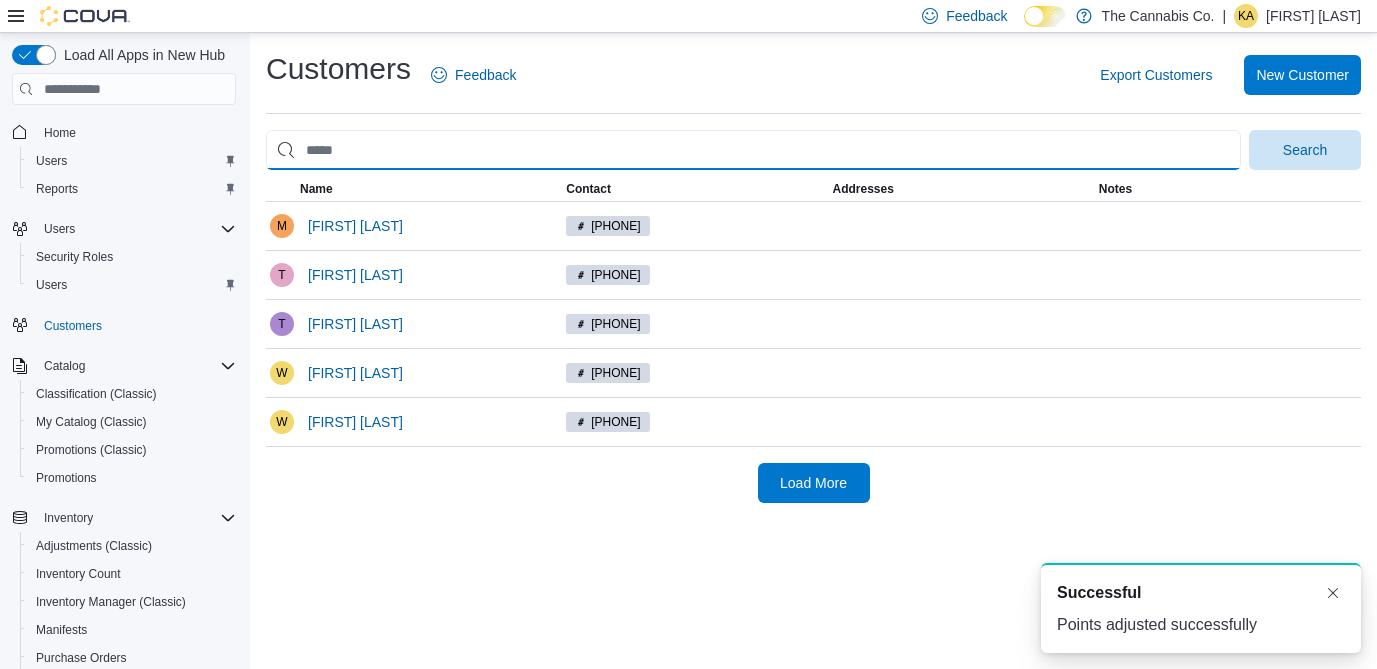 click at bounding box center (753, 150) 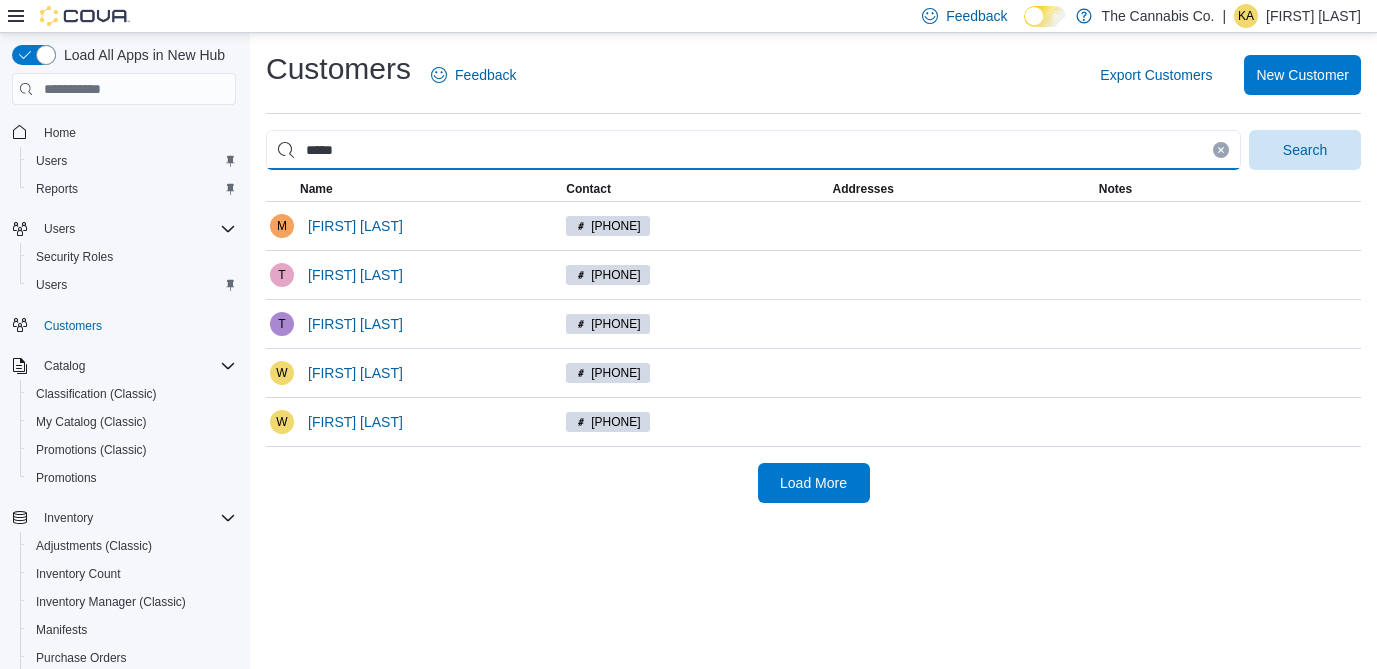 type on "*****" 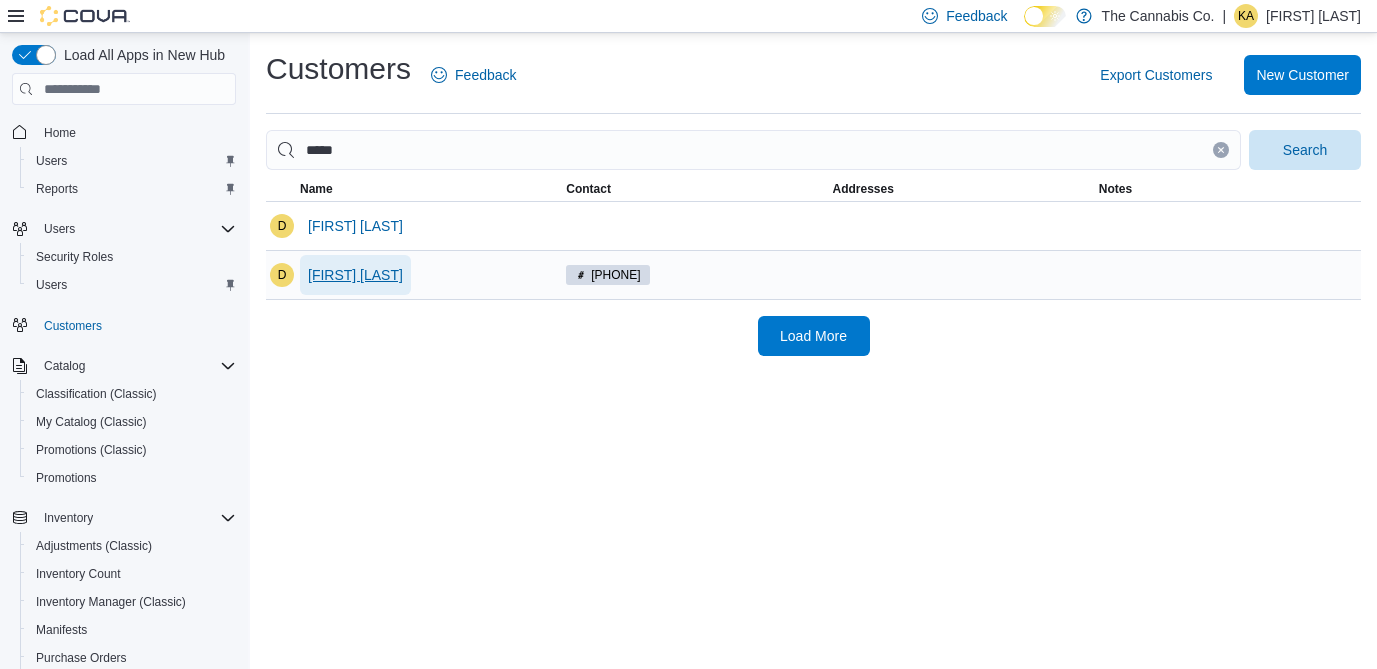 click on "[FIRST] [LAST]" at bounding box center (355, 275) 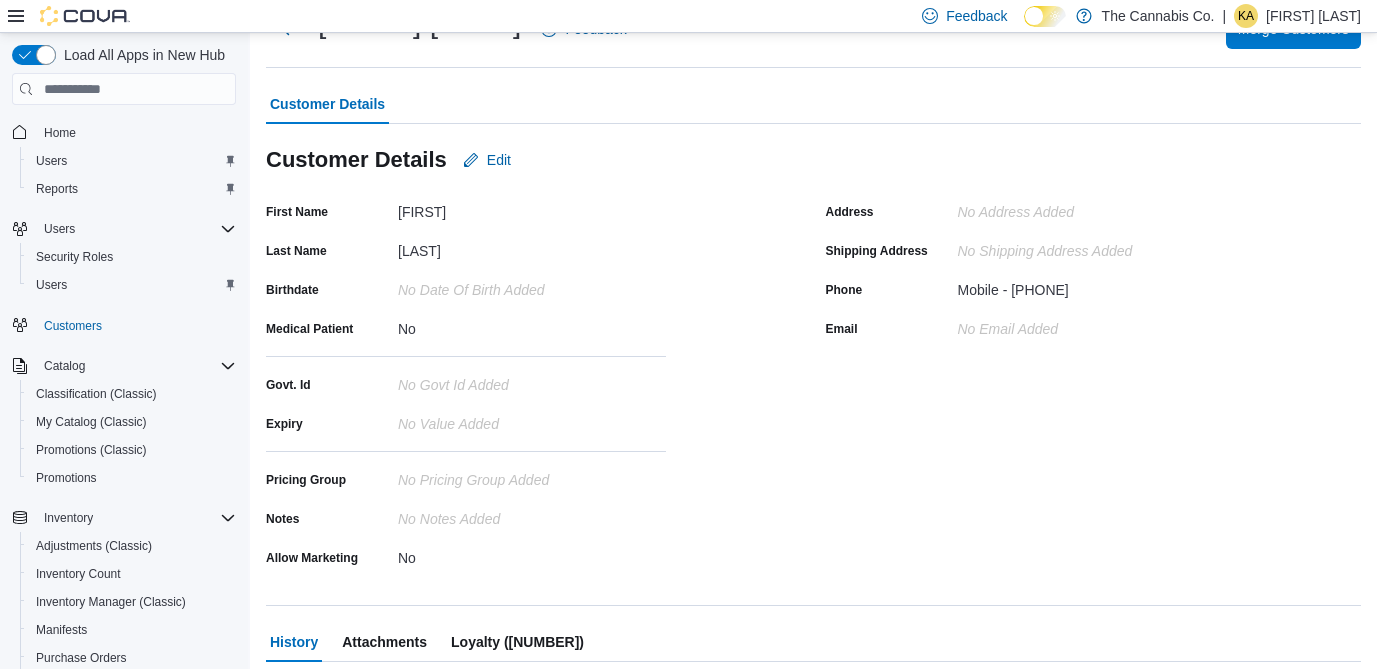 scroll, scrollTop: 0, scrollLeft: 0, axis: both 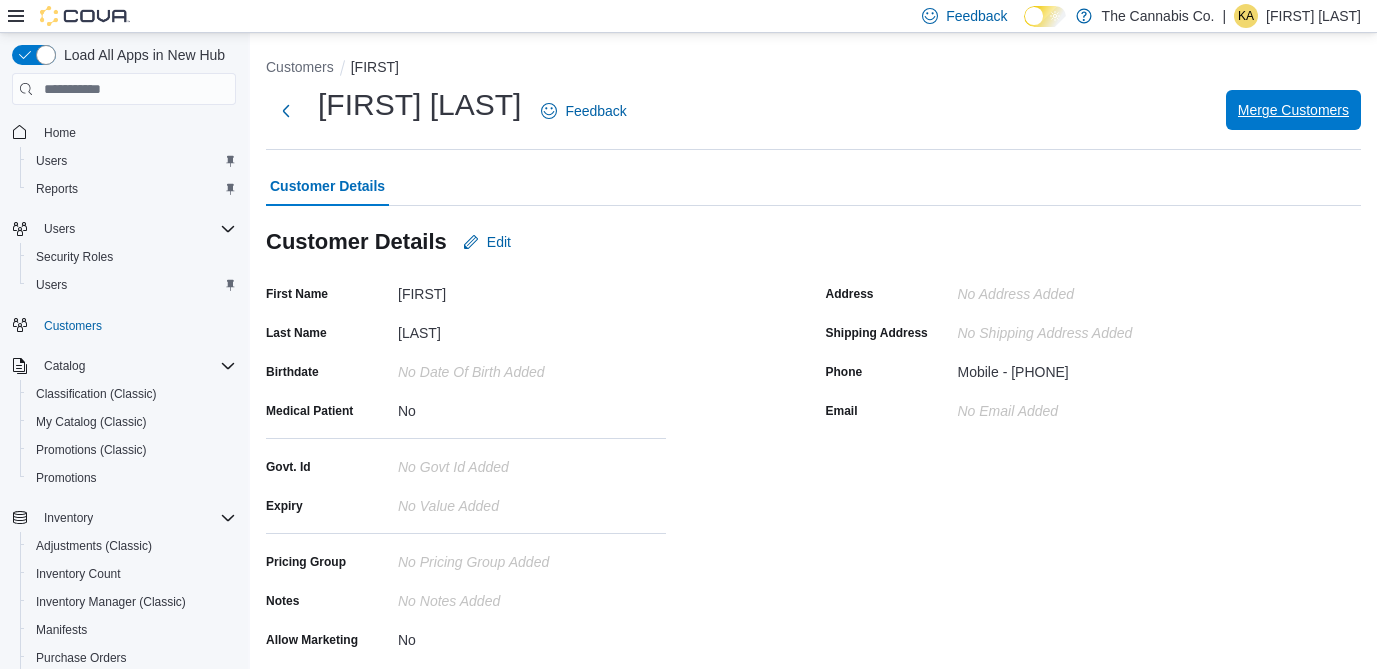 click on "Merge Customers" at bounding box center [1293, 110] 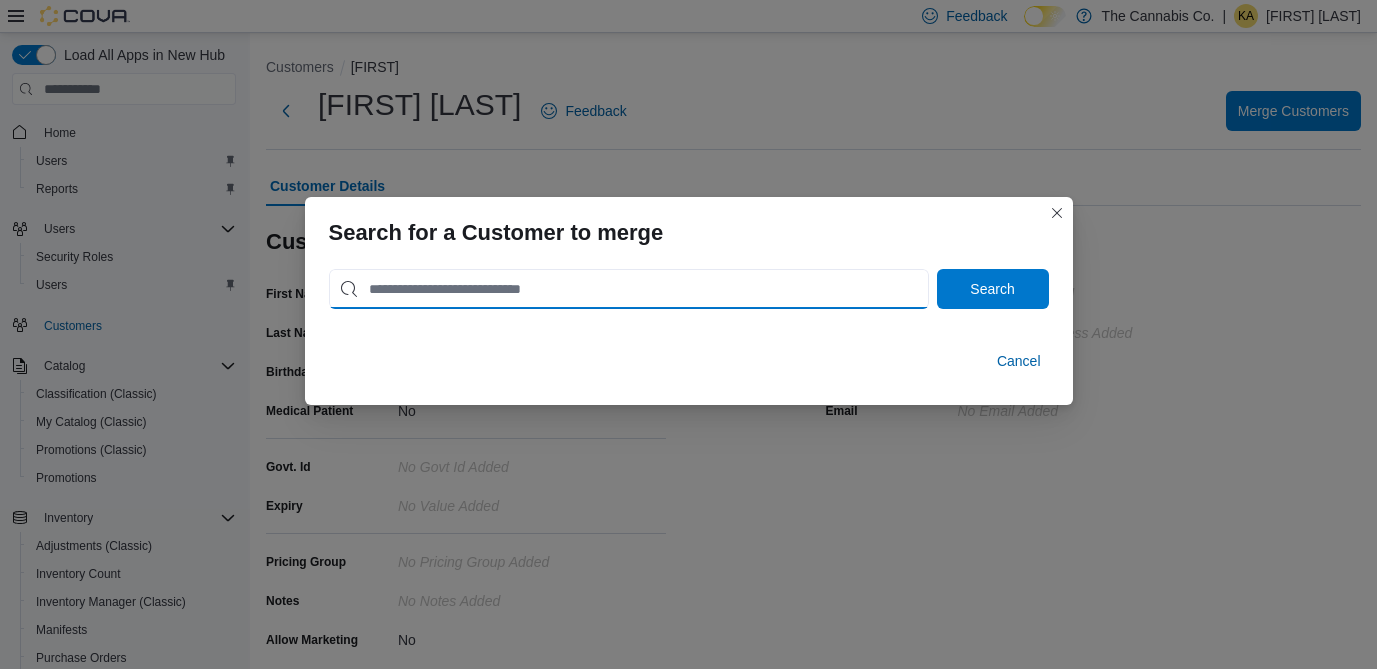 click at bounding box center (629, 289) 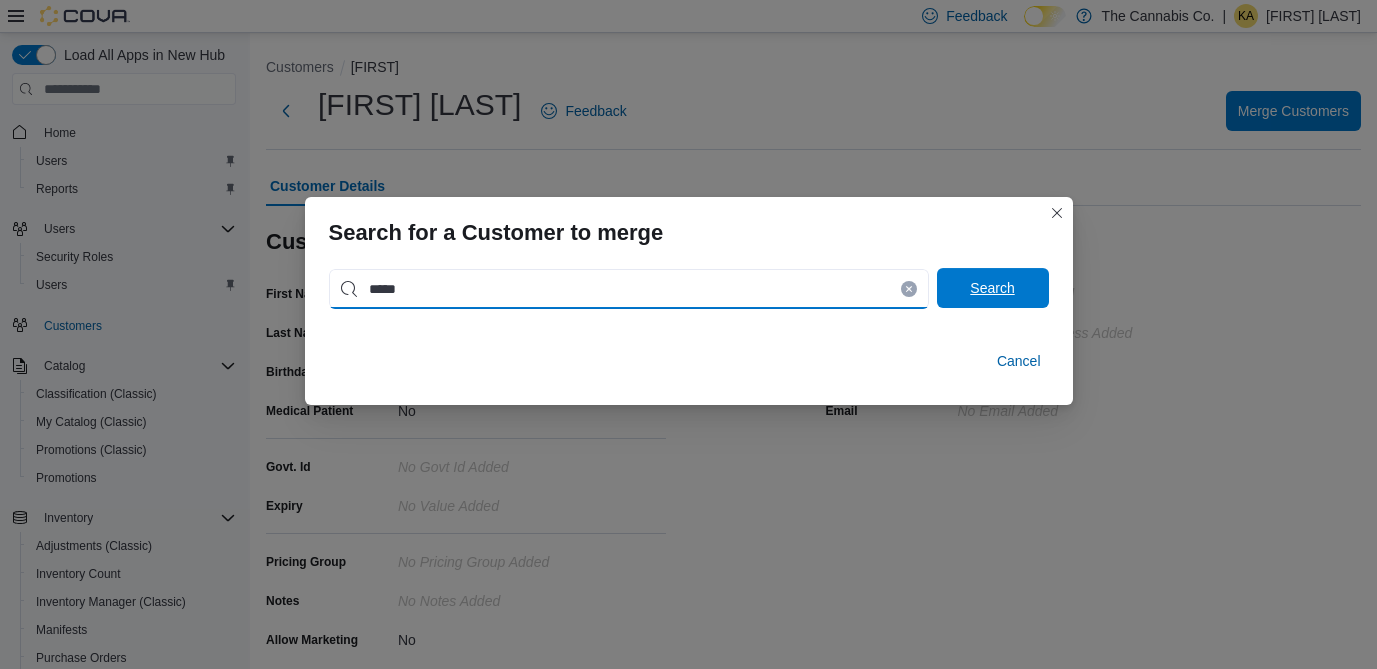 type on "*****" 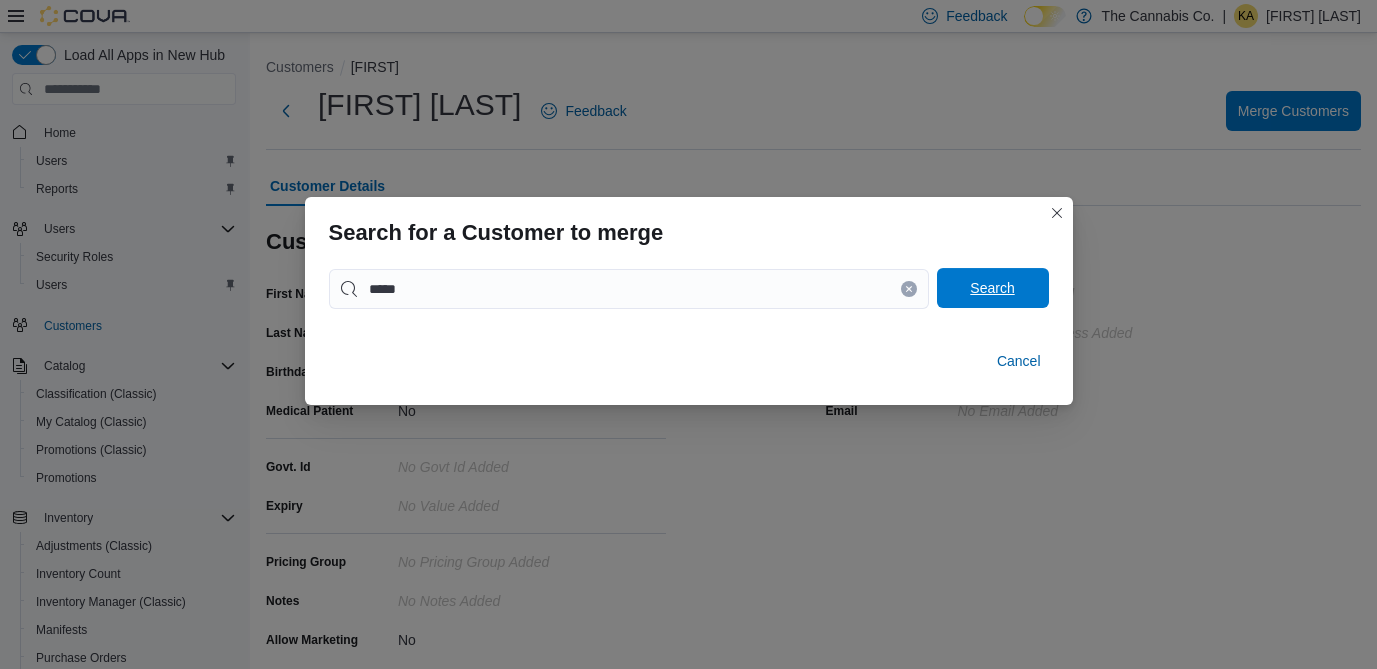 click on "Search" at bounding box center [993, 288] 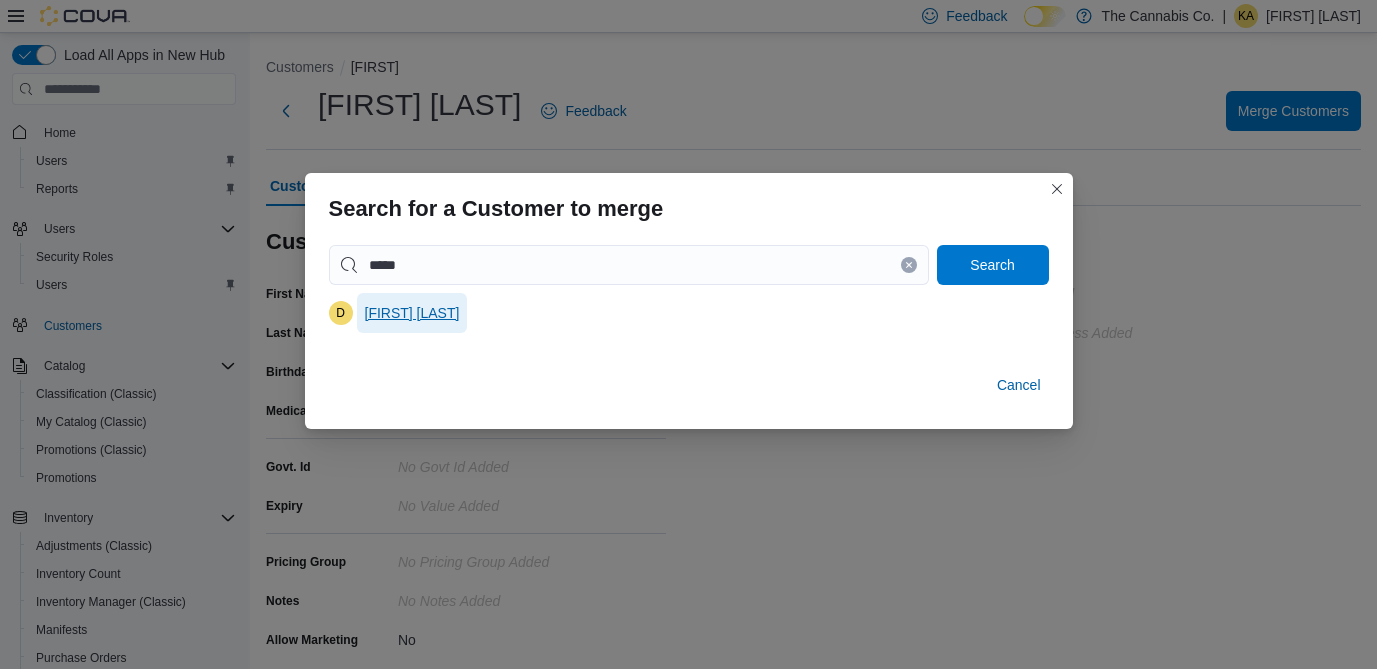 click on "[FIRST] [LAST]" at bounding box center (412, 313) 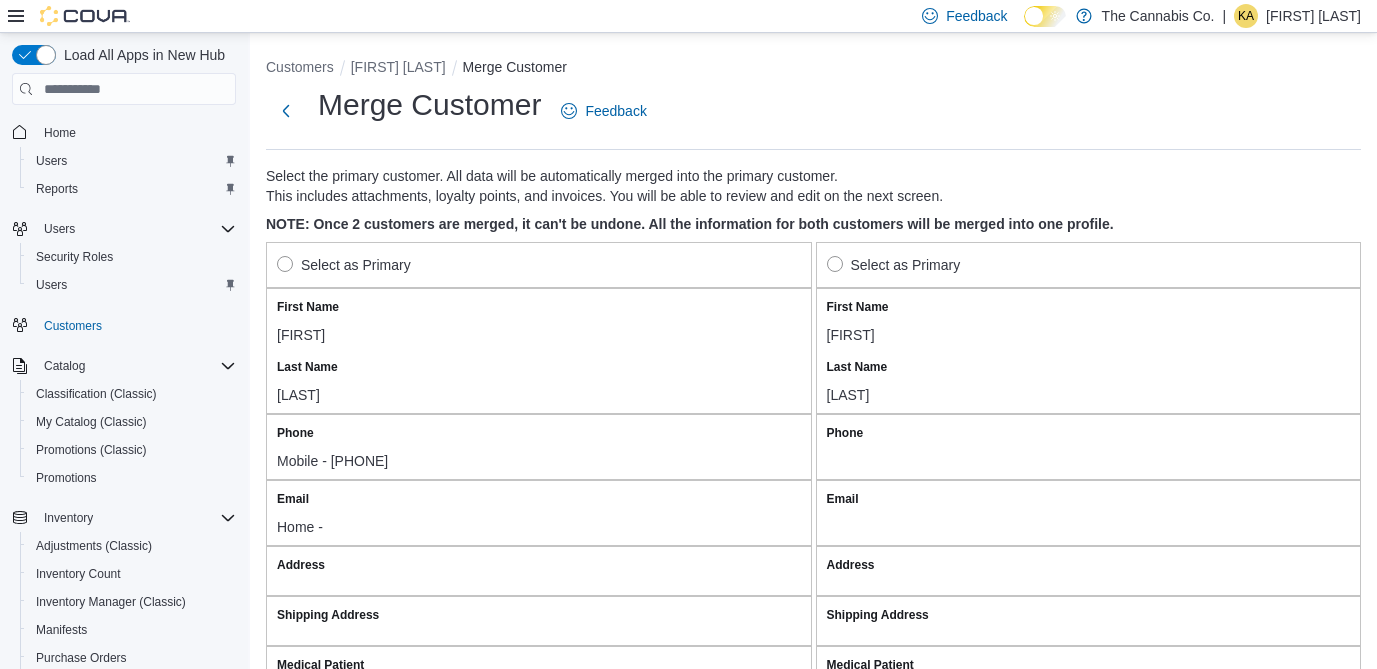 click on "Select as Primary" at bounding box center (344, 265) 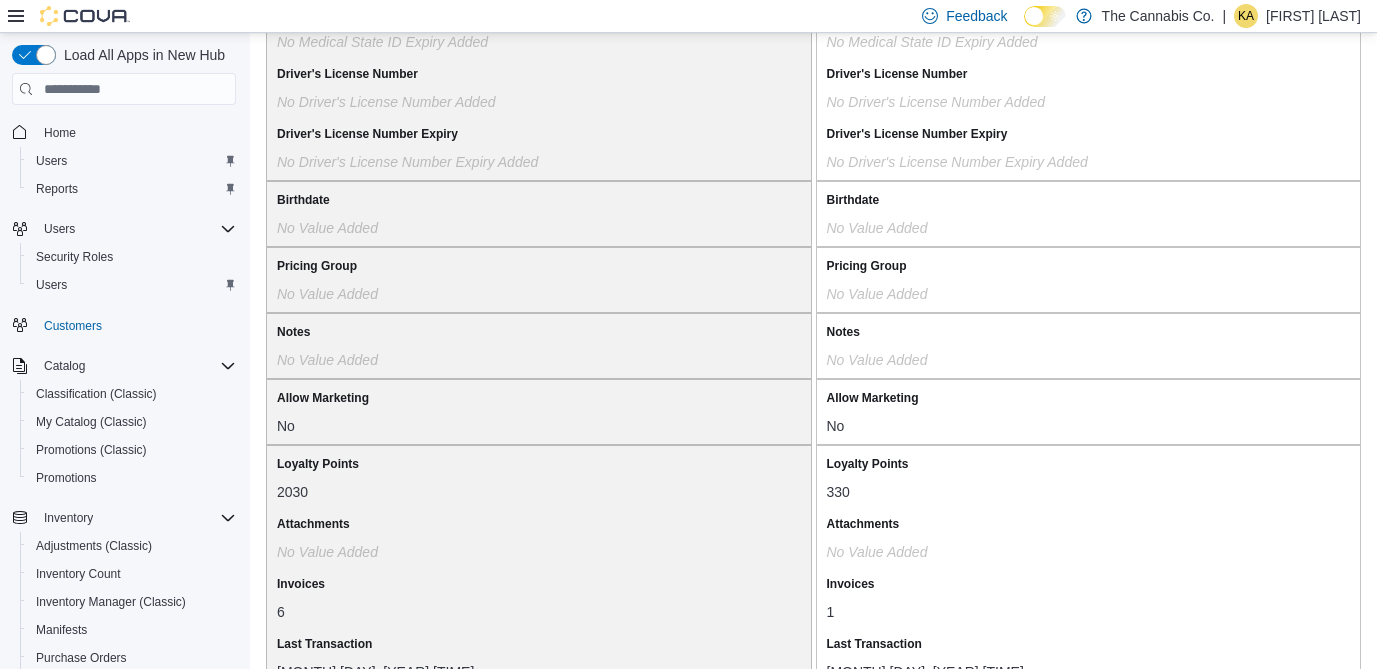 scroll, scrollTop: 1757, scrollLeft: 0, axis: vertical 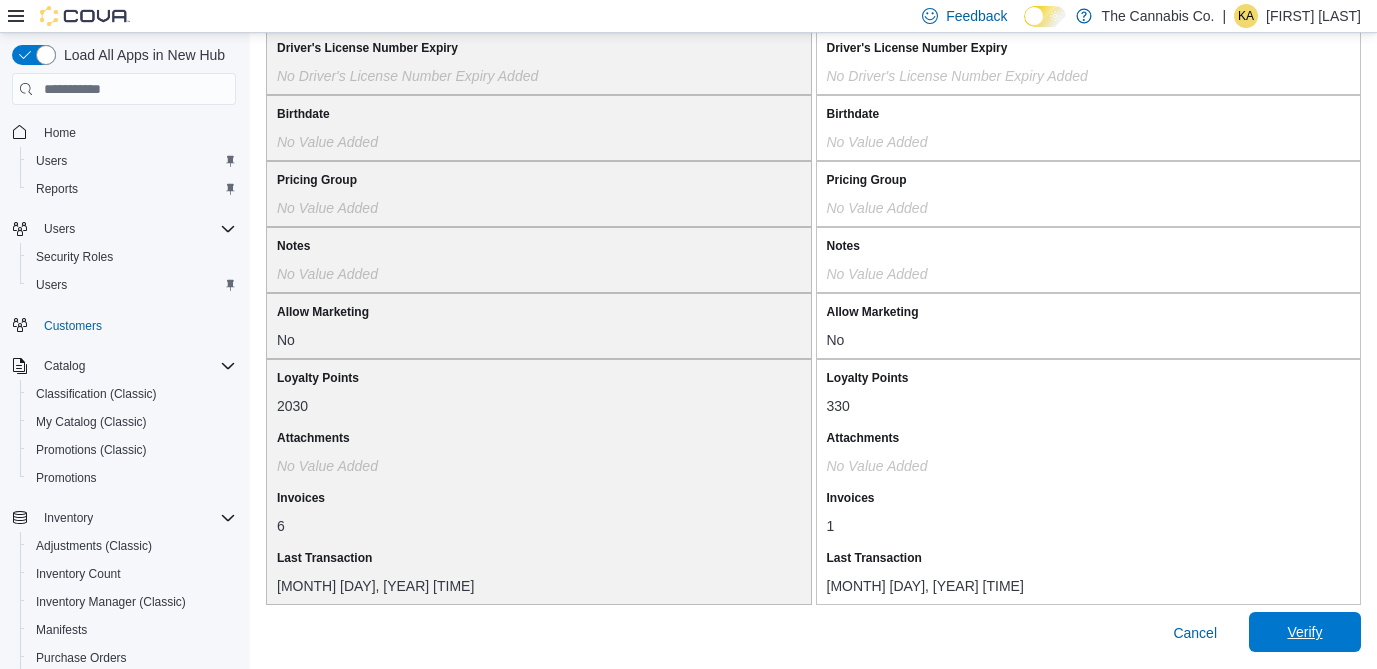 click on "Verify" at bounding box center [1304, 632] 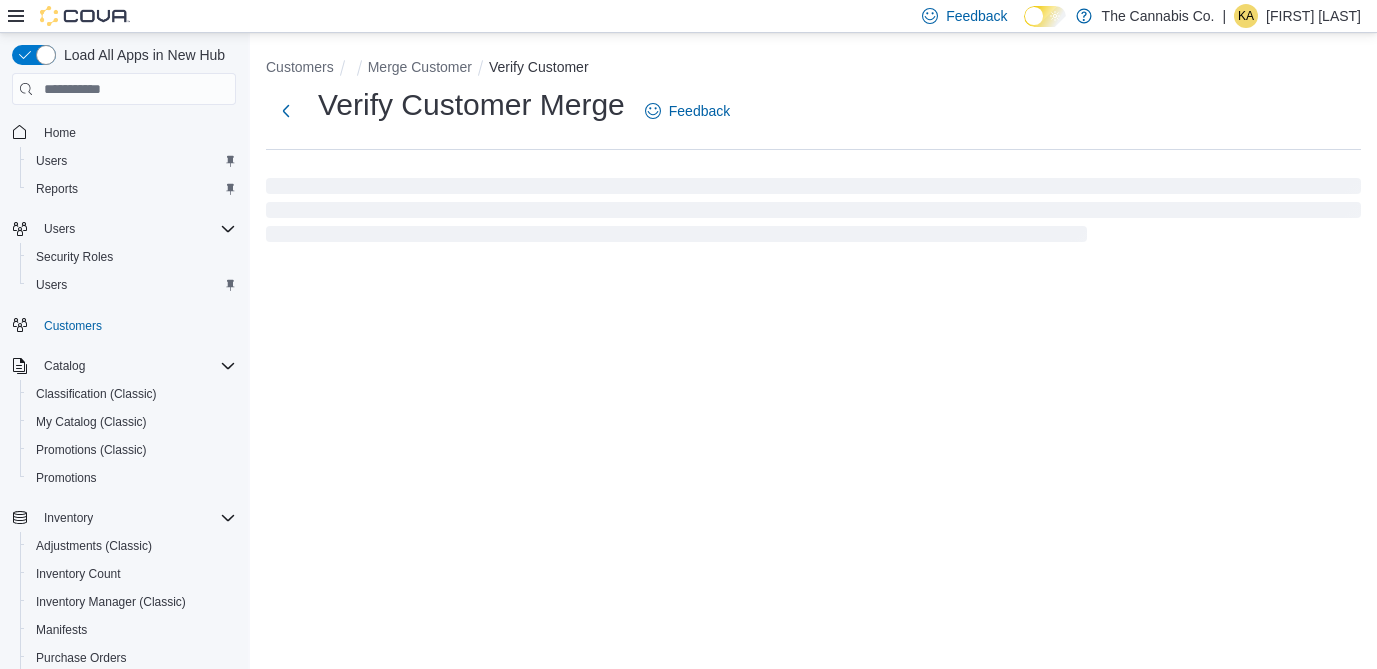 select on "******" 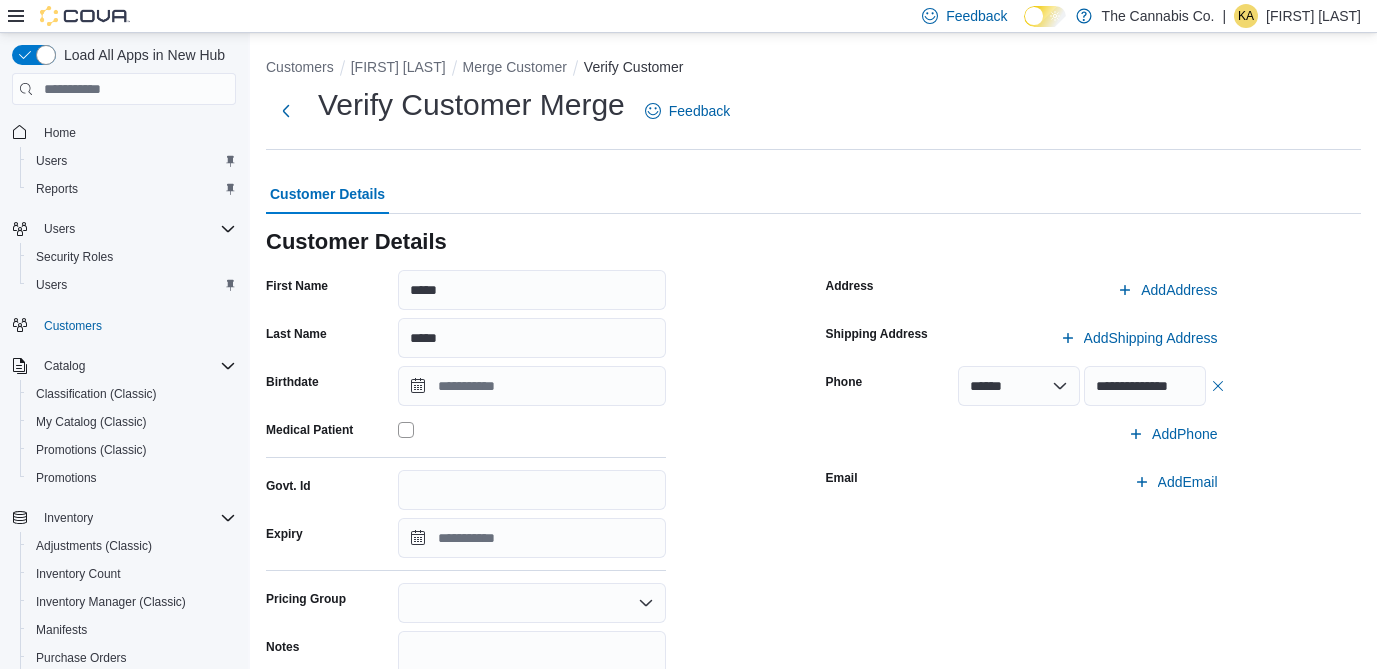 scroll, scrollTop: 259, scrollLeft: 0, axis: vertical 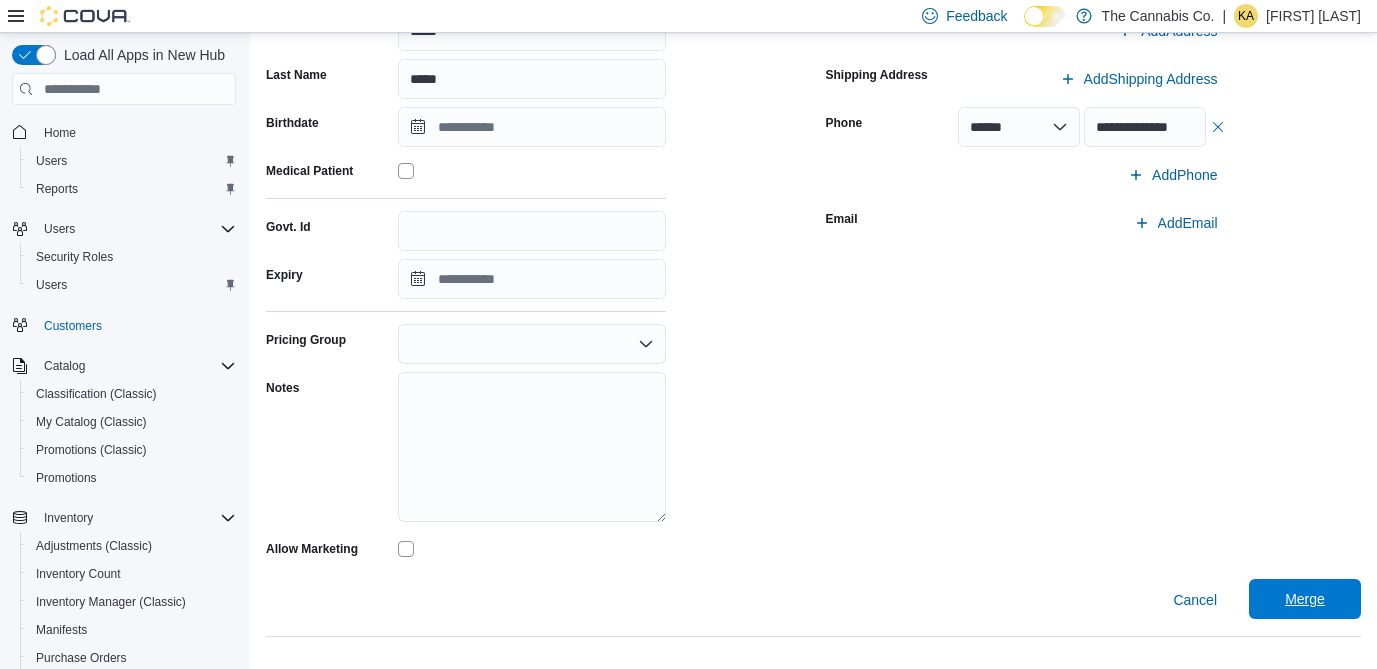 click on "Merge" at bounding box center (1305, 599) 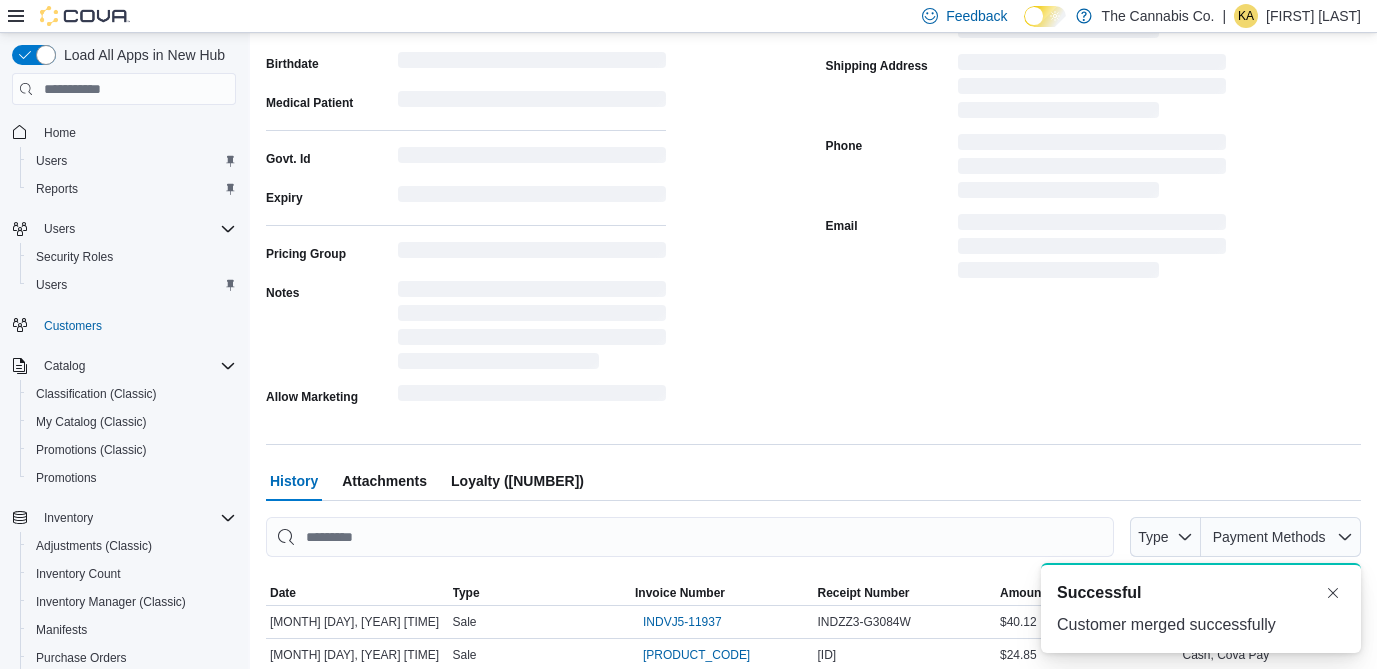 scroll, scrollTop: 0, scrollLeft: 0, axis: both 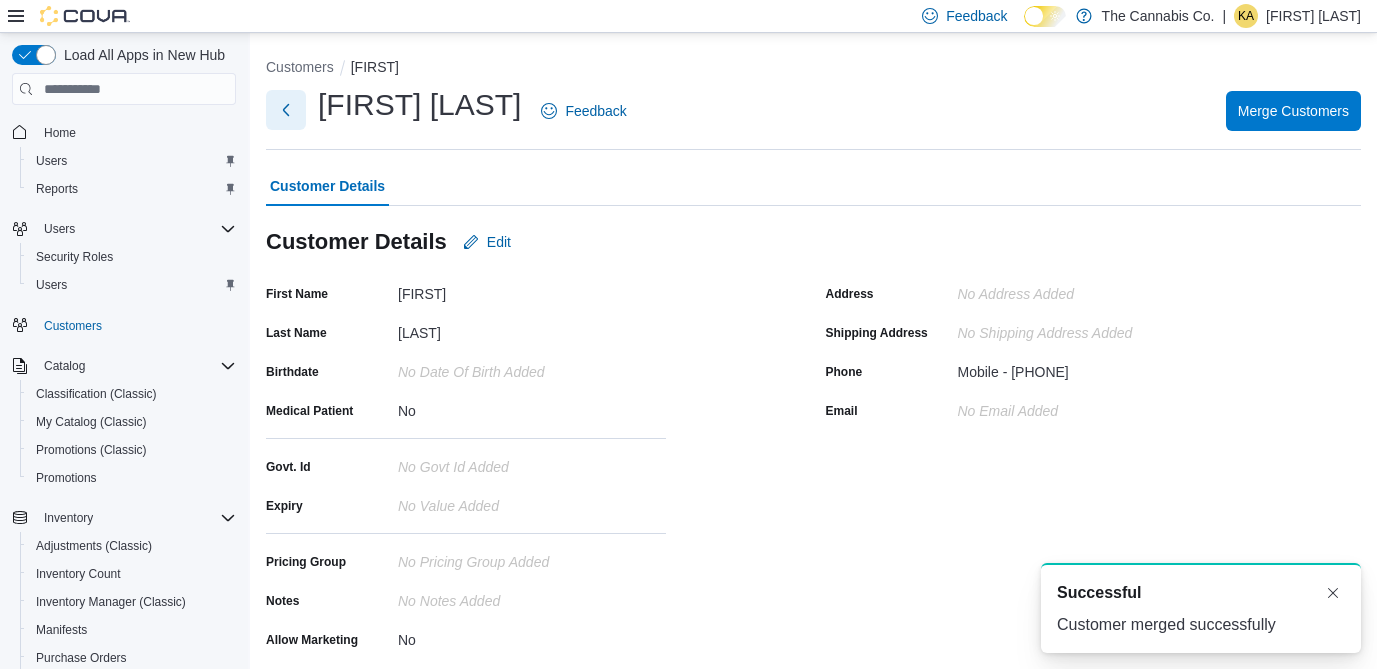 click at bounding box center (286, 110) 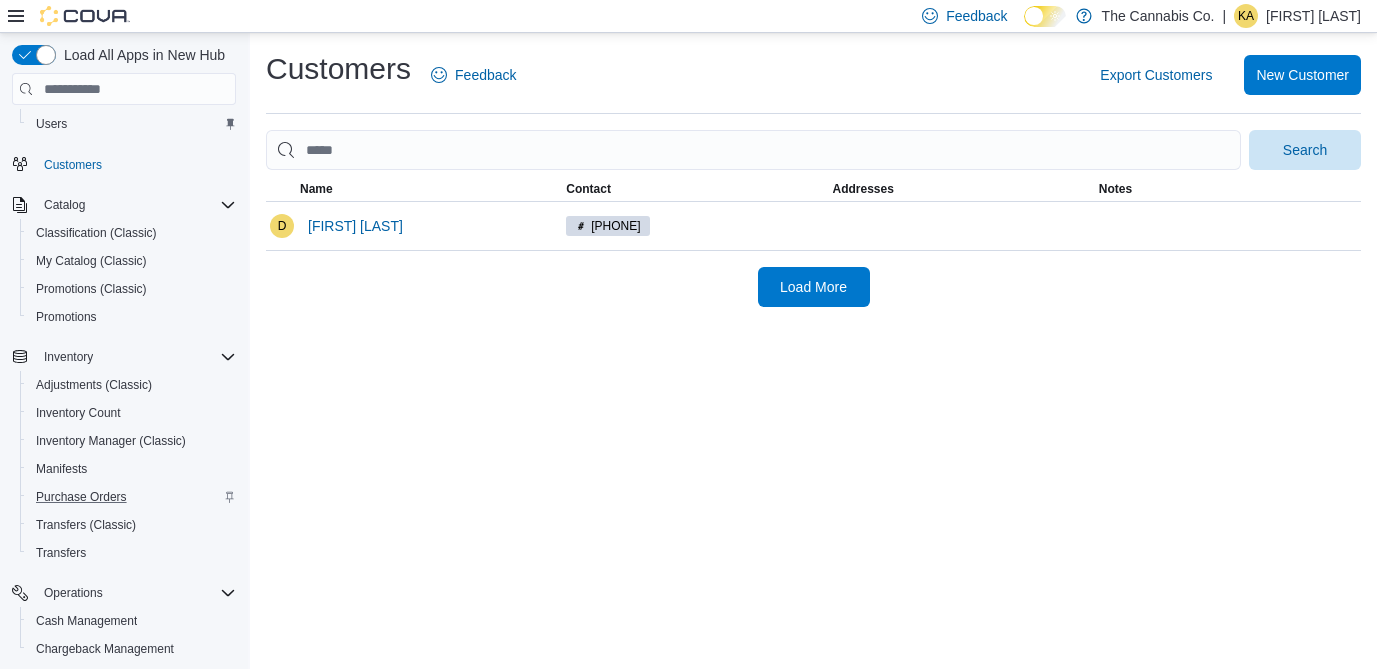 scroll, scrollTop: 365, scrollLeft: 0, axis: vertical 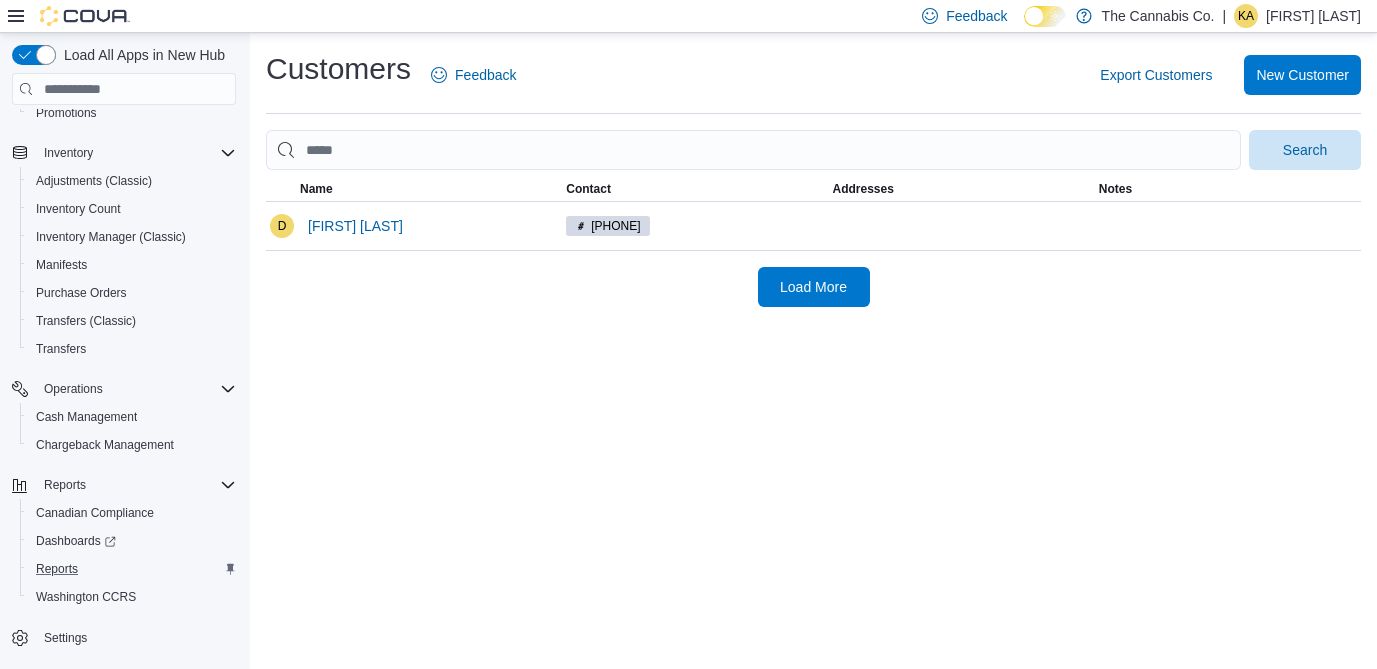 click on "Reports" at bounding box center [132, 569] 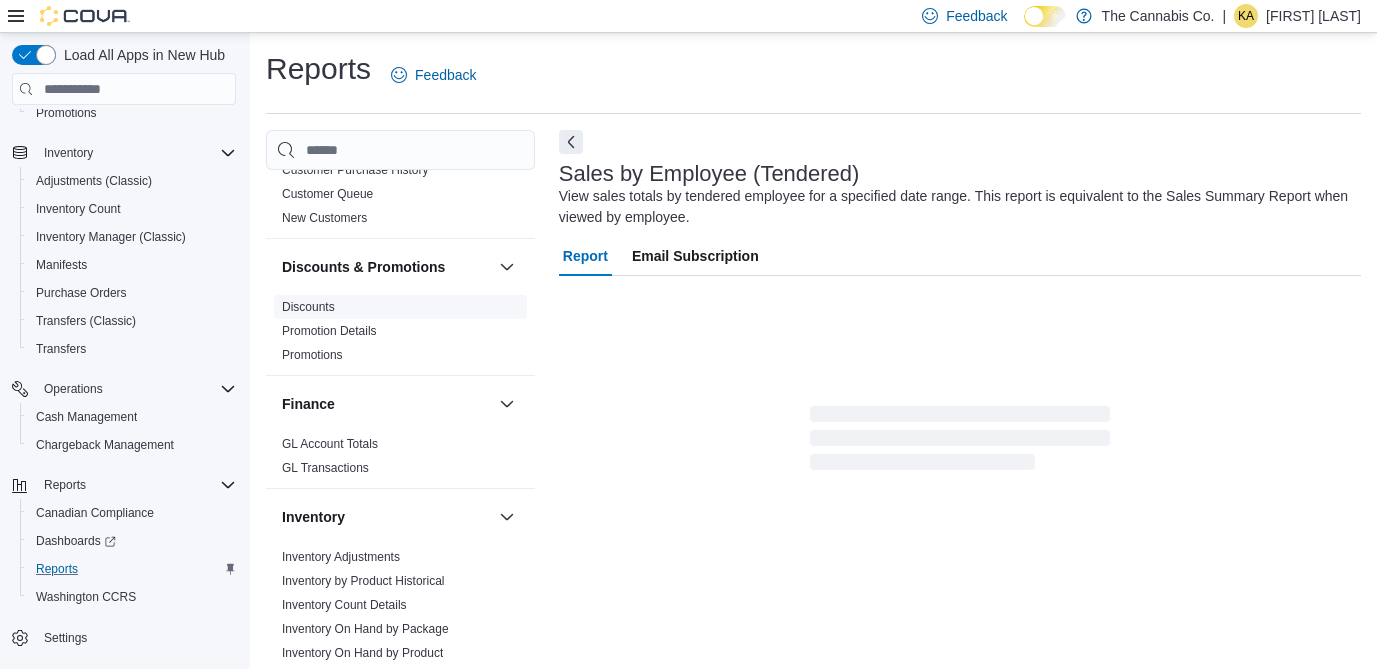 scroll, scrollTop: 521, scrollLeft: 0, axis: vertical 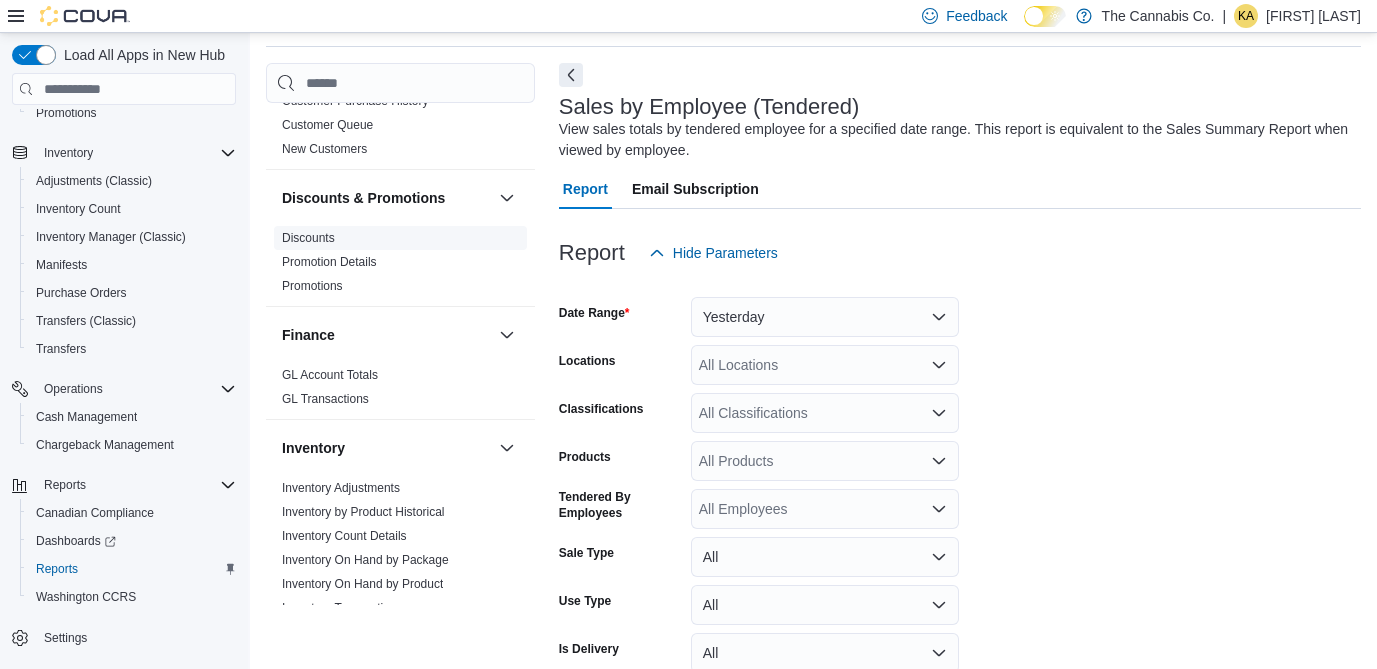 click on "Discounts" at bounding box center [308, 238] 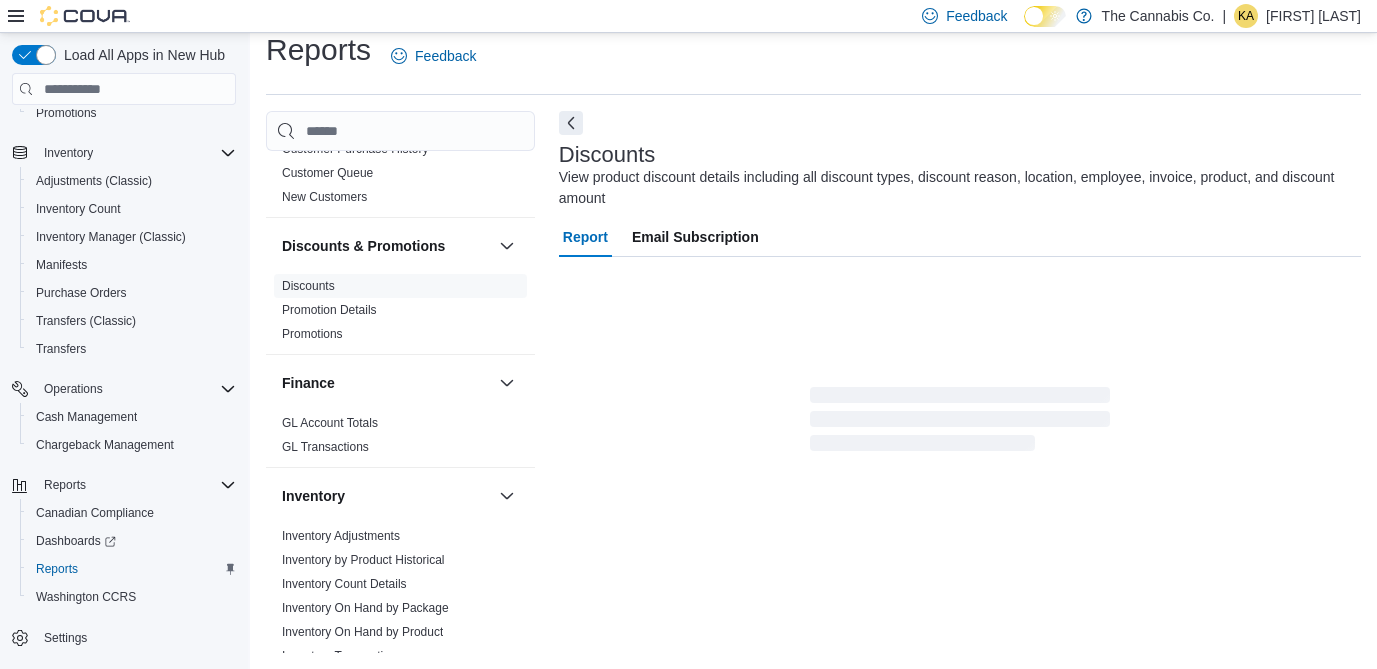 scroll, scrollTop: 67, scrollLeft: 0, axis: vertical 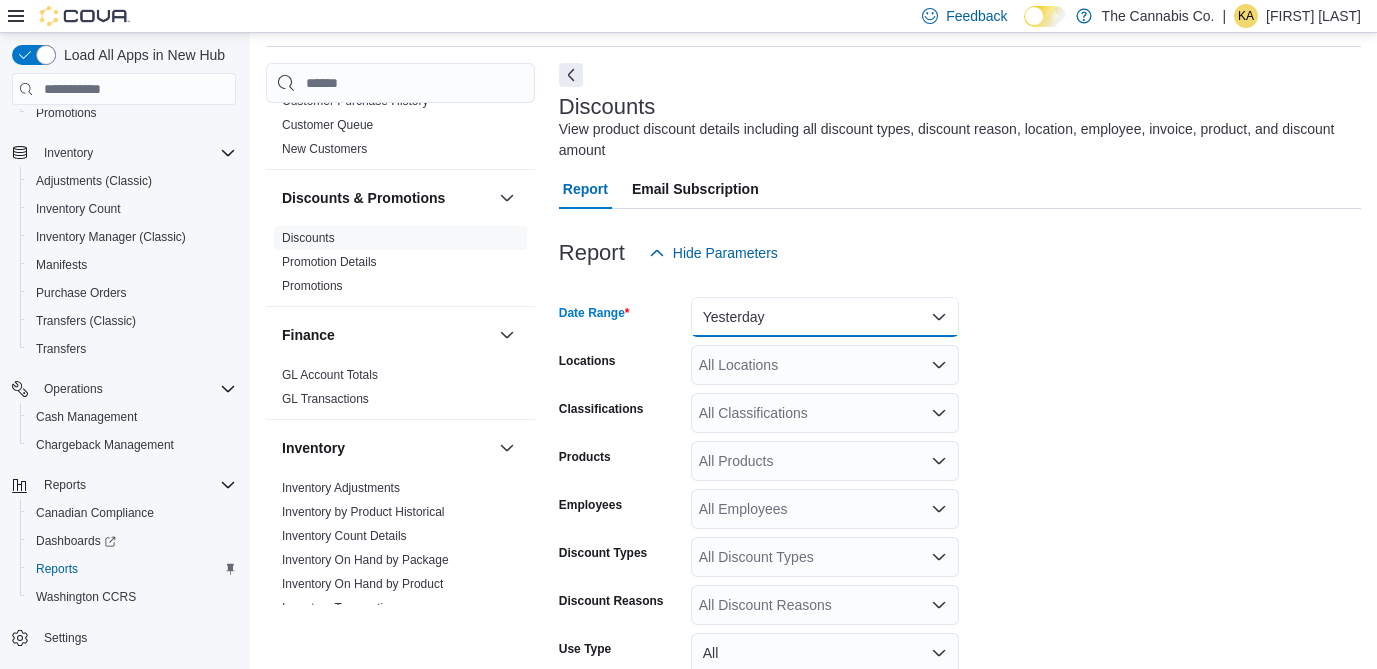 click on "Yesterday" at bounding box center (825, 317) 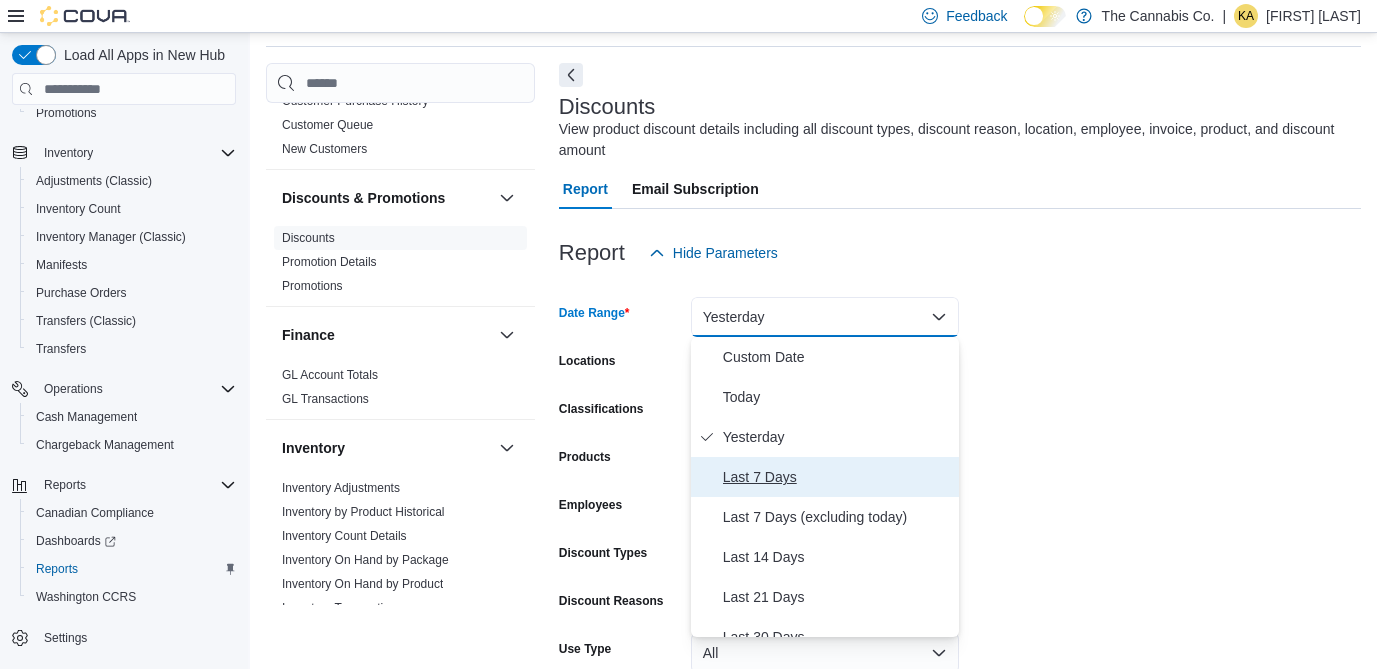 click on "Last 7 Days" at bounding box center [837, 477] 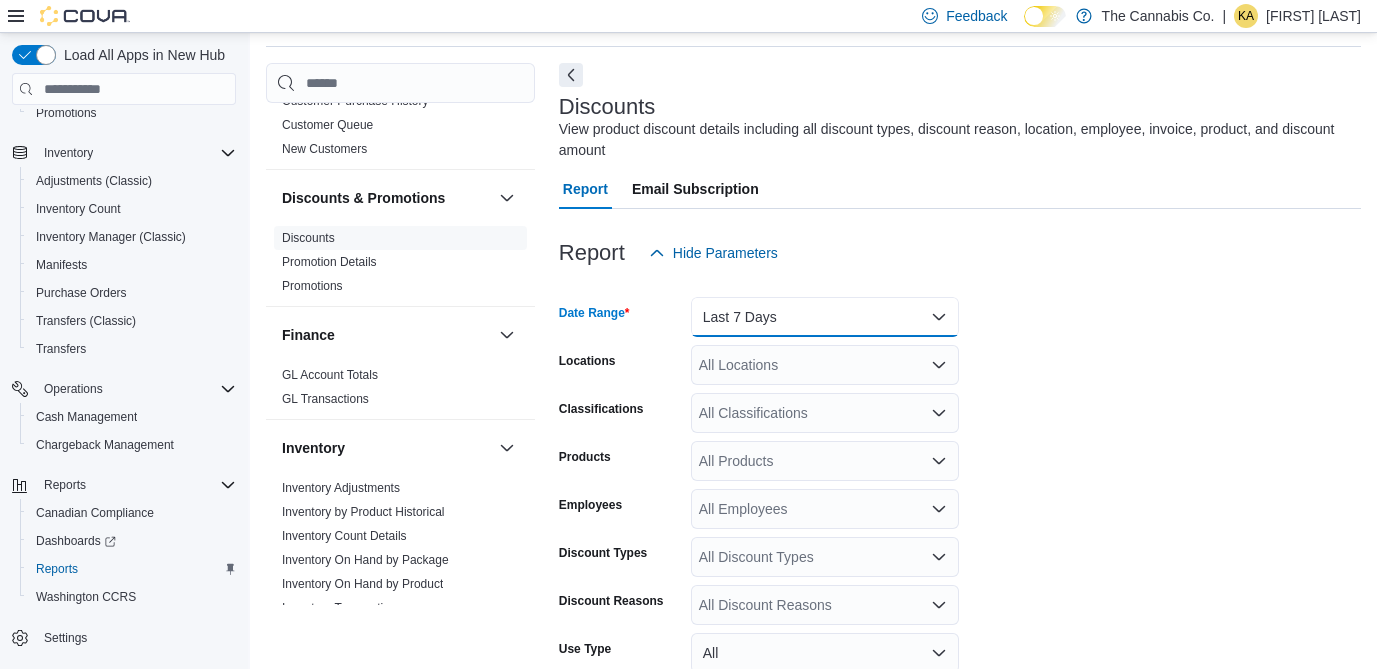 click on "Last 7 Days" at bounding box center [825, 317] 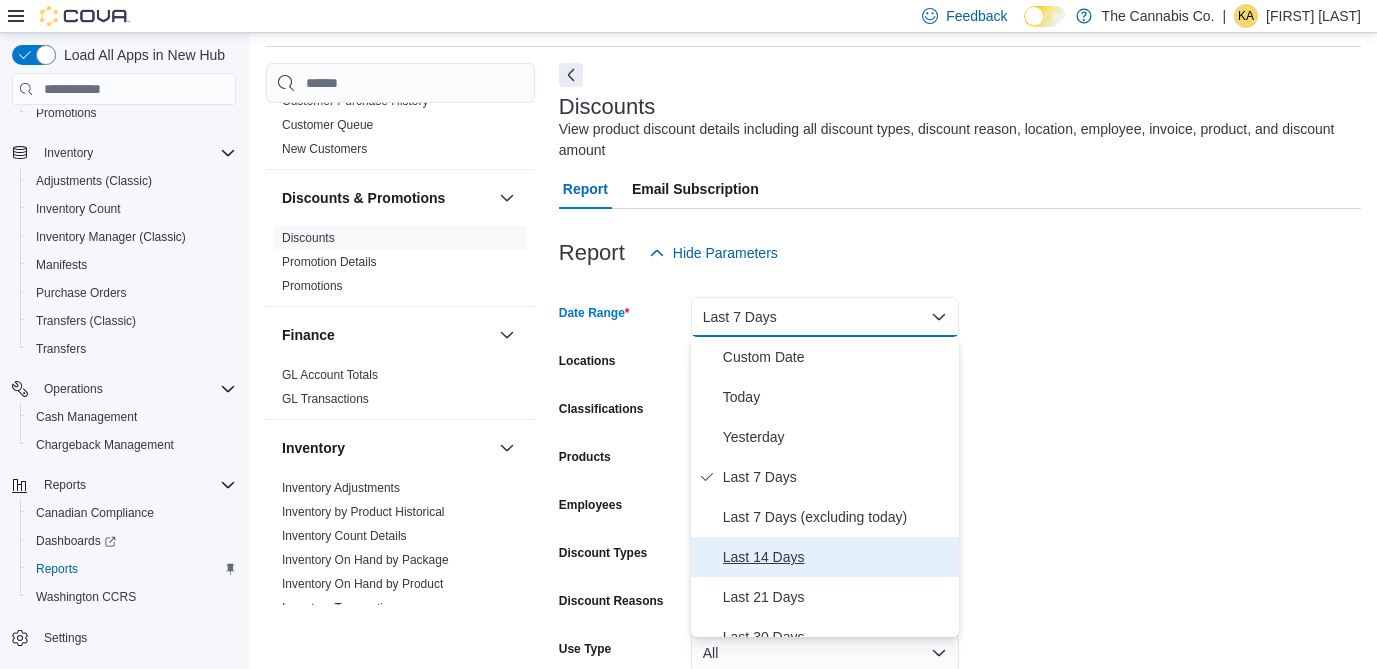 click on "Last 14 Days" at bounding box center (837, 557) 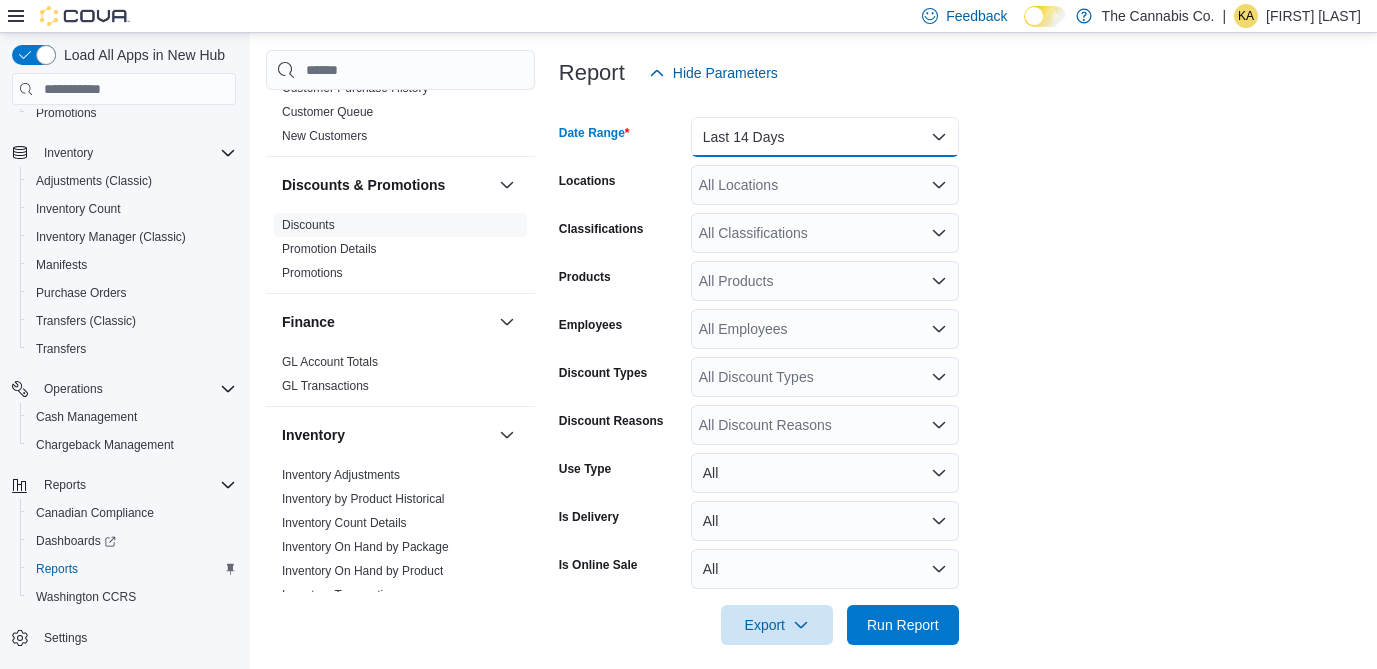 scroll, scrollTop: 263, scrollLeft: 0, axis: vertical 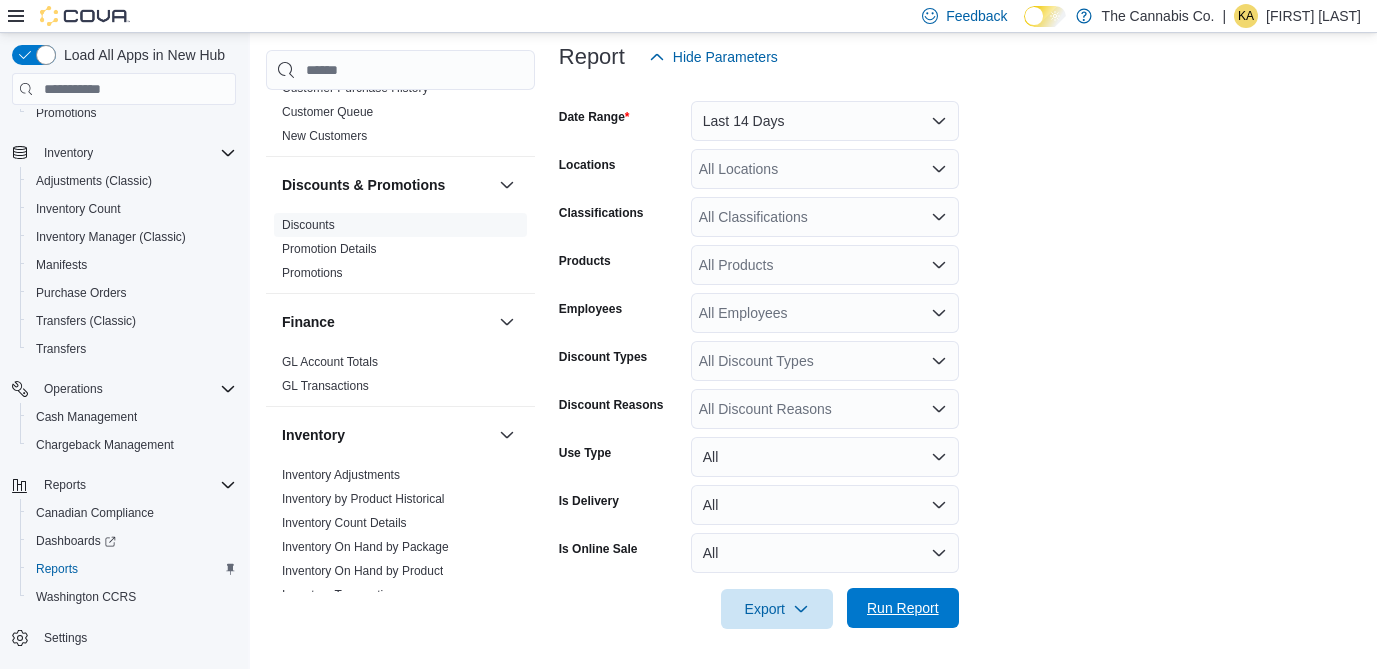 click on "Run Report" at bounding box center (903, 608) 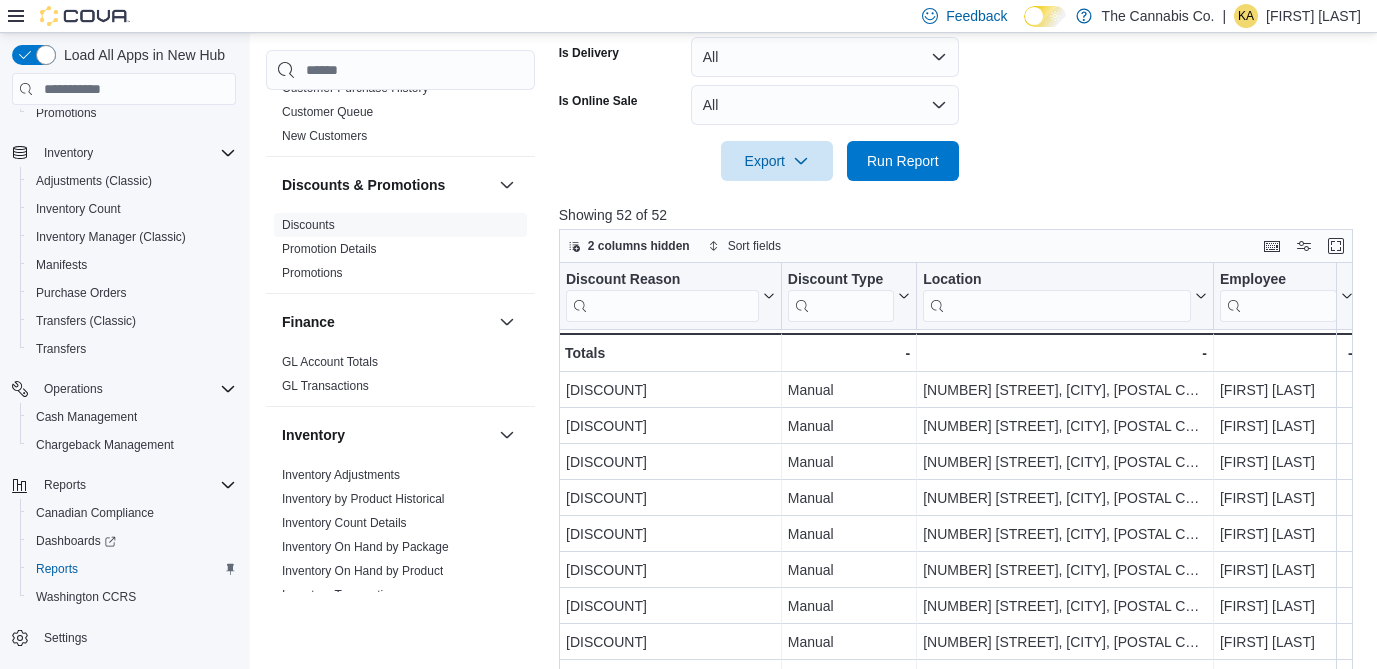 scroll, scrollTop: 717, scrollLeft: 0, axis: vertical 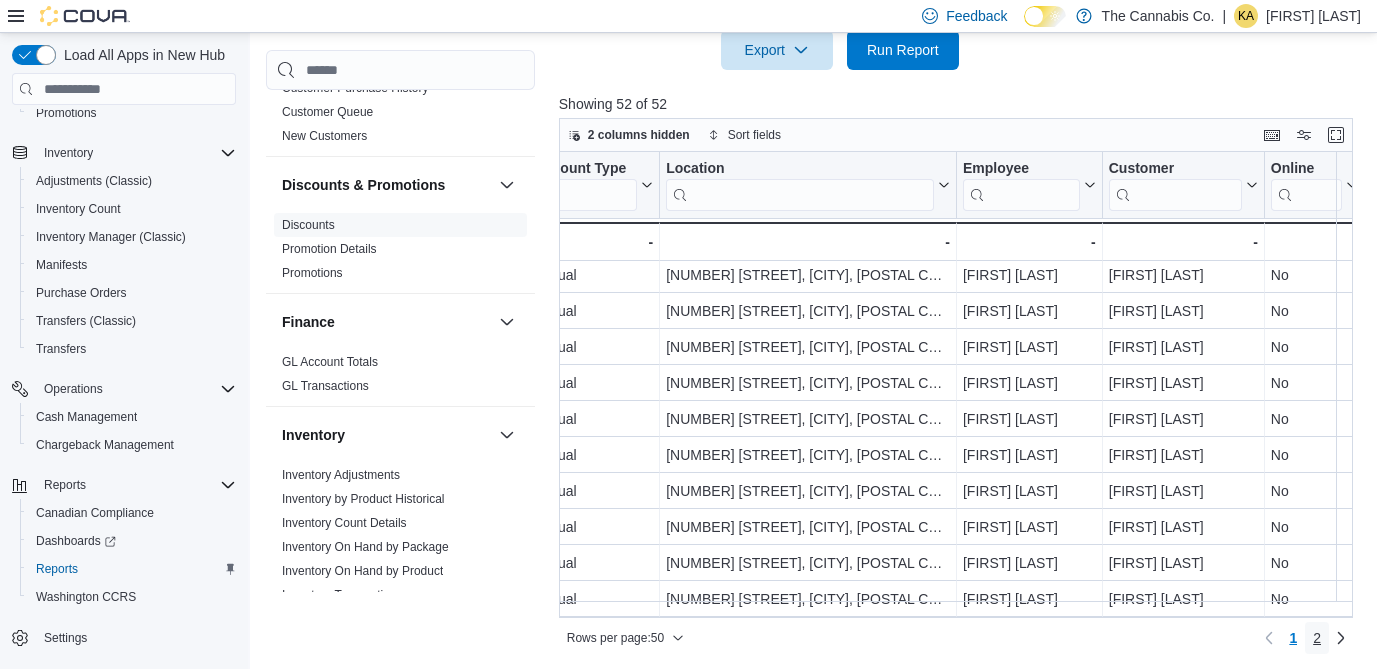 click on "2" at bounding box center (1317, 638) 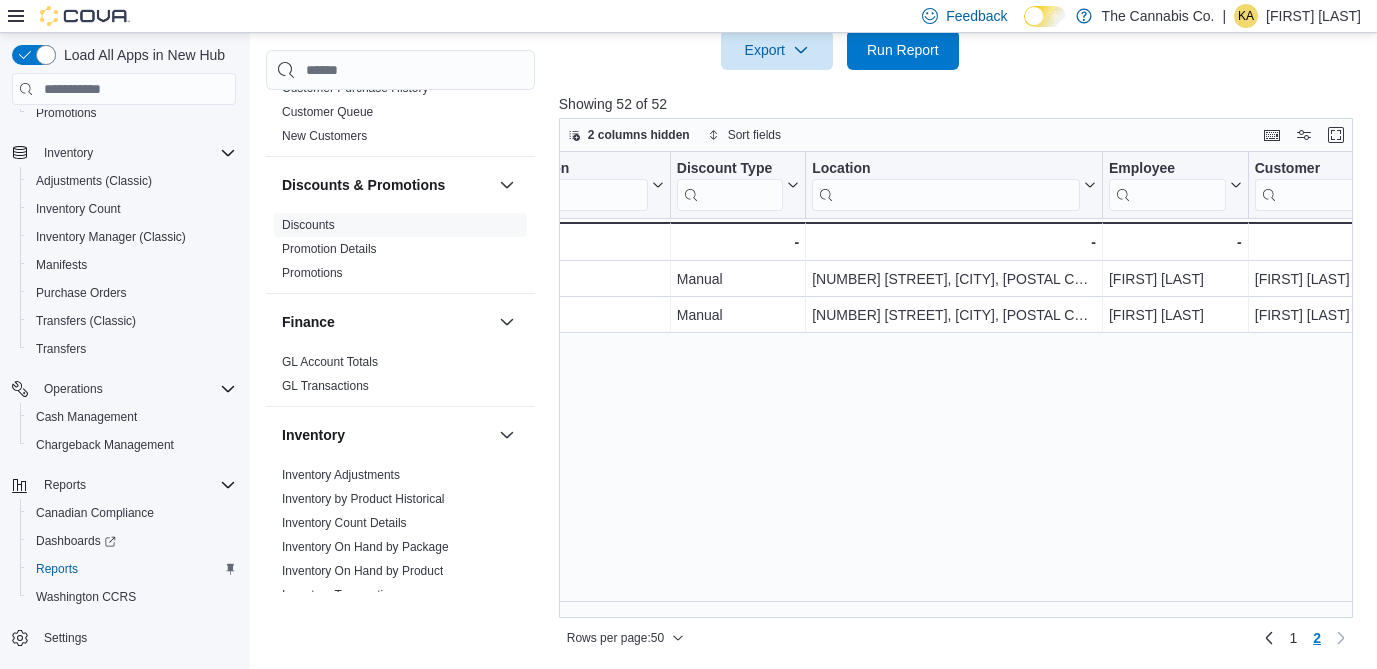 scroll, scrollTop: 0, scrollLeft: 108, axis: horizontal 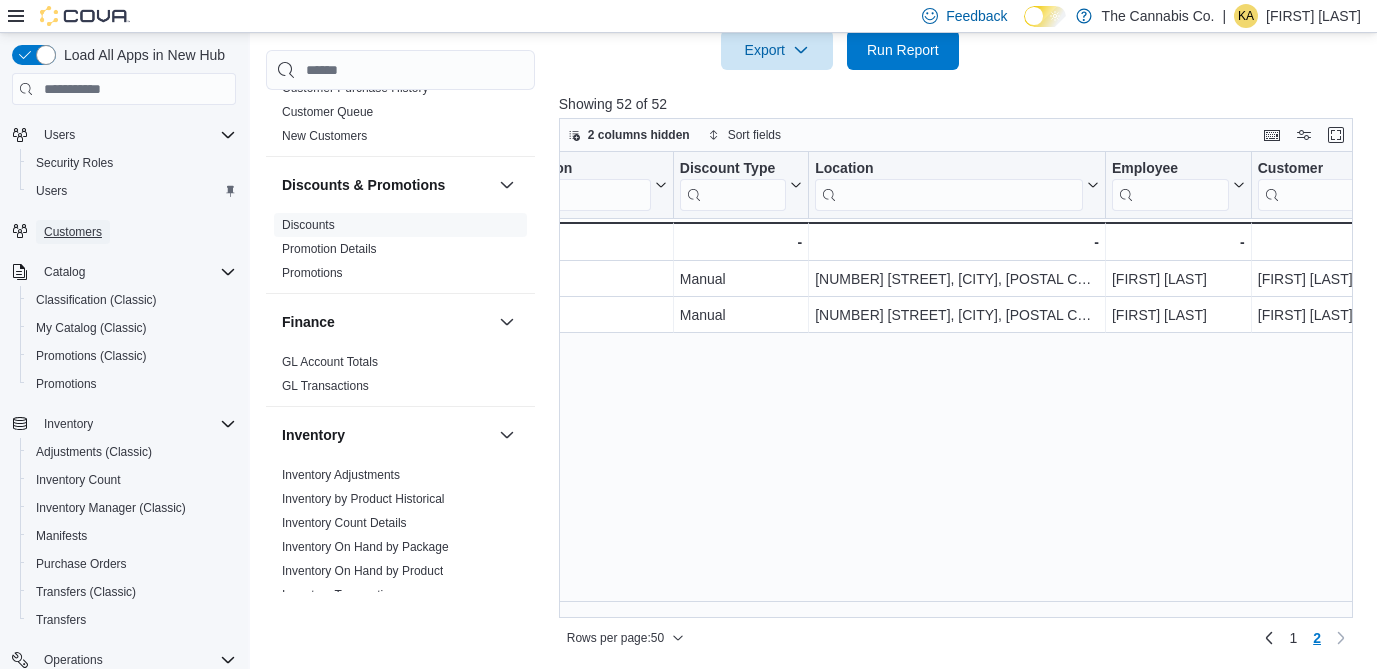 click on "Customers" at bounding box center [73, 232] 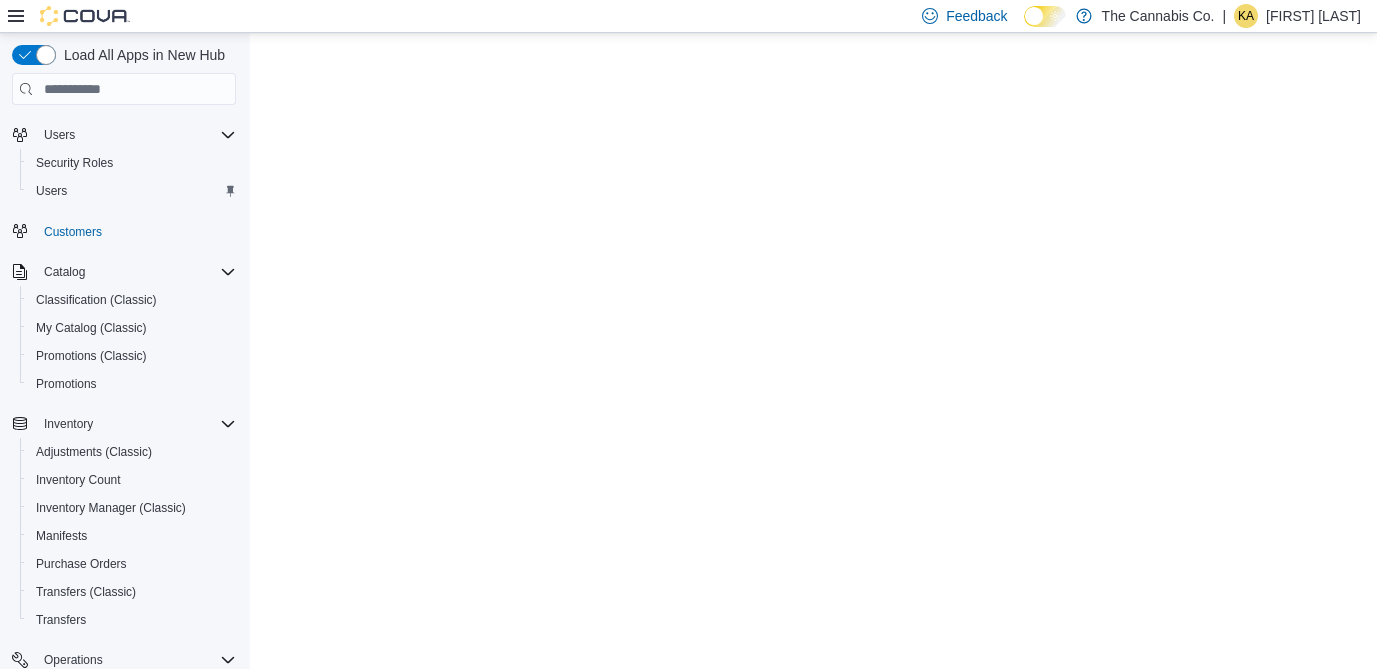 scroll, scrollTop: 0, scrollLeft: 0, axis: both 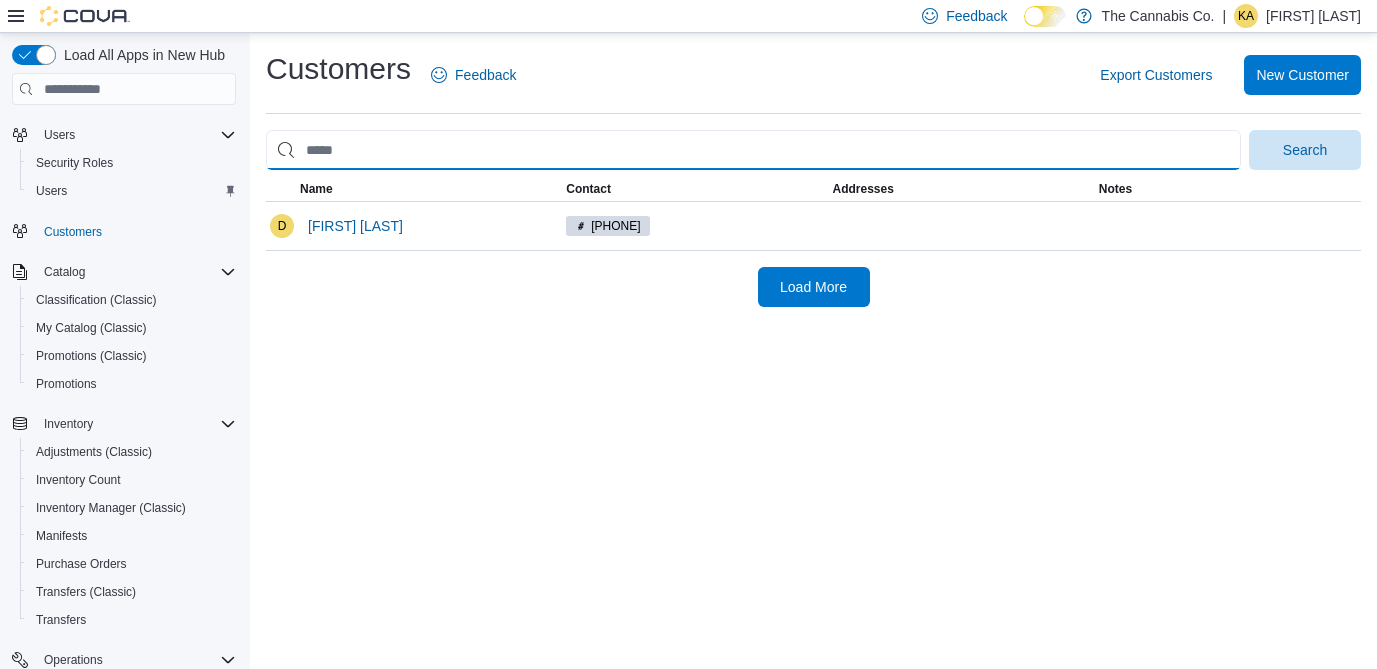 click at bounding box center (753, 150) 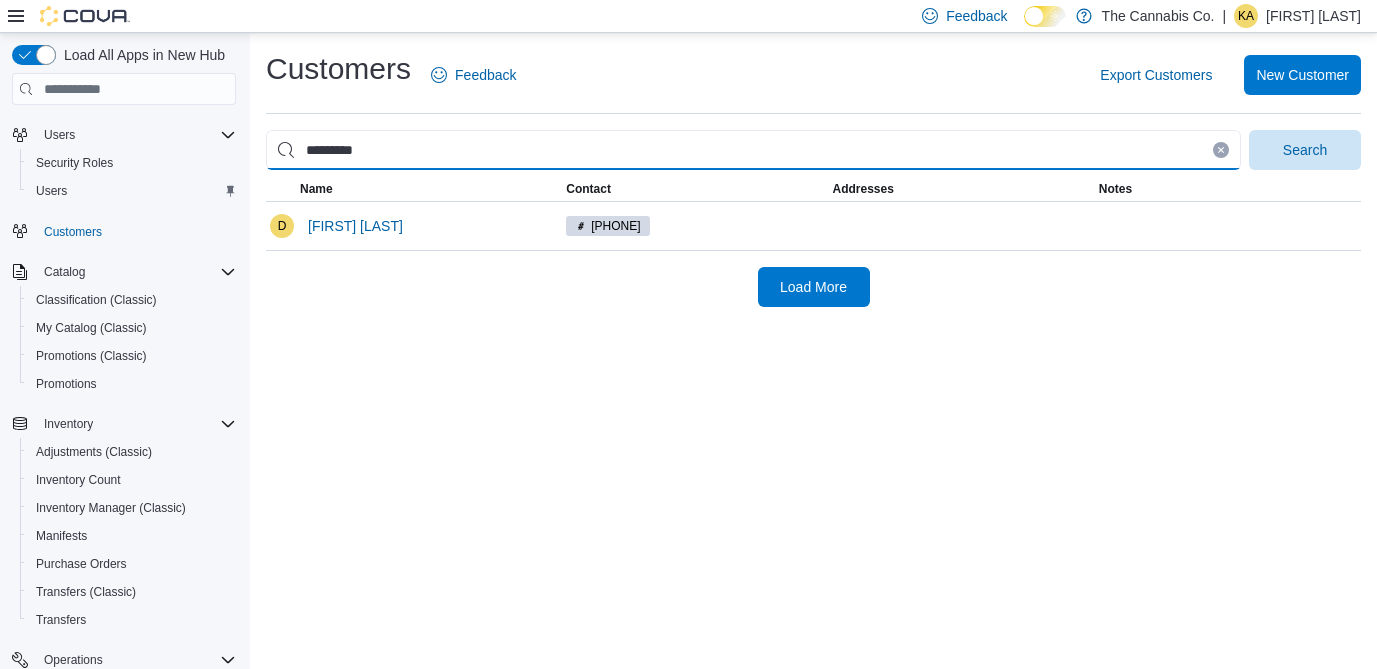 type on "*********" 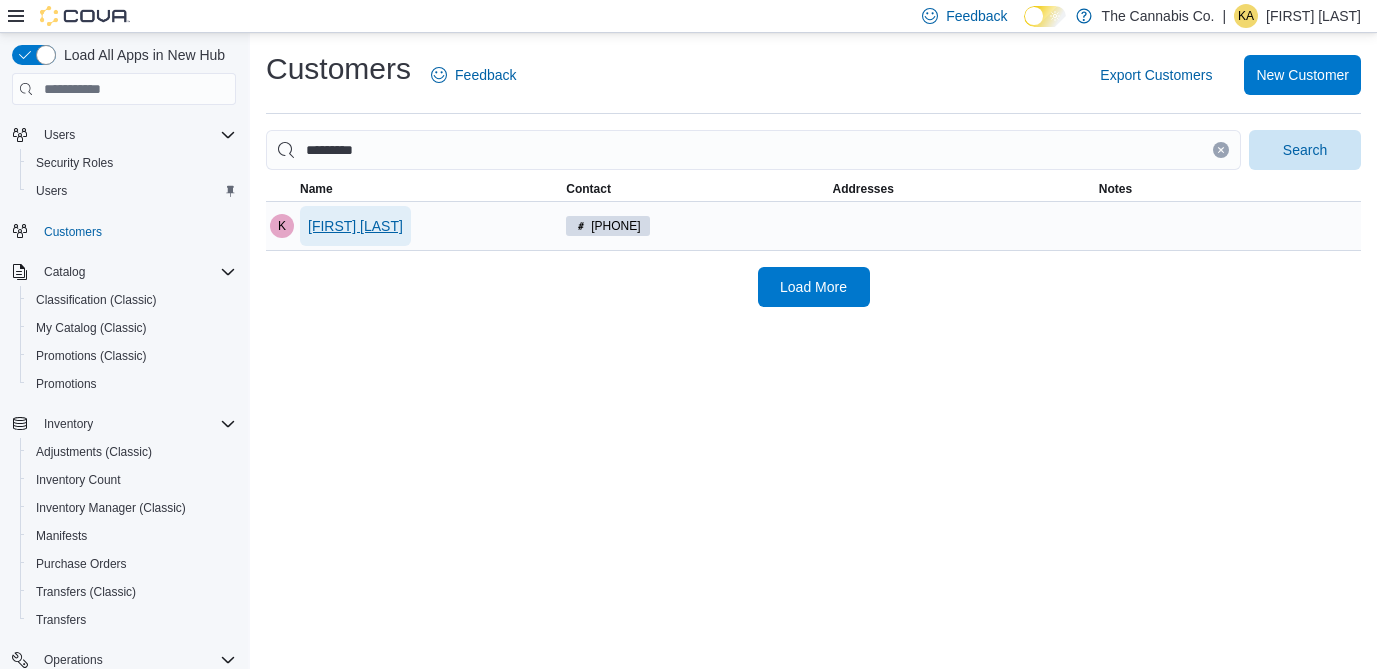 click on "[FIRST] [LAST]" at bounding box center [355, 226] 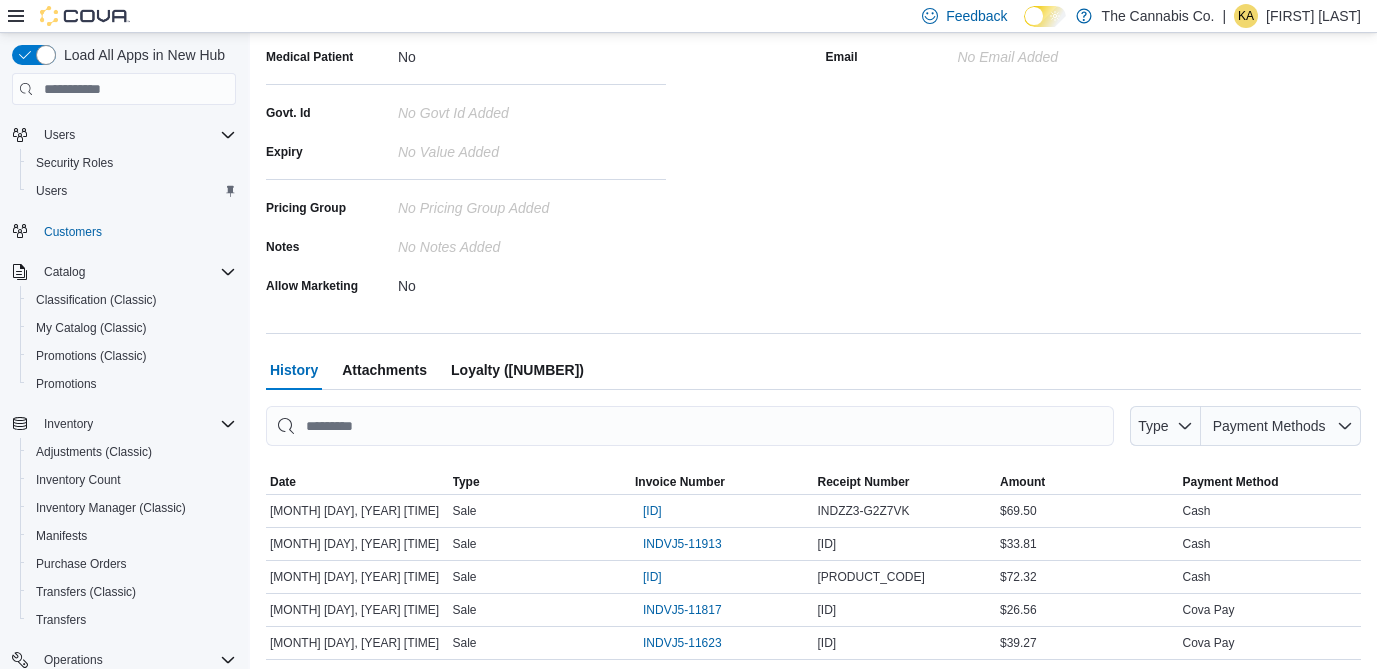 click on "Loyalty ([NUMBER])" at bounding box center [517, 370] 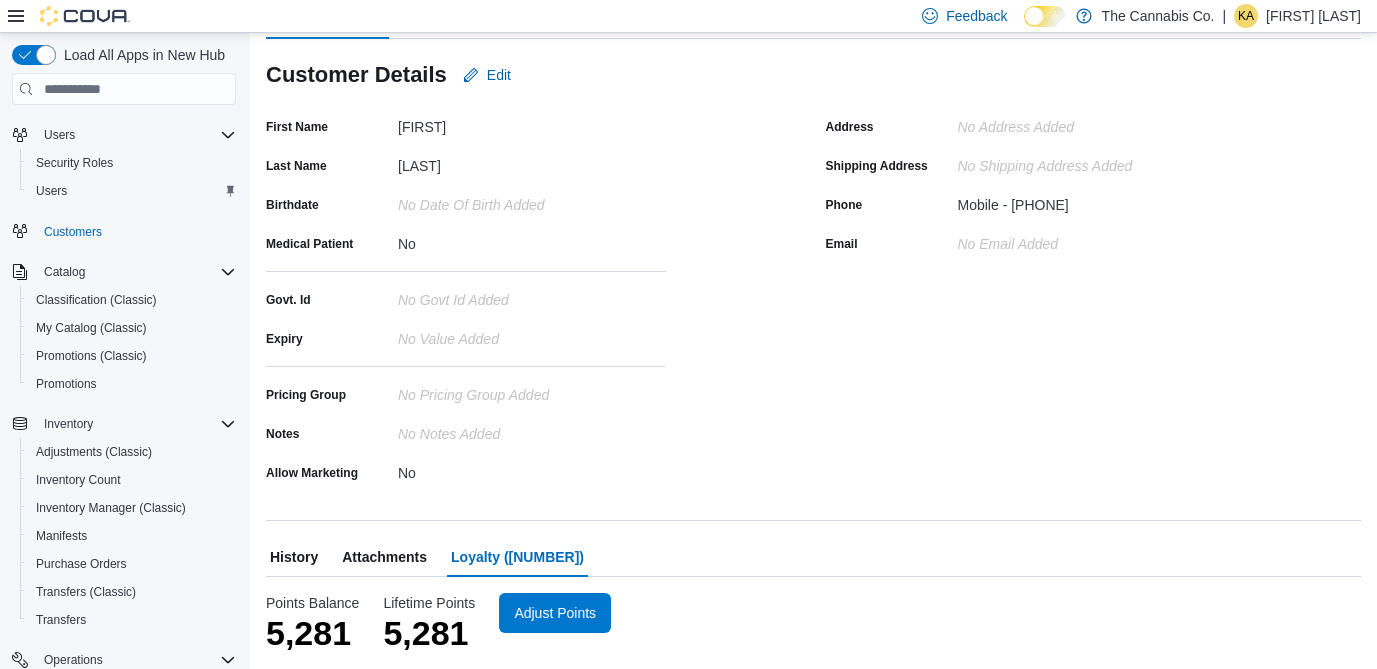 scroll, scrollTop: 167, scrollLeft: 0, axis: vertical 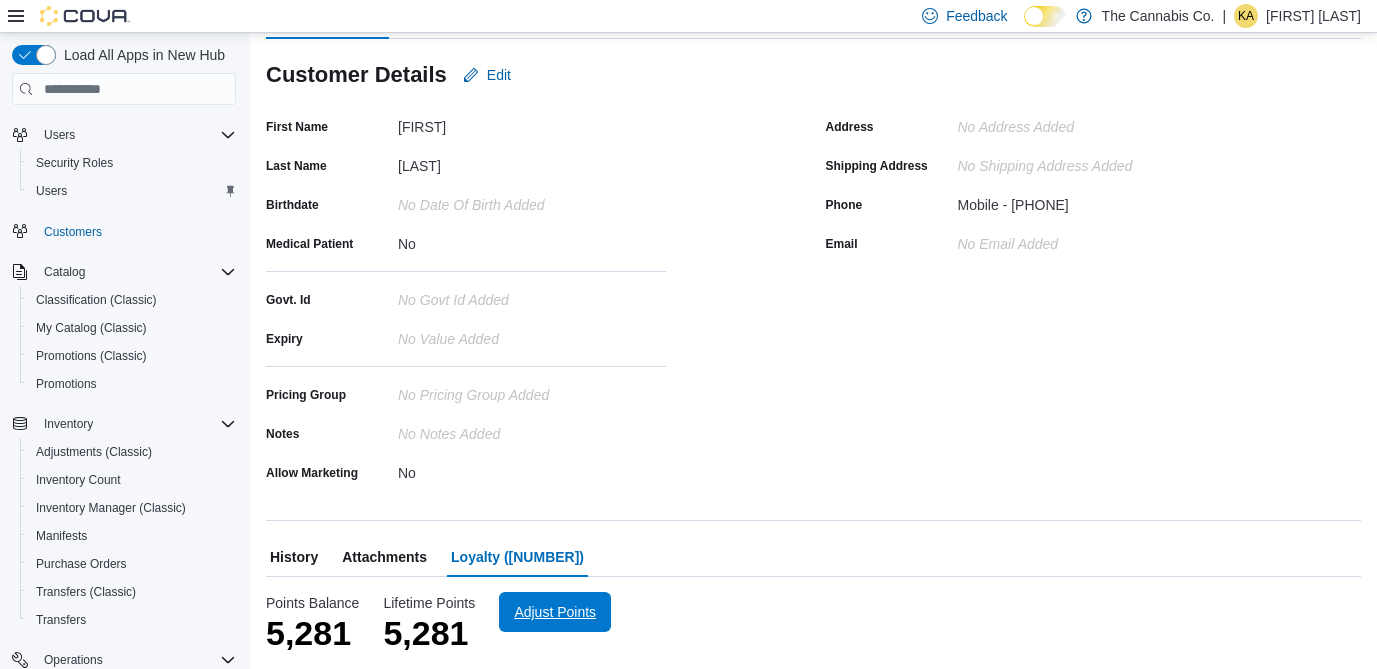 click on "Adjust Points" at bounding box center [555, 612] 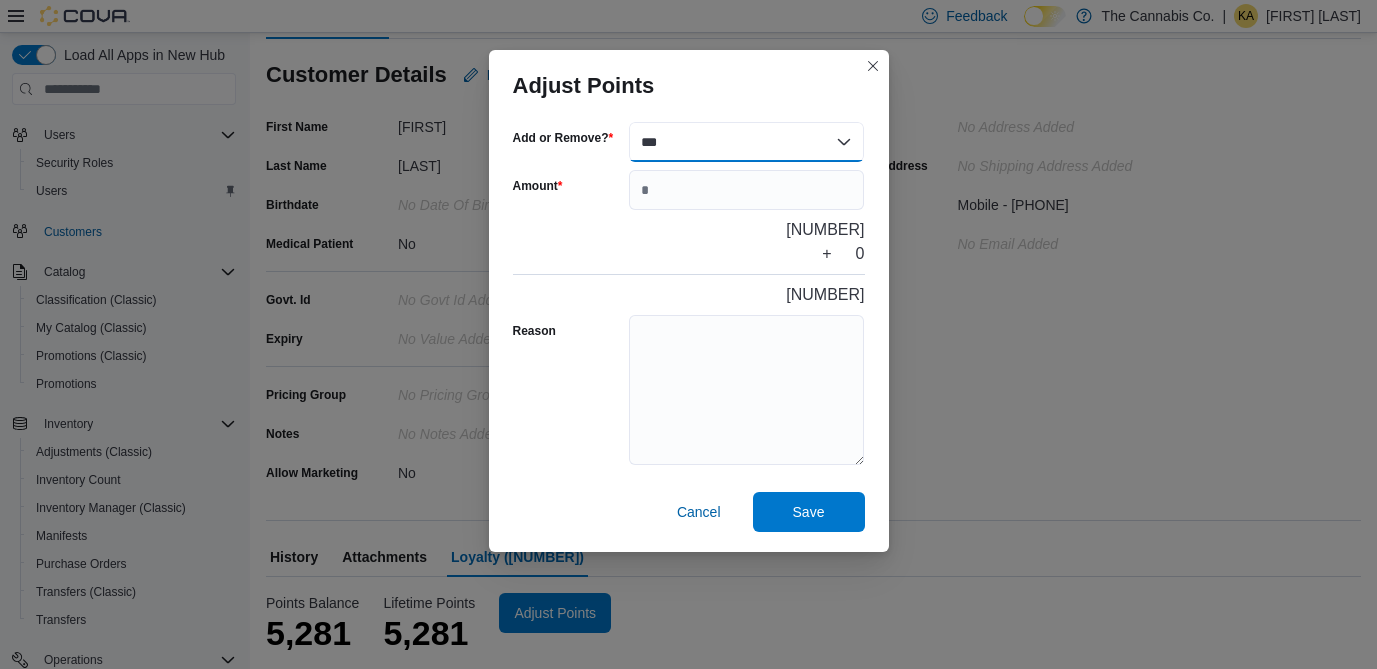 click on "*** ******" at bounding box center (747, 142) 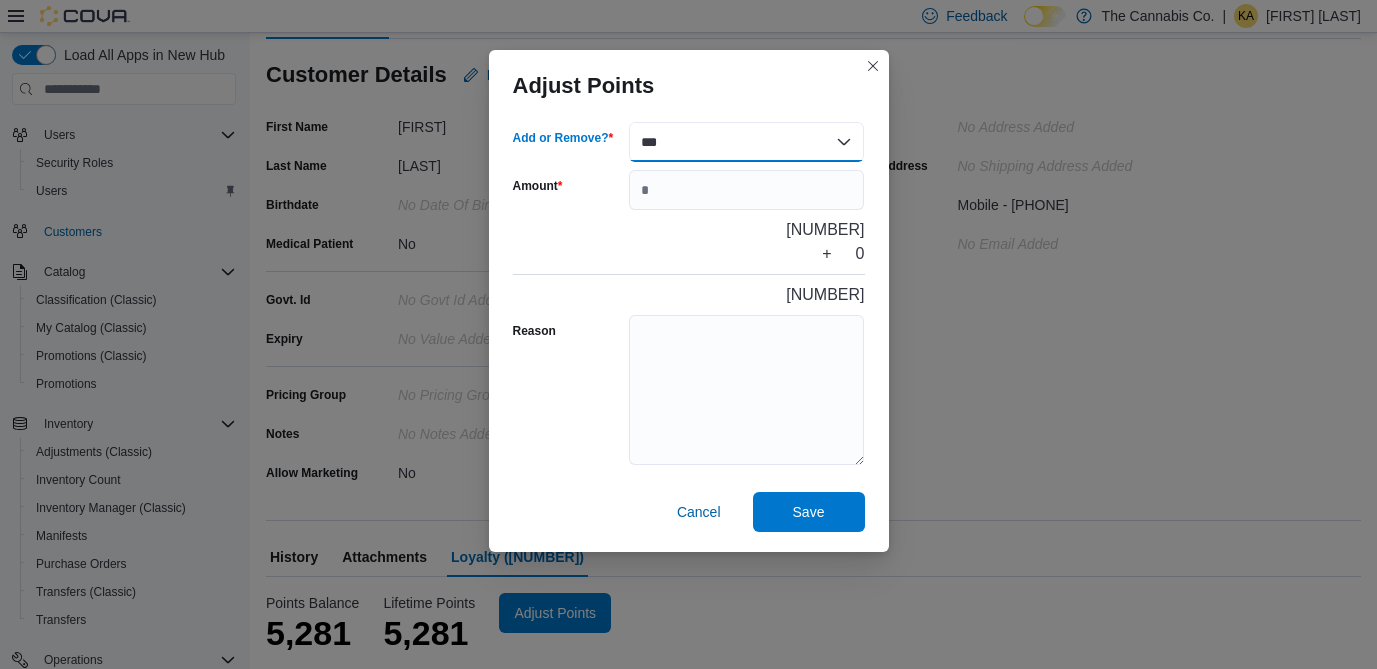 select on "******" 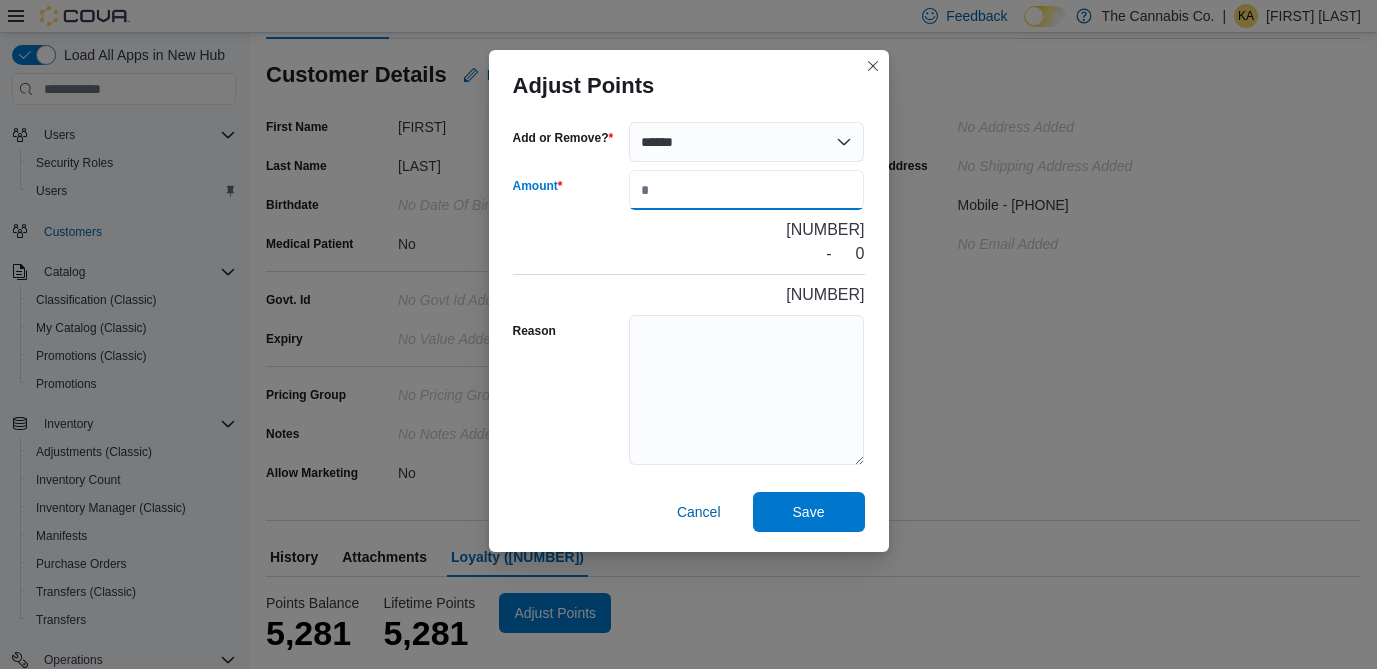 click on "Amount" at bounding box center (747, 190) 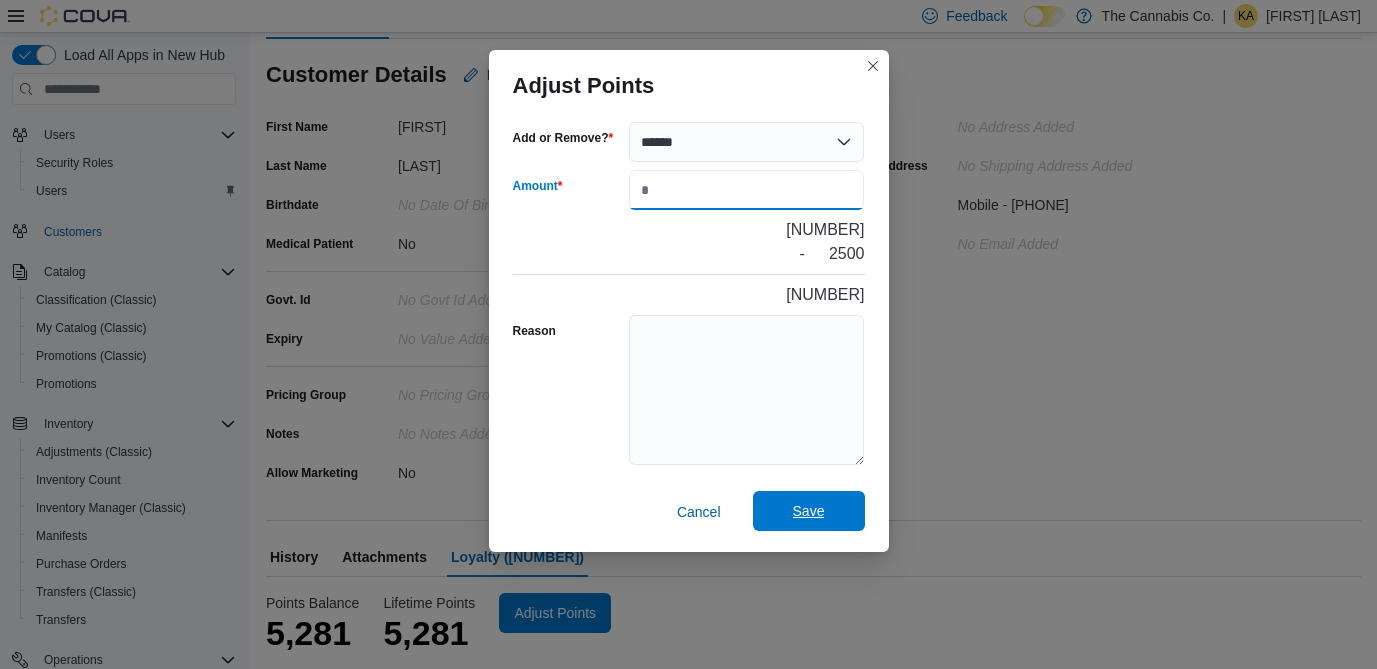 type on "****" 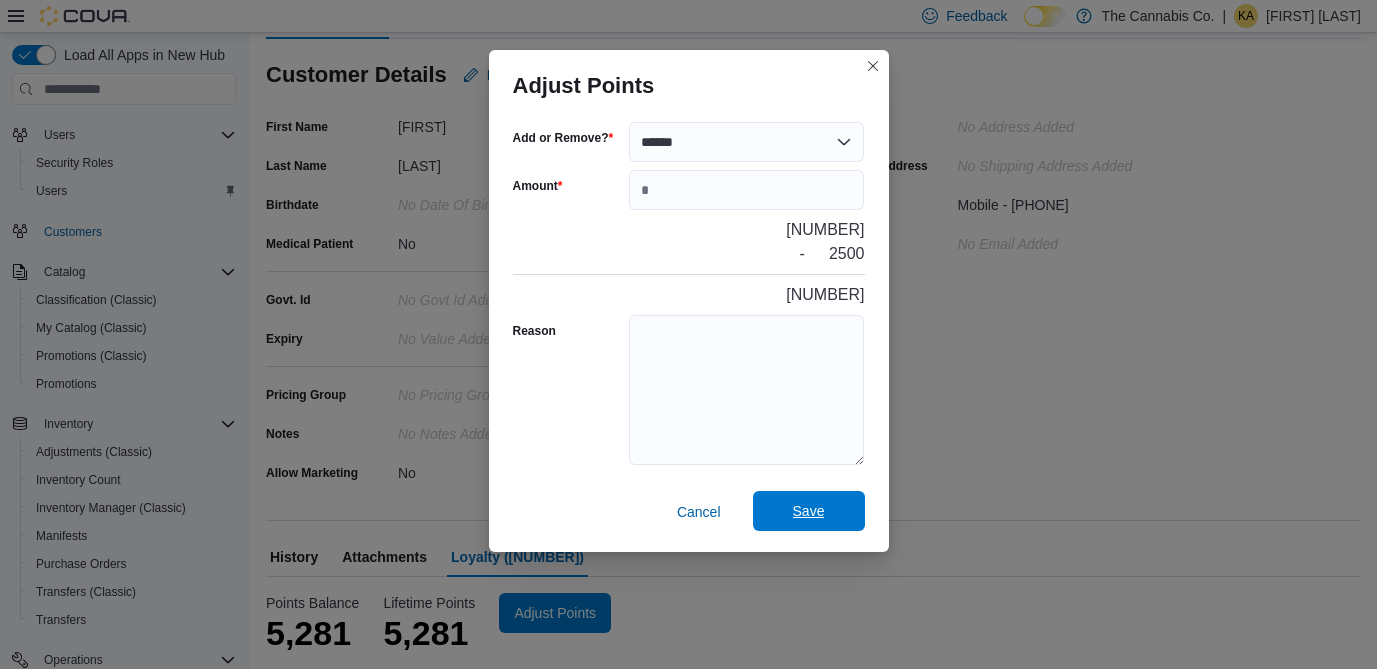 click on "Save" at bounding box center (809, 511) 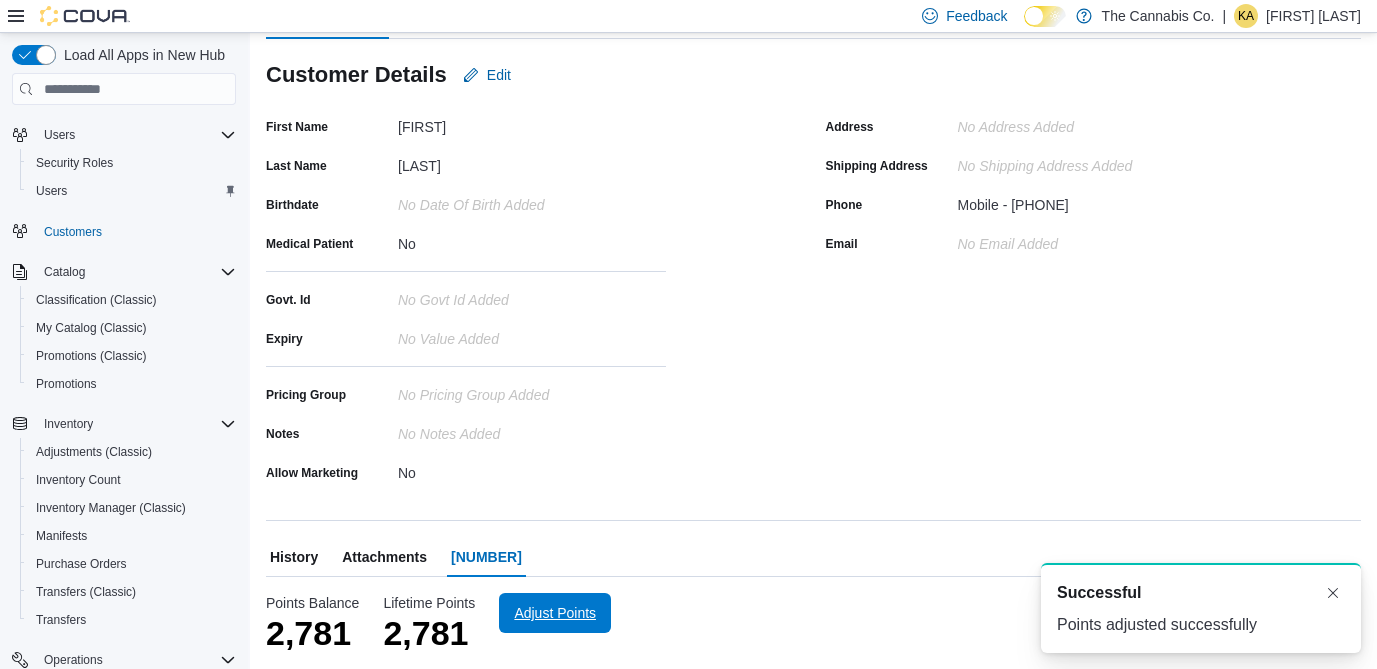 scroll, scrollTop: 0, scrollLeft: 0, axis: both 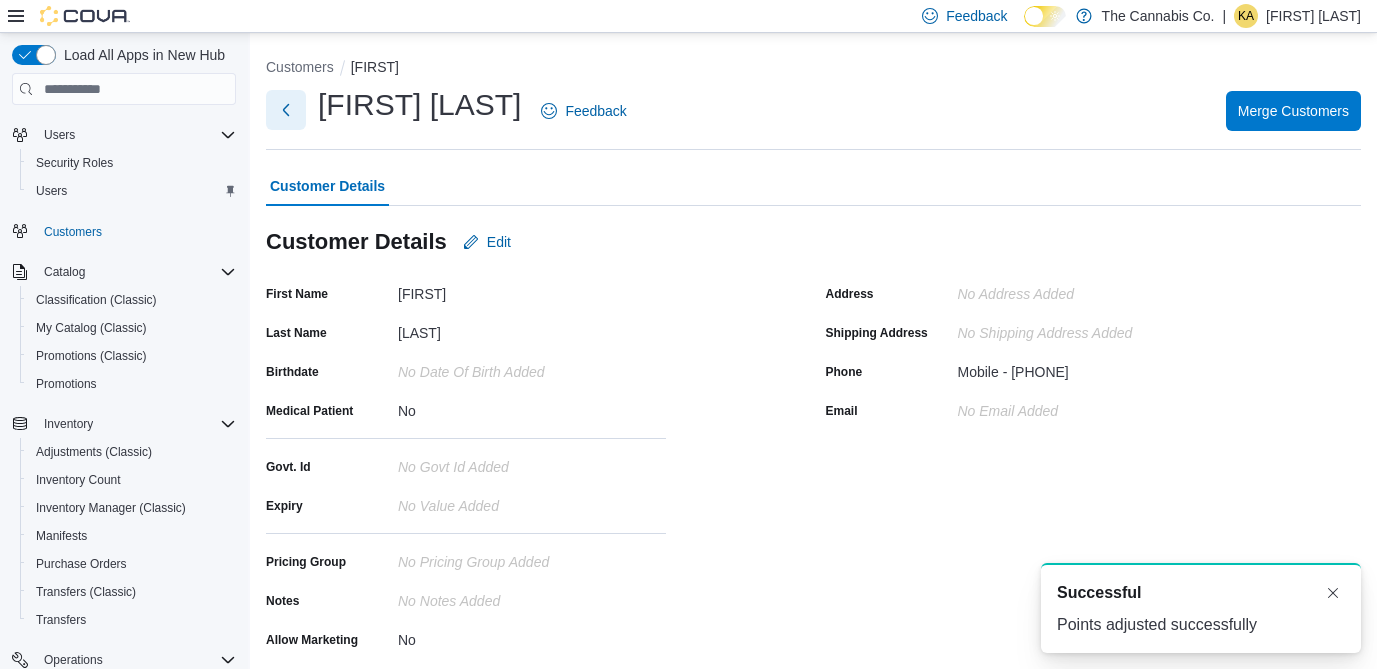 click at bounding box center (286, 110) 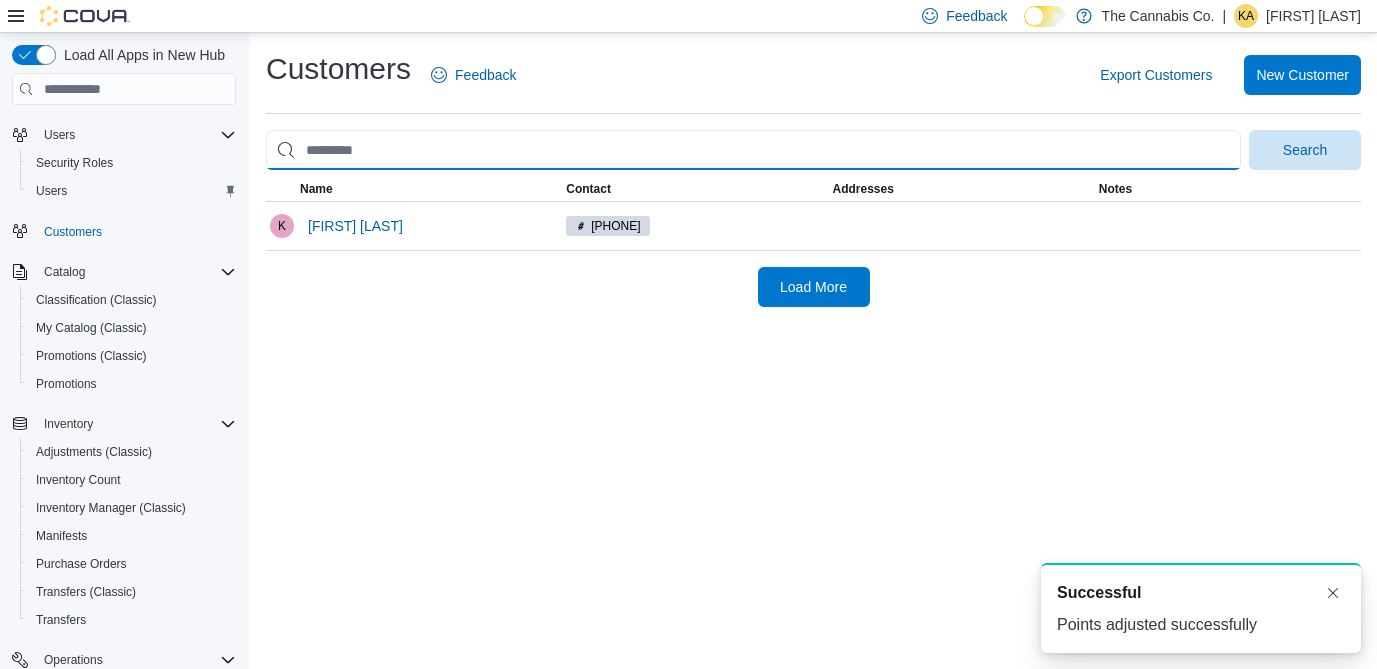 click at bounding box center [753, 150] 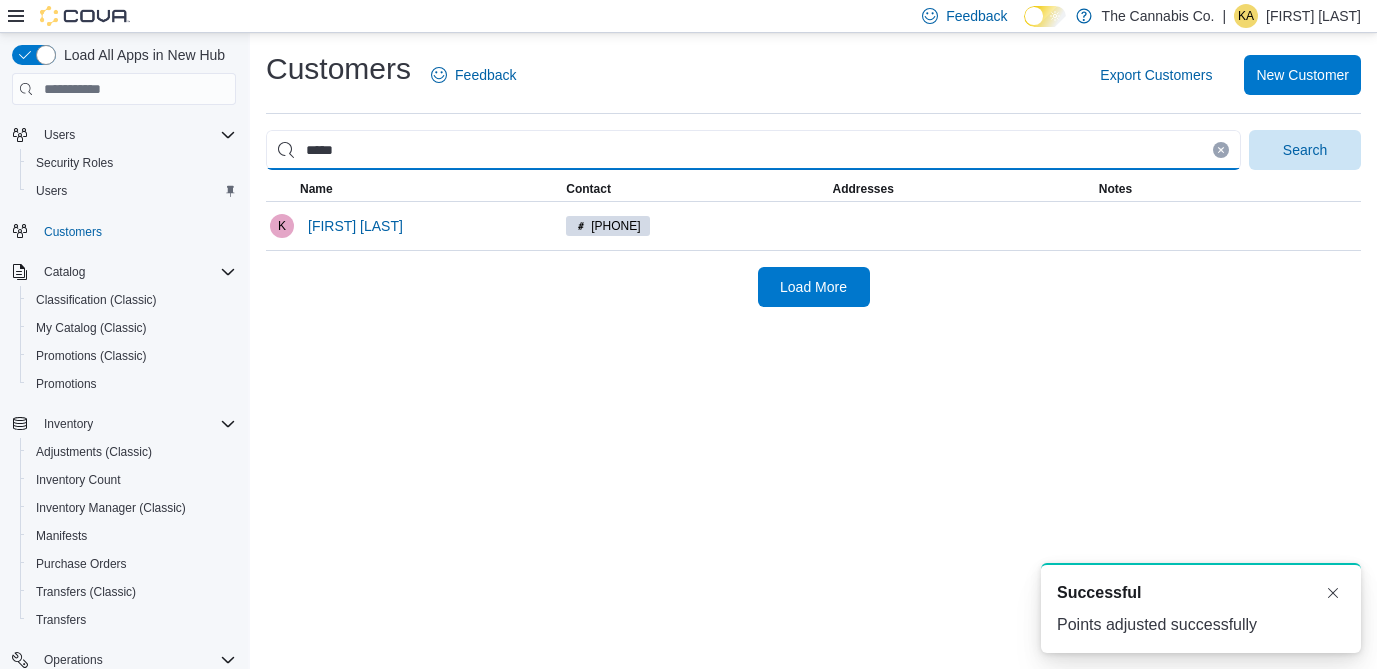type on "*****" 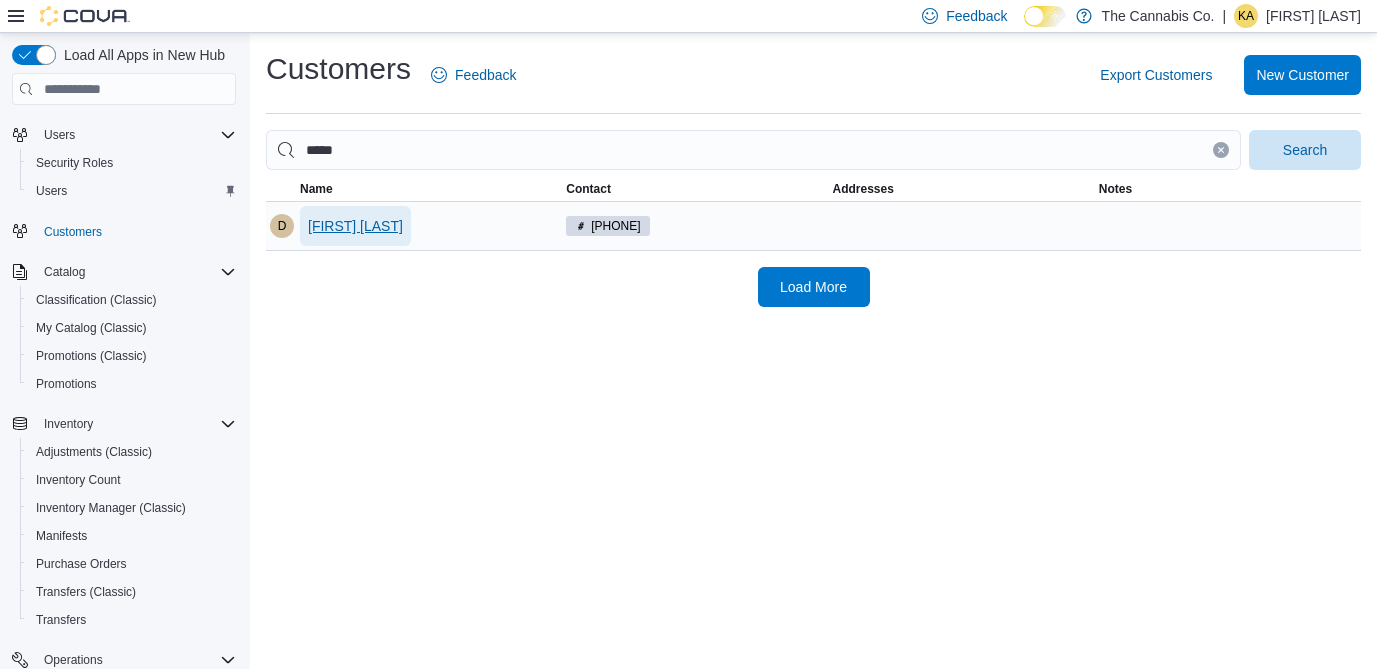 click on "[FIRST] [LAST]" at bounding box center [355, 226] 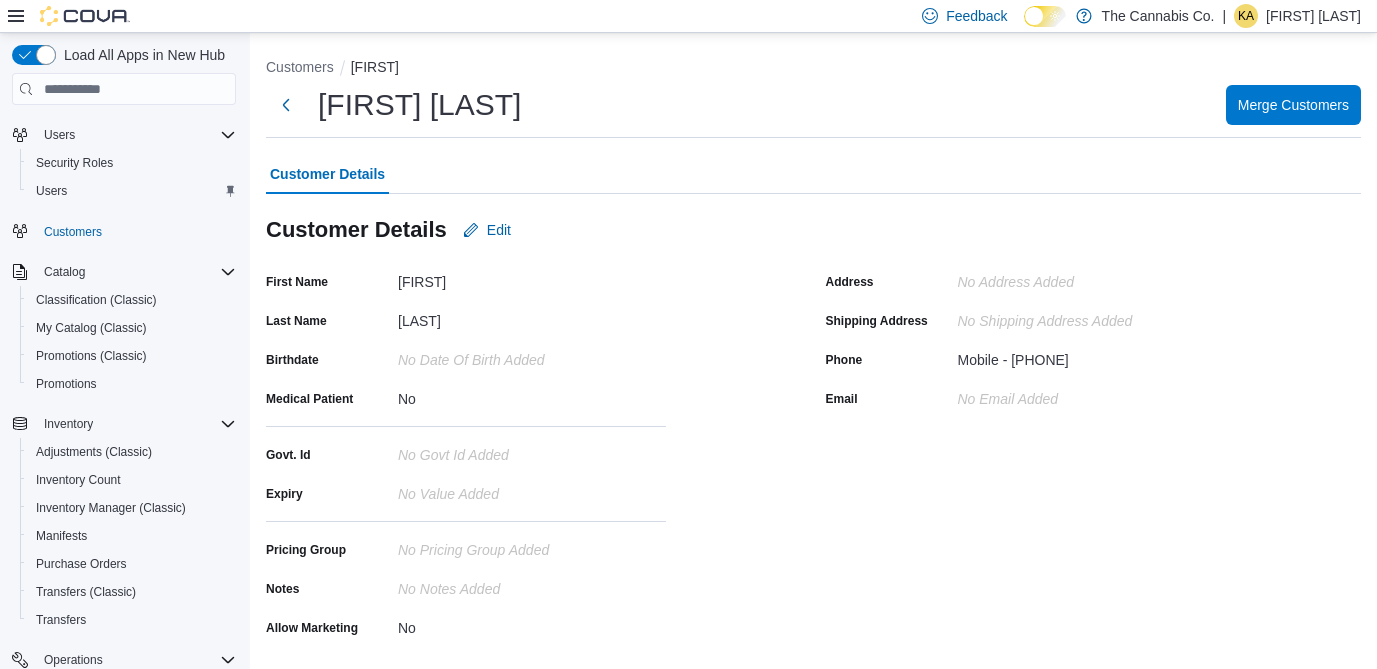 scroll, scrollTop: 251, scrollLeft: 0, axis: vertical 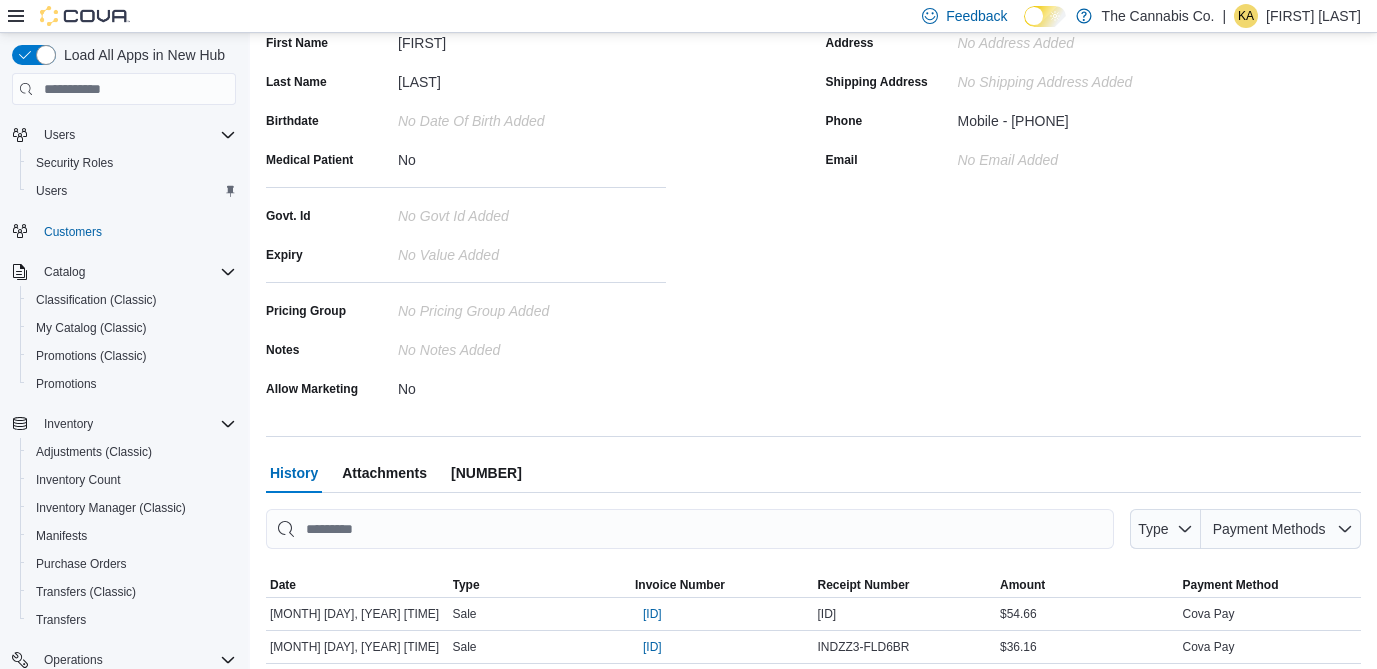 click at bounding box center [813, 501] 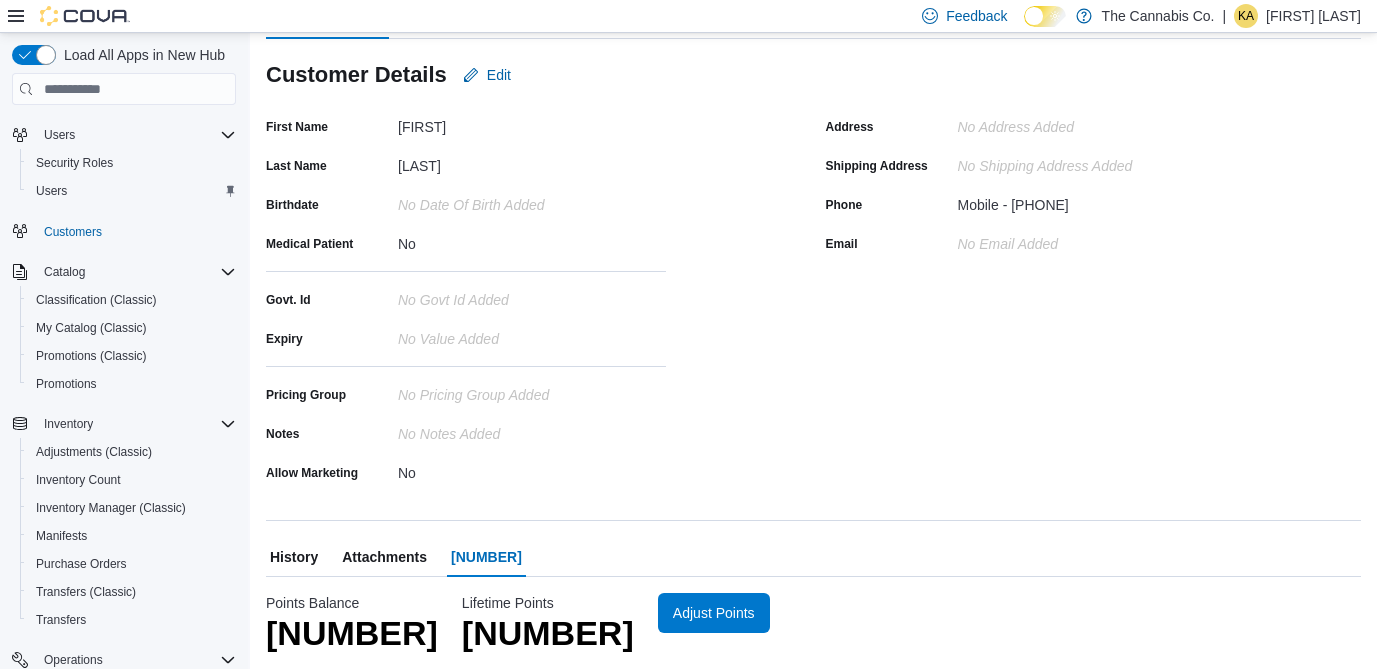 scroll, scrollTop: 167, scrollLeft: 0, axis: vertical 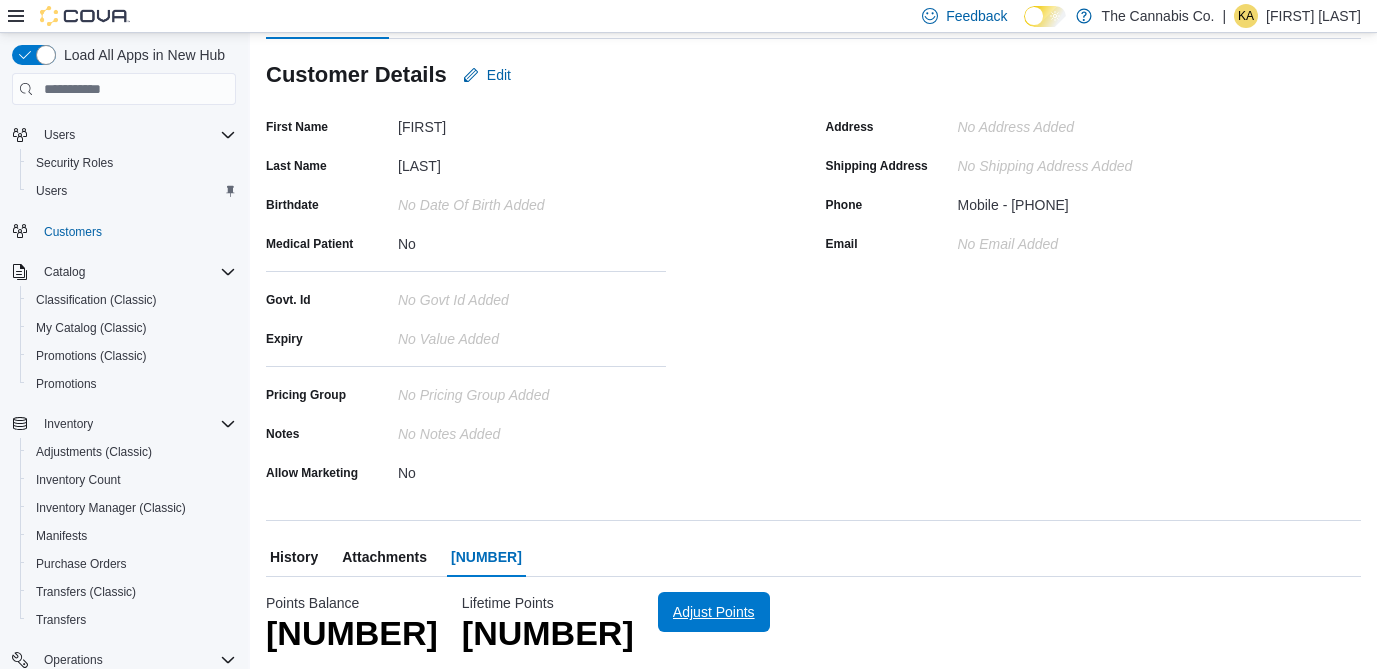 click on "Adjust Points" at bounding box center (714, 612) 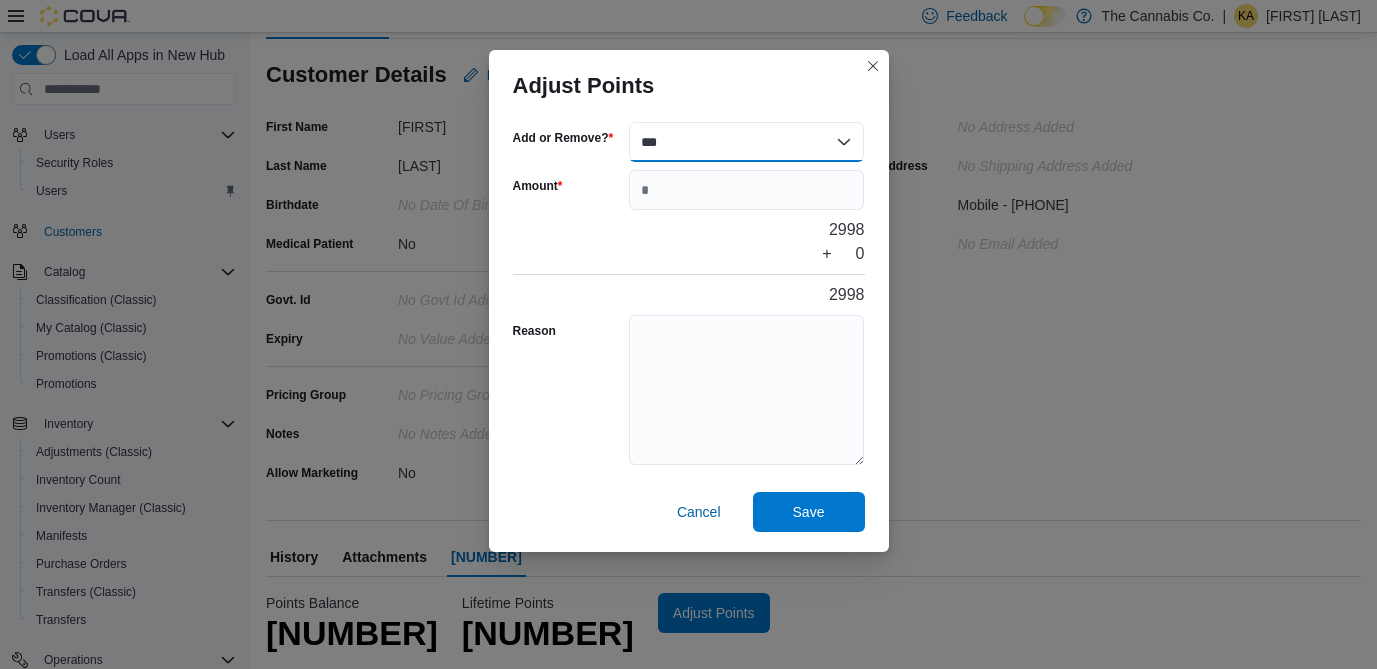 click on "*** ******" at bounding box center (747, 142) 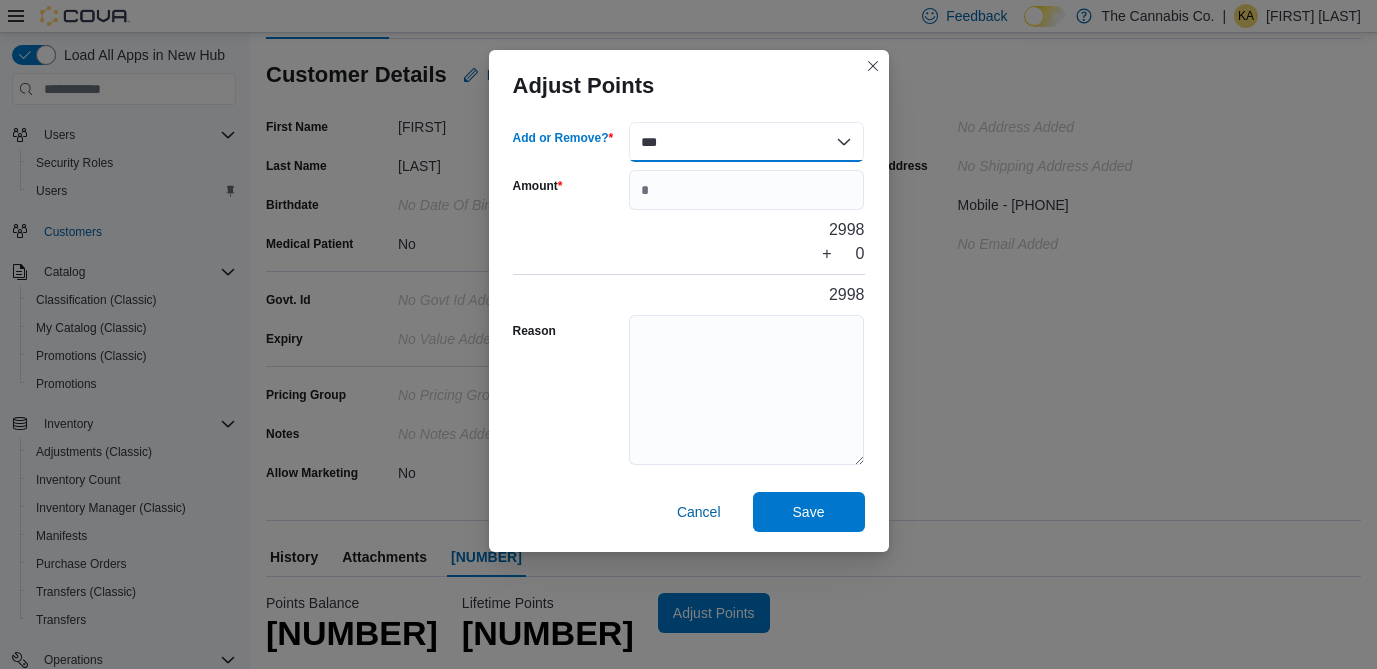 select on "******" 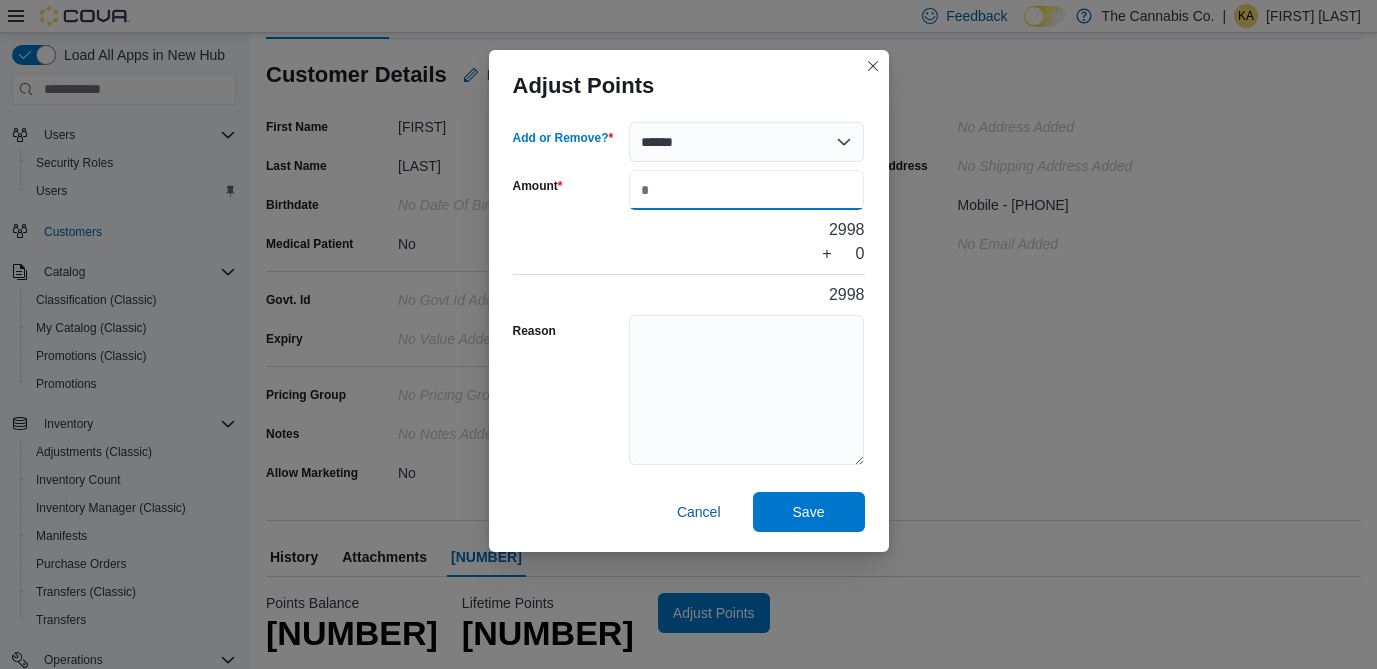 click on "Amount" at bounding box center (747, 190) 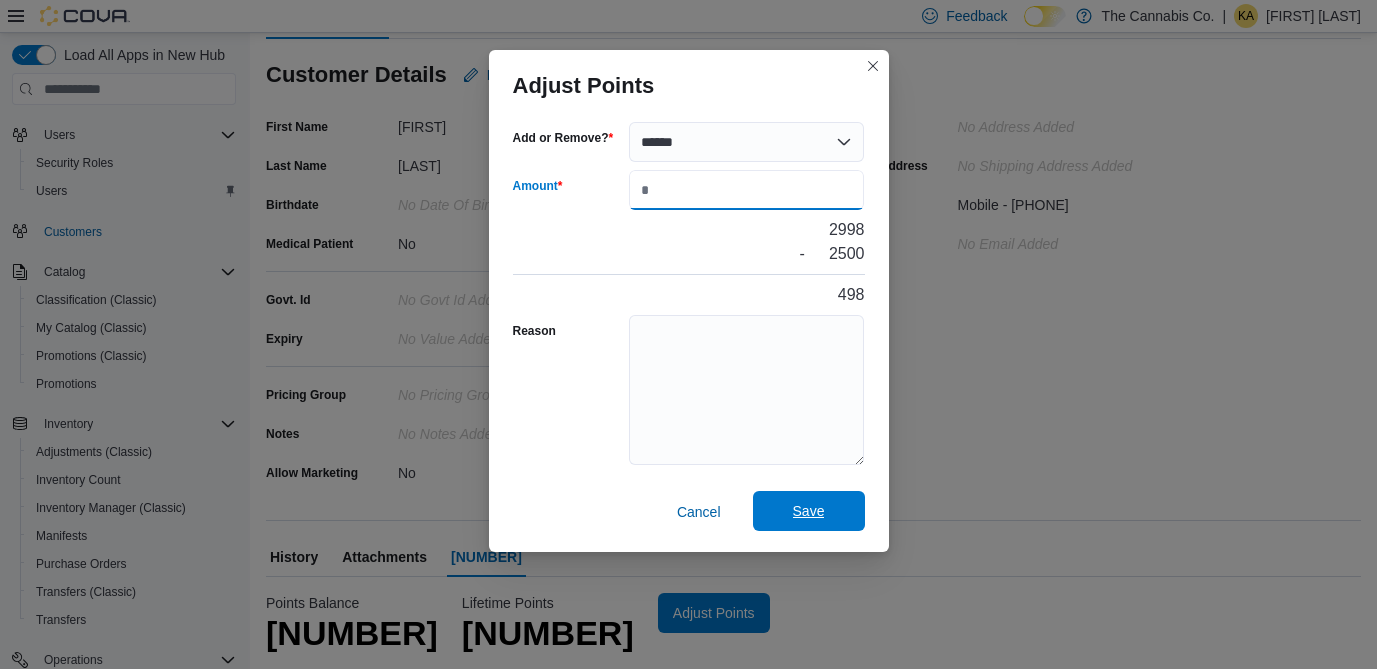 type on "****" 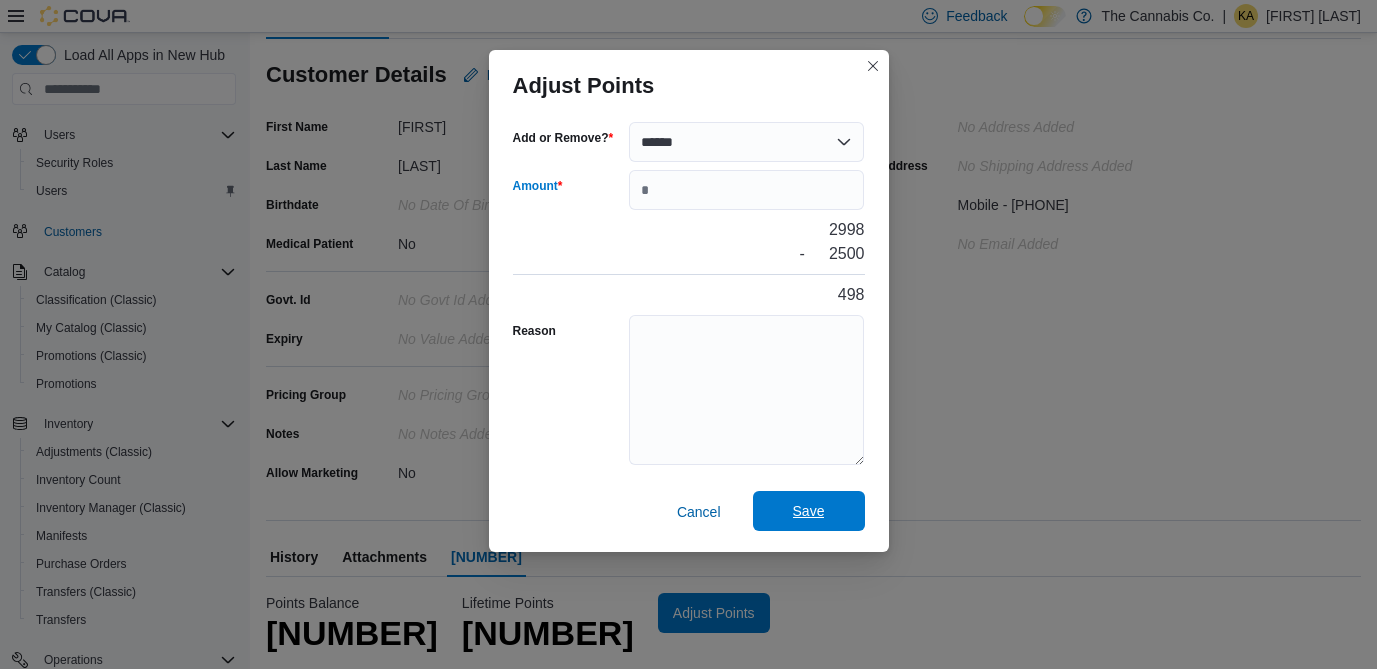 click on "Save" at bounding box center (809, 511) 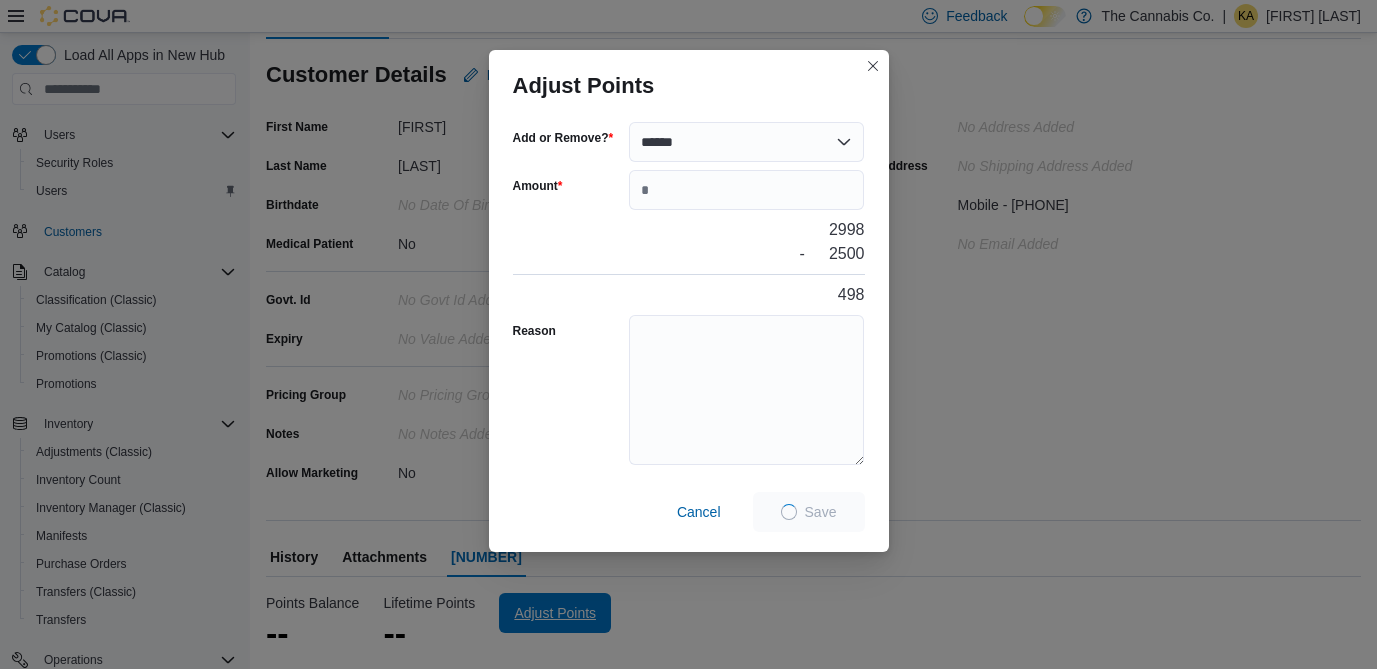 scroll, scrollTop: 0, scrollLeft: 0, axis: both 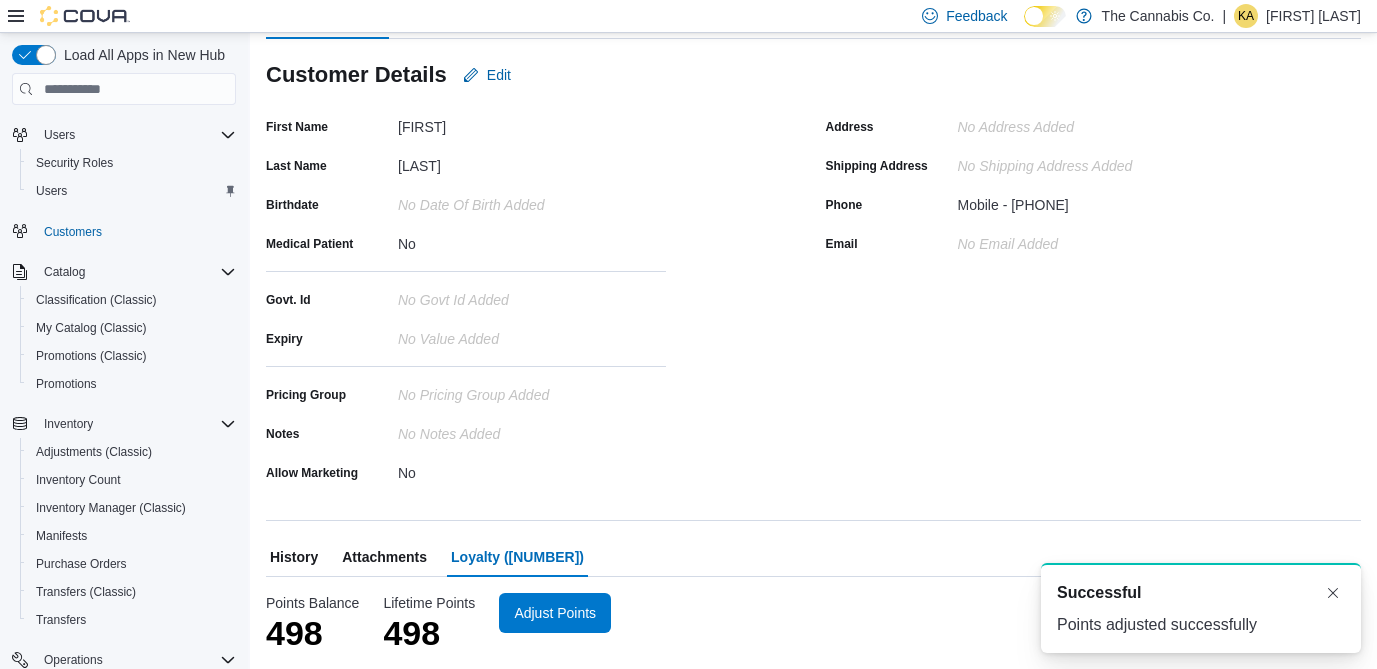 click at bounding box center (813, 47) 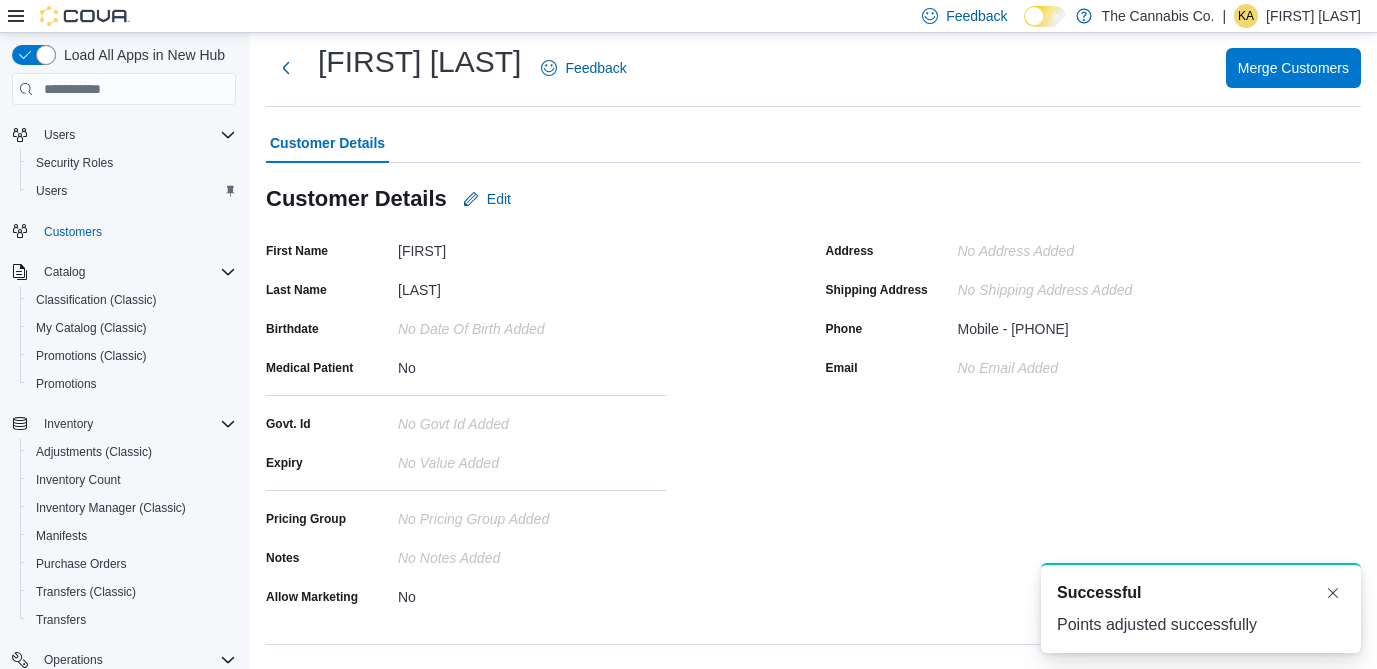 scroll, scrollTop: 0, scrollLeft: 0, axis: both 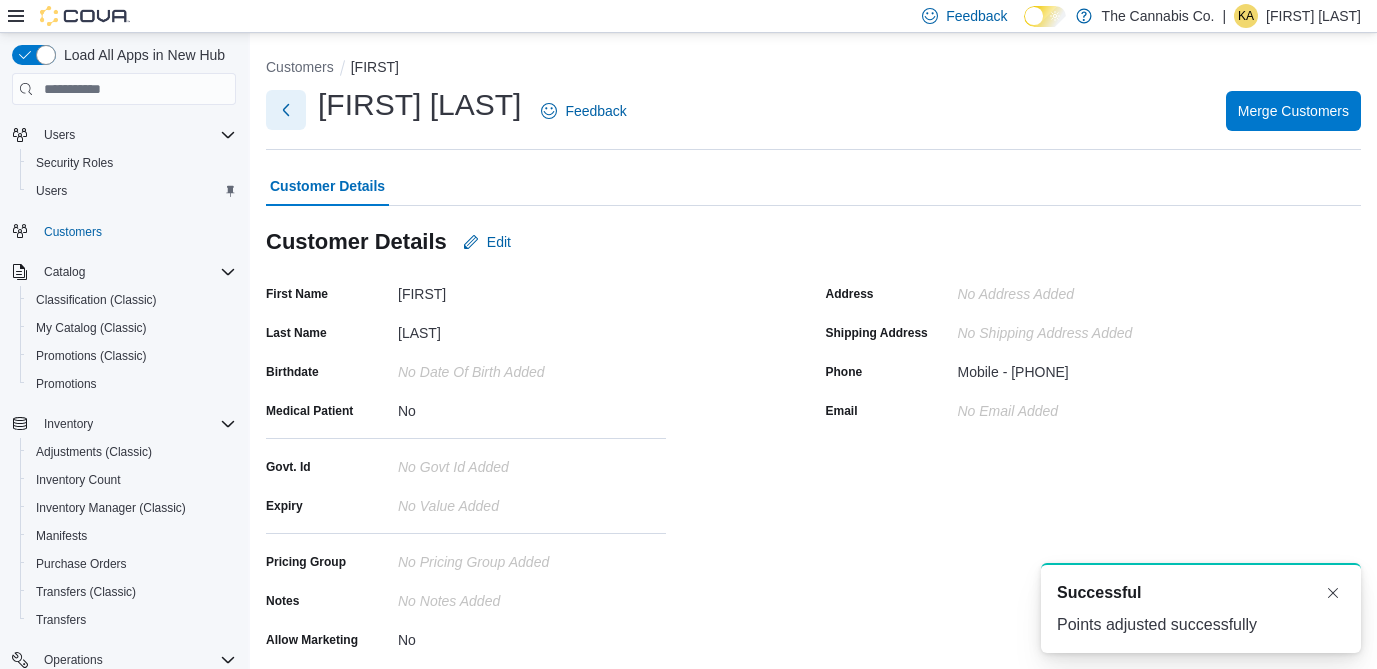 click at bounding box center (286, 110) 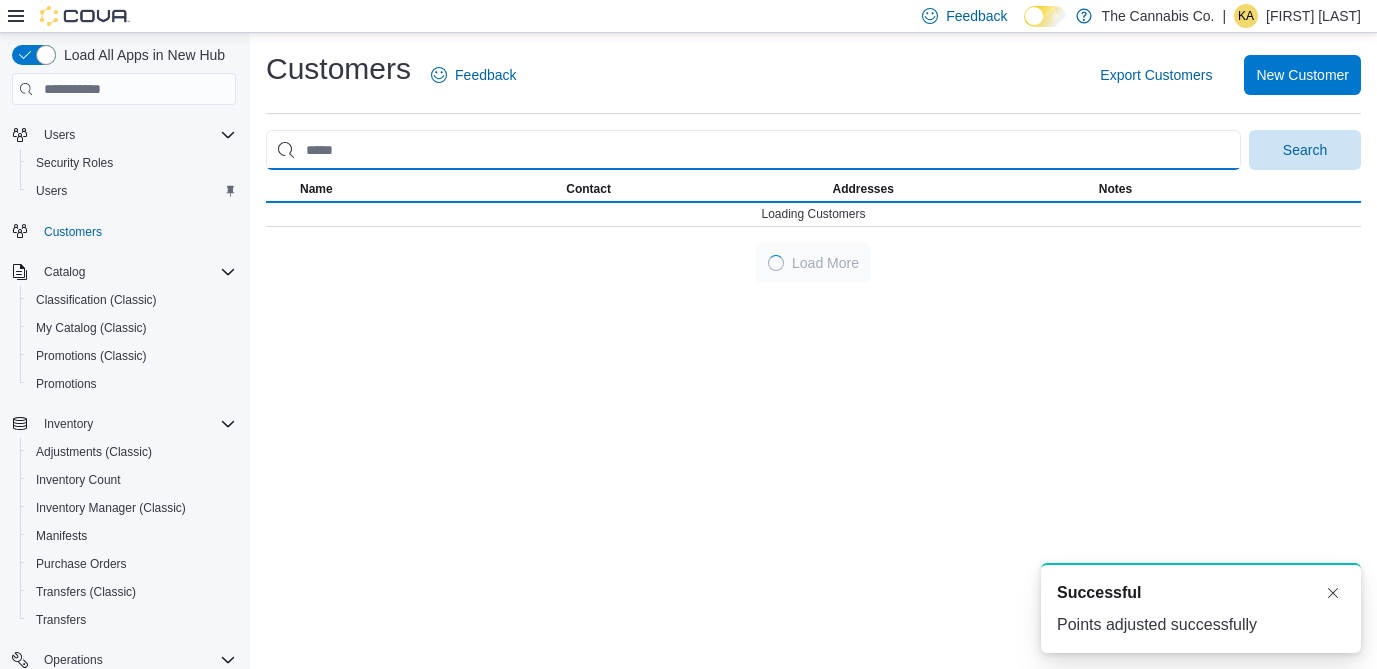 click at bounding box center (753, 150) 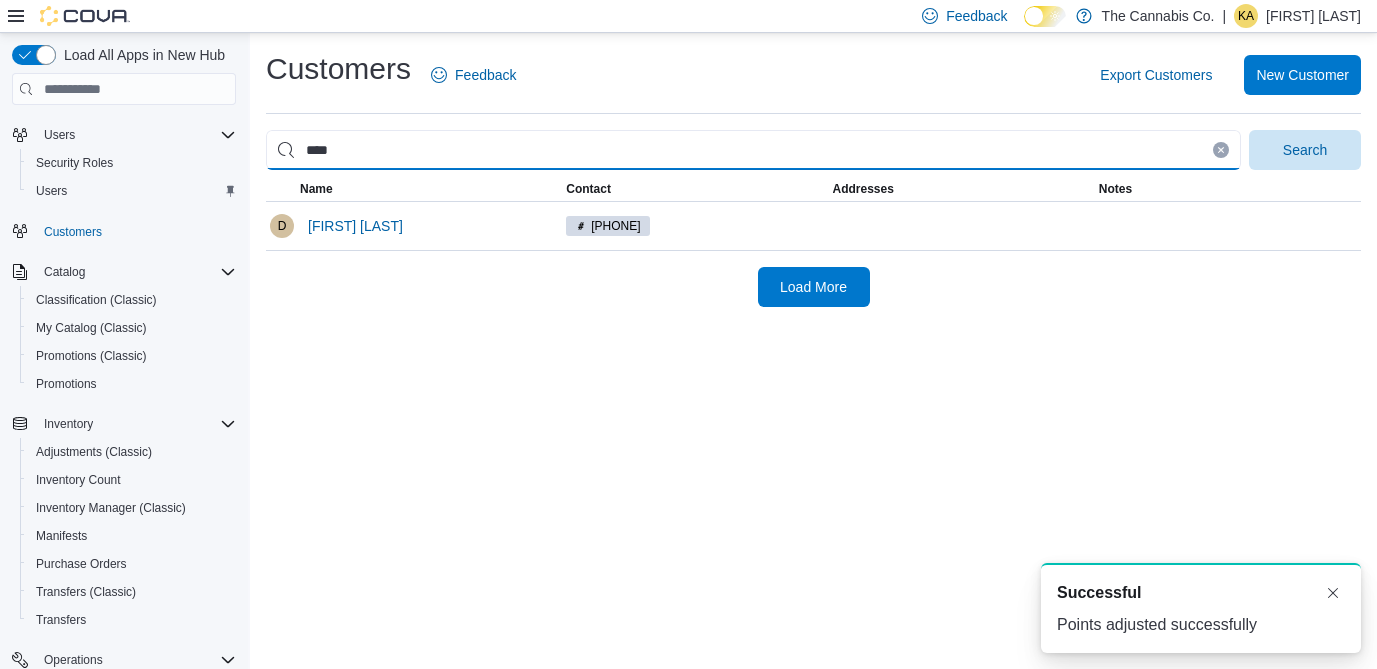 type on "*******" 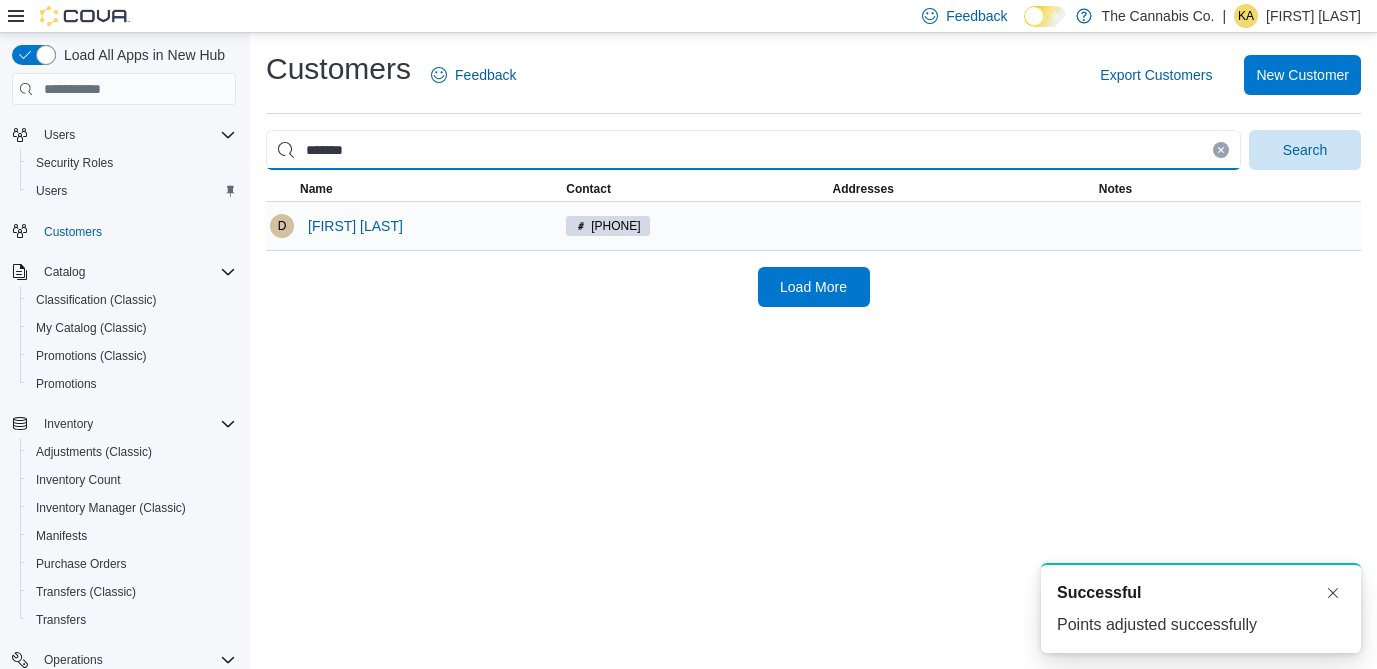 click on "Search" at bounding box center (1305, 150) 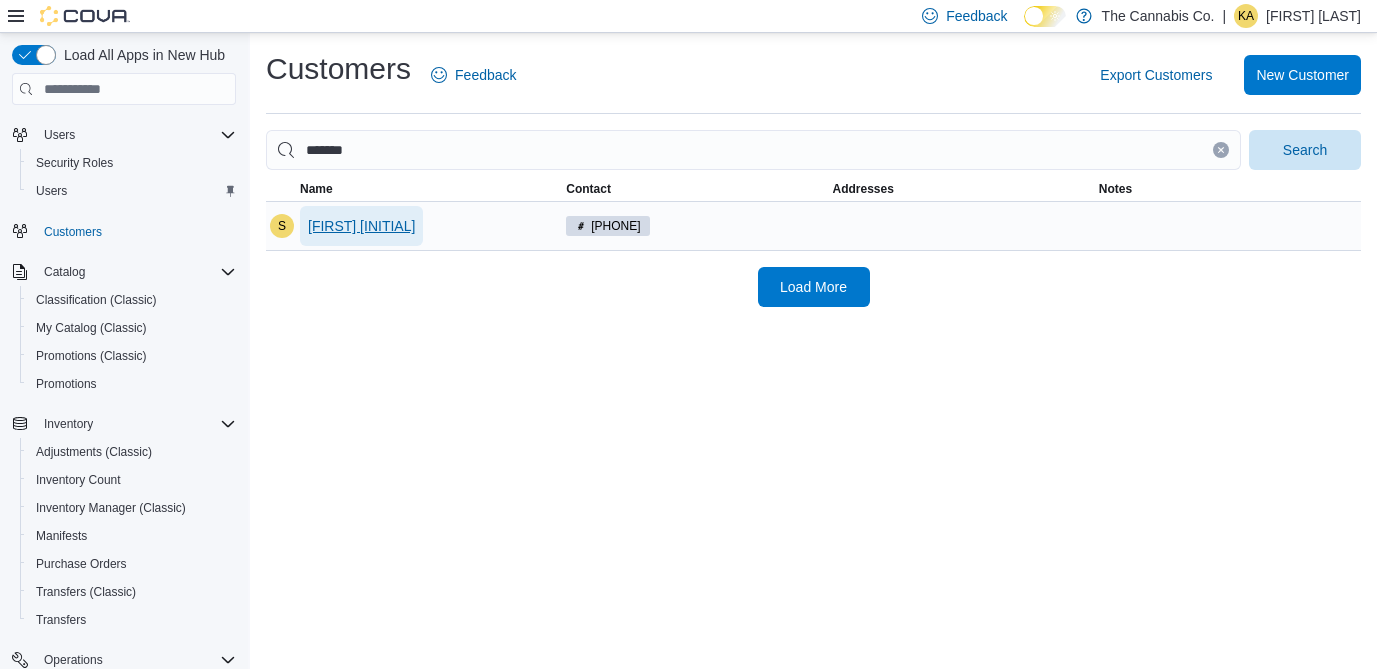 click on "[FIRST] [INITIAL]" at bounding box center [361, 226] 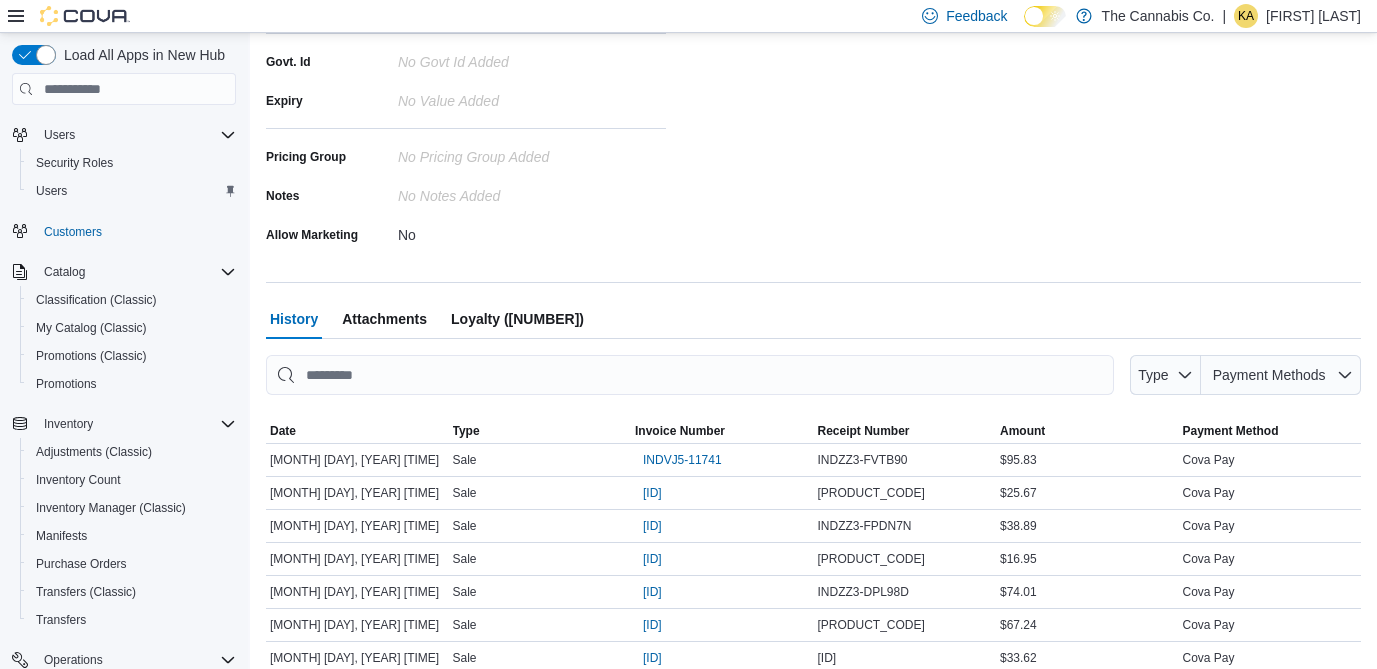 click at bounding box center (813, 347) 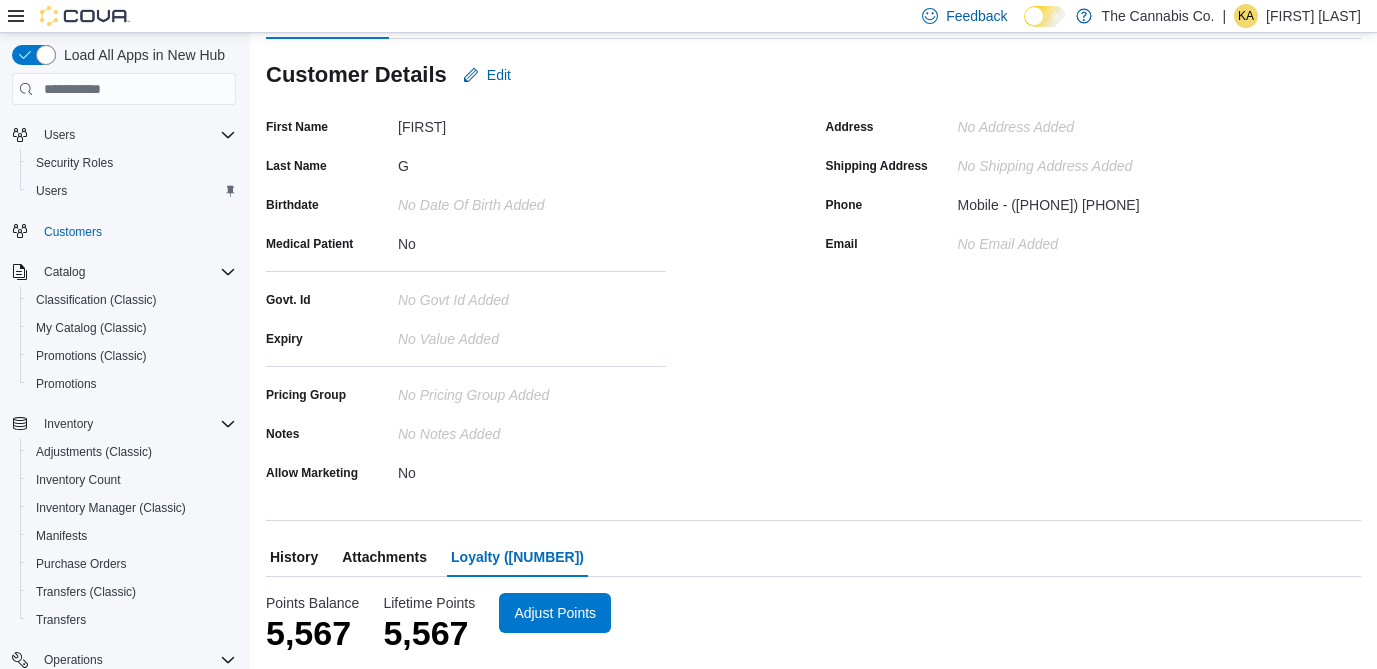 scroll, scrollTop: 167, scrollLeft: 0, axis: vertical 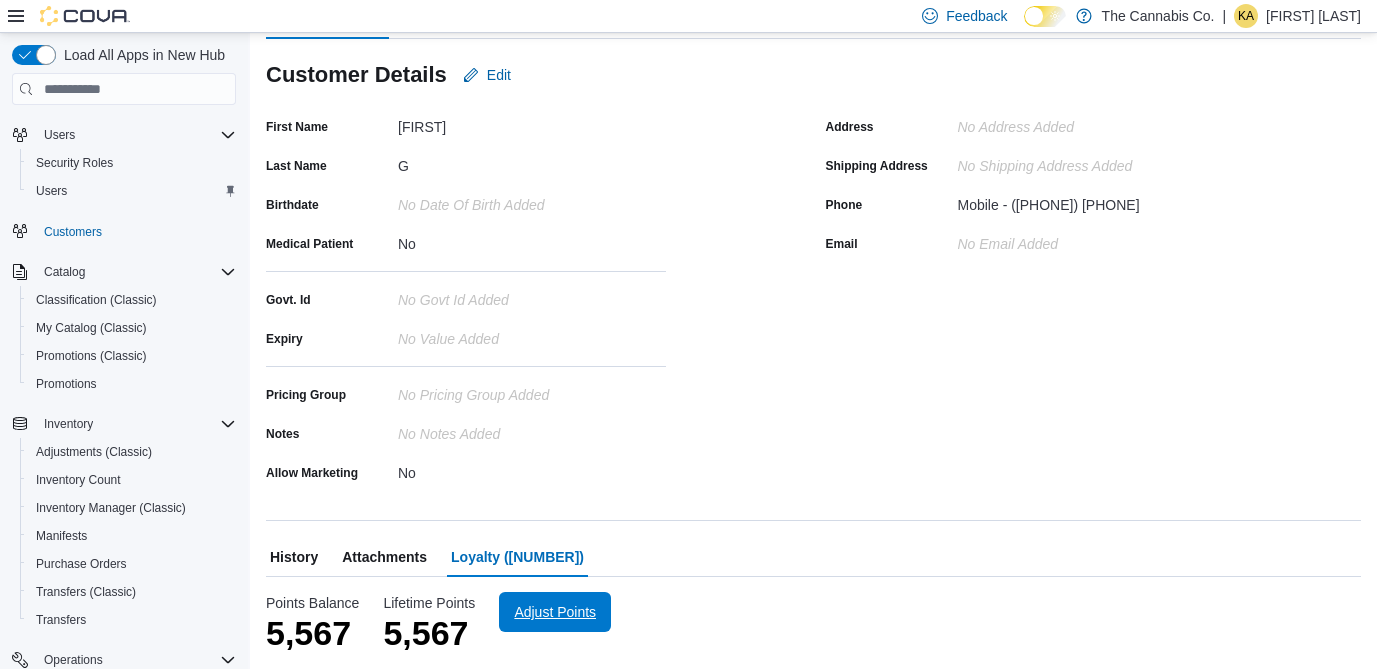 click on "Points Balance [NUMBER] Points Balance [NUMBER] Lifetime Points [NUMBER] Lifetime Points [NUMBER] Adjust Points" at bounding box center [813, 615] 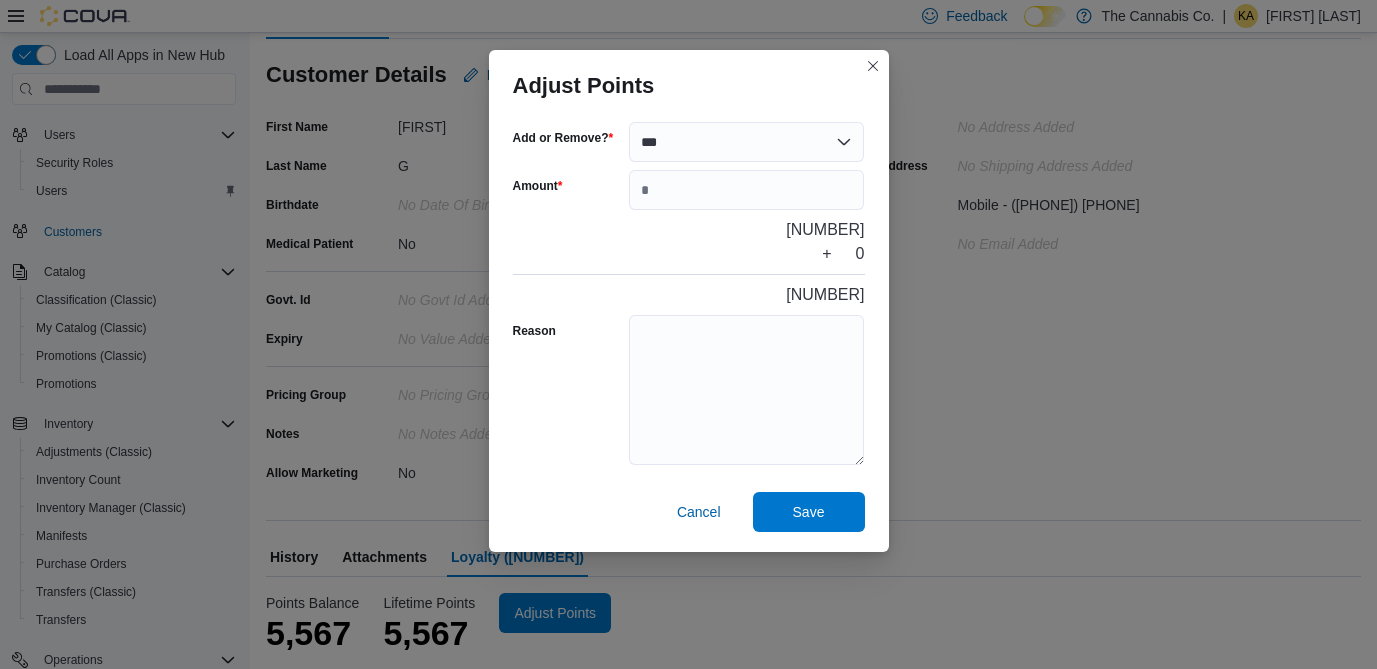 click on "Add or Remove? *** ****** Amount [NUMBER] + [NUMBER] [NUMBER] Reason" at bounding box center [689, 295] 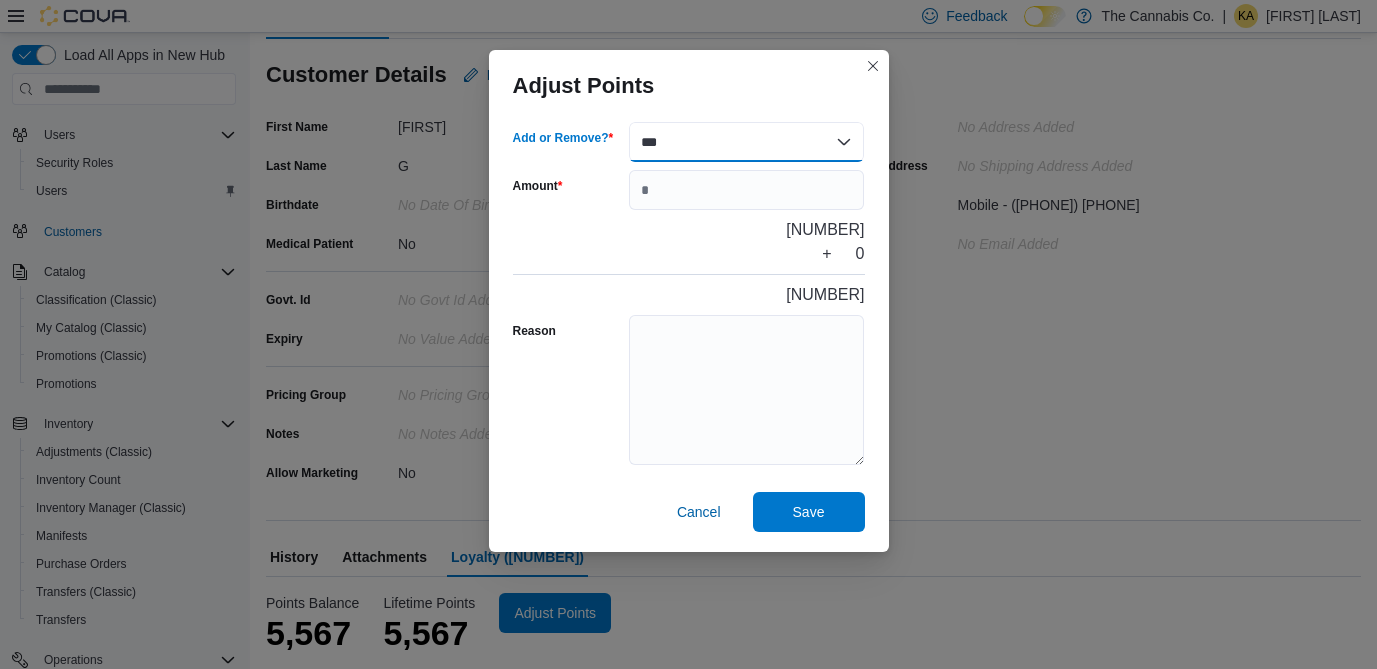 click on "*** ******" at bounding box center (747, 142) 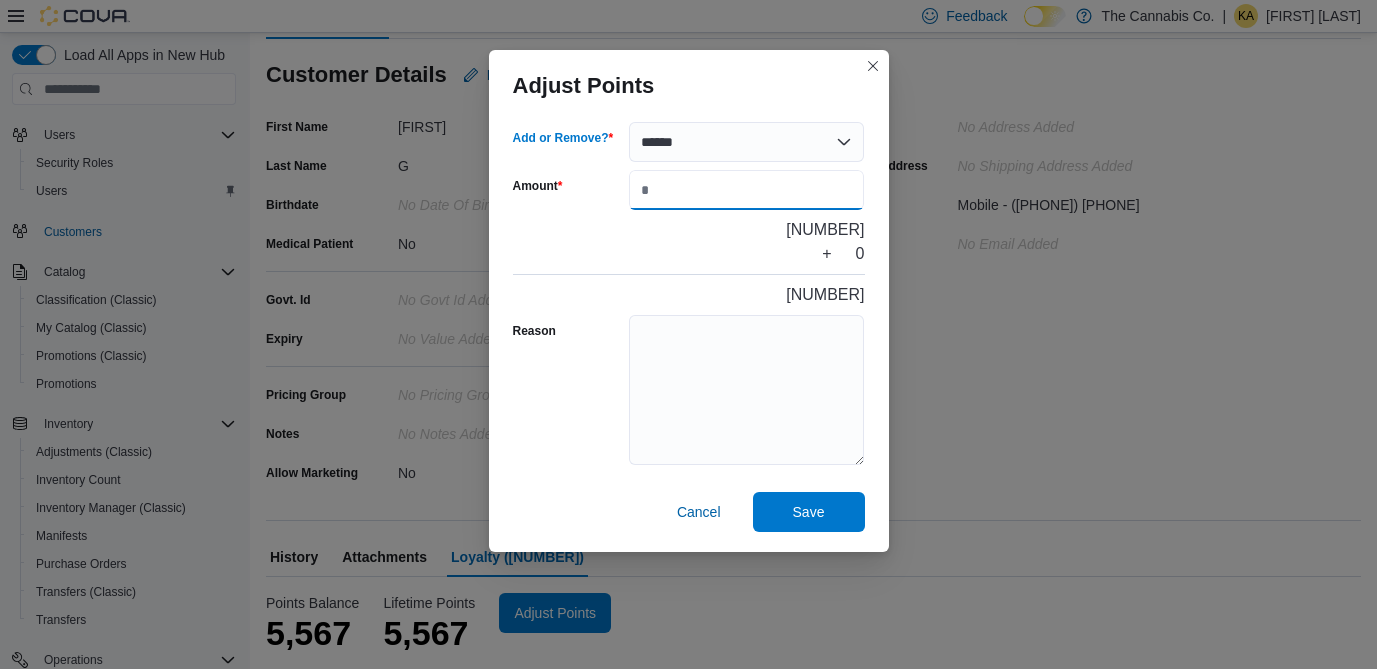 click on "Amount" at bounding box center (747, 190) 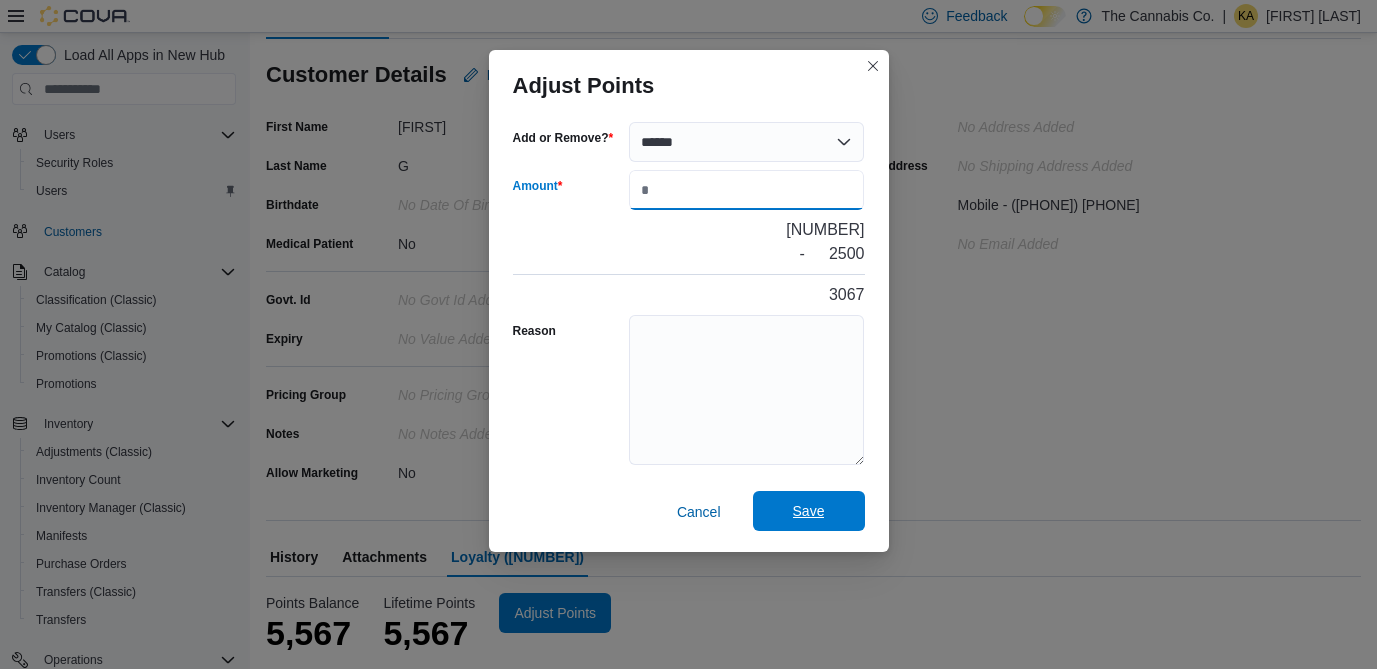 type on "****" 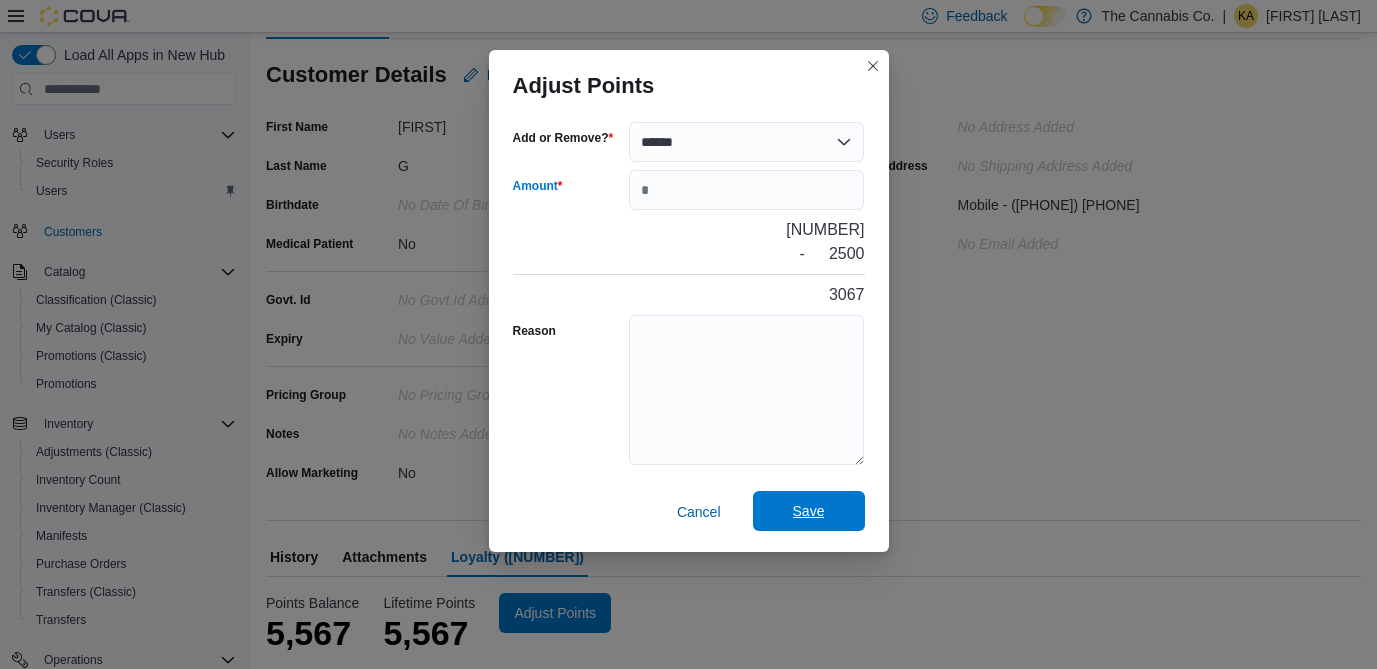 click on "Save" at bounding box center (809, 511) 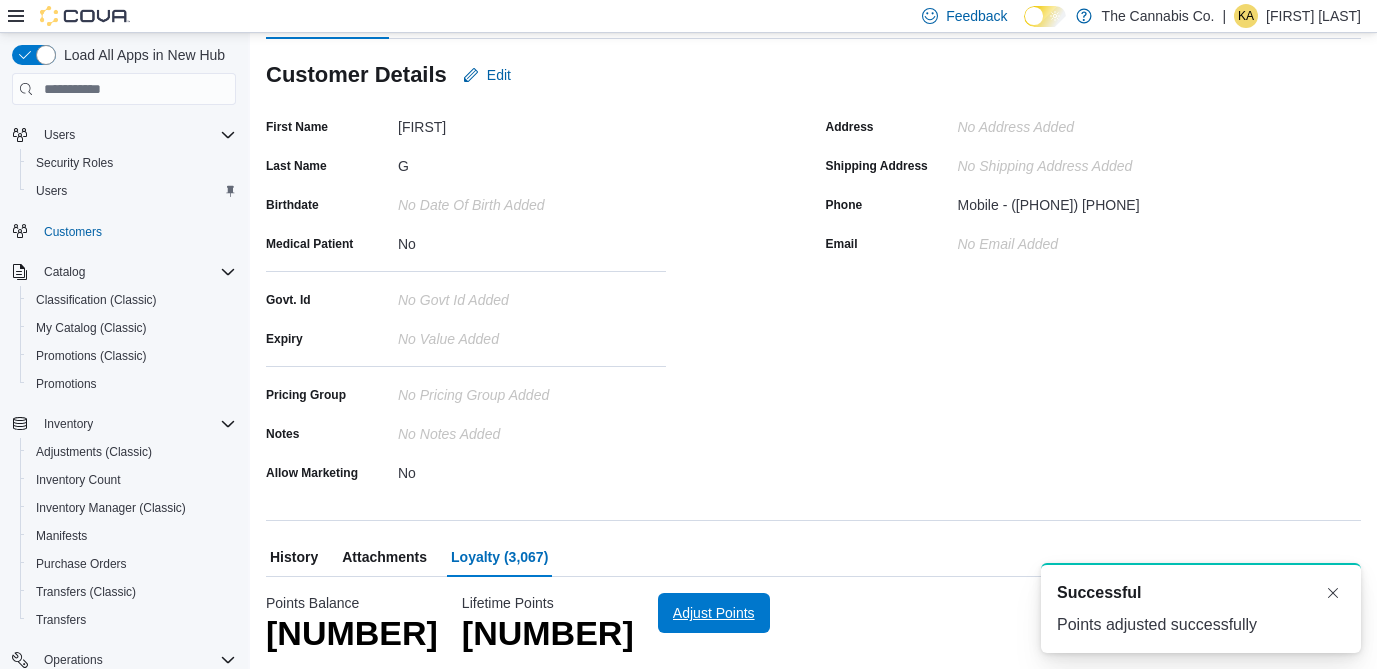scroll, scrollTop: 0, scrollLeft: 0, axis: both 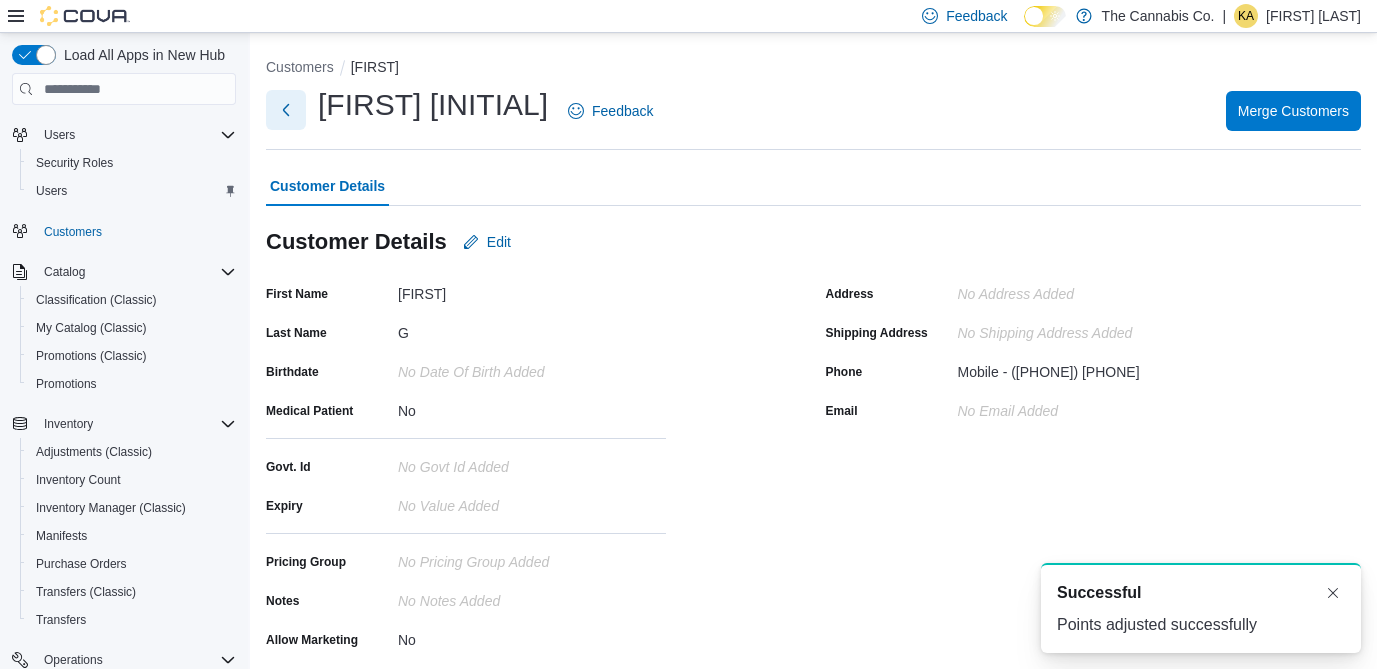 click at bounding box center [286, 110] 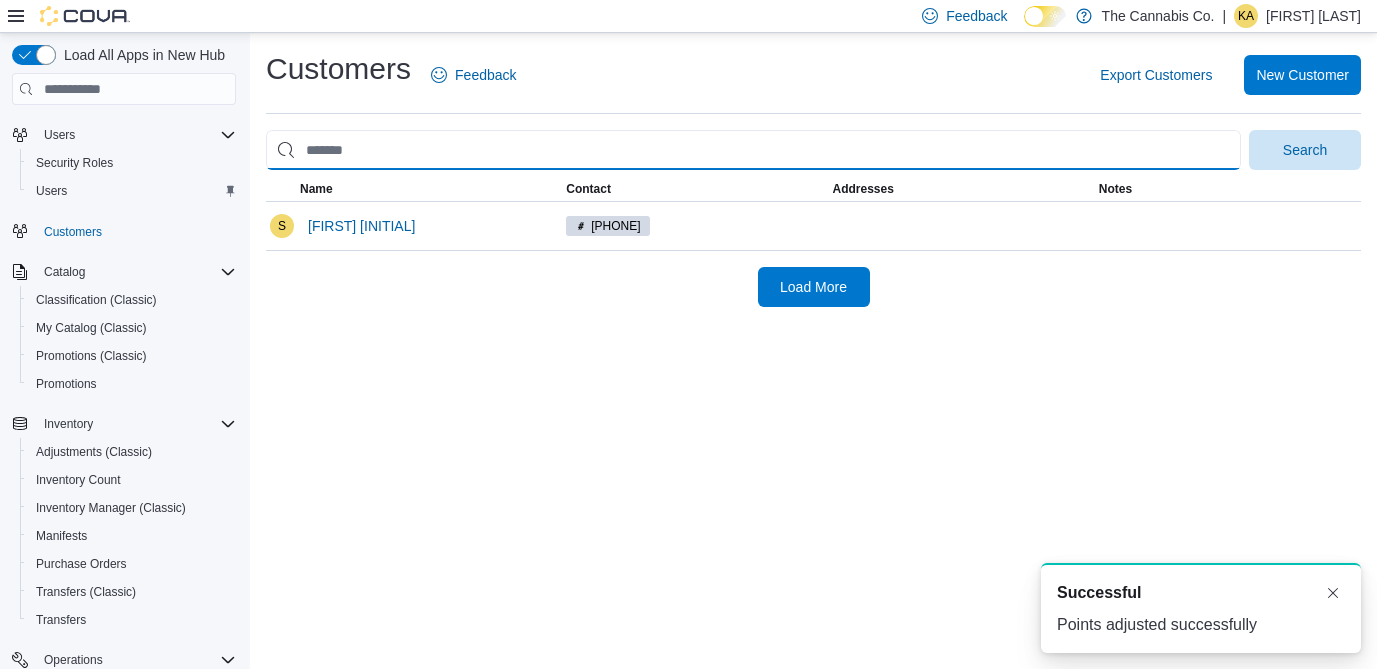 click at bounding box center (753, 150) 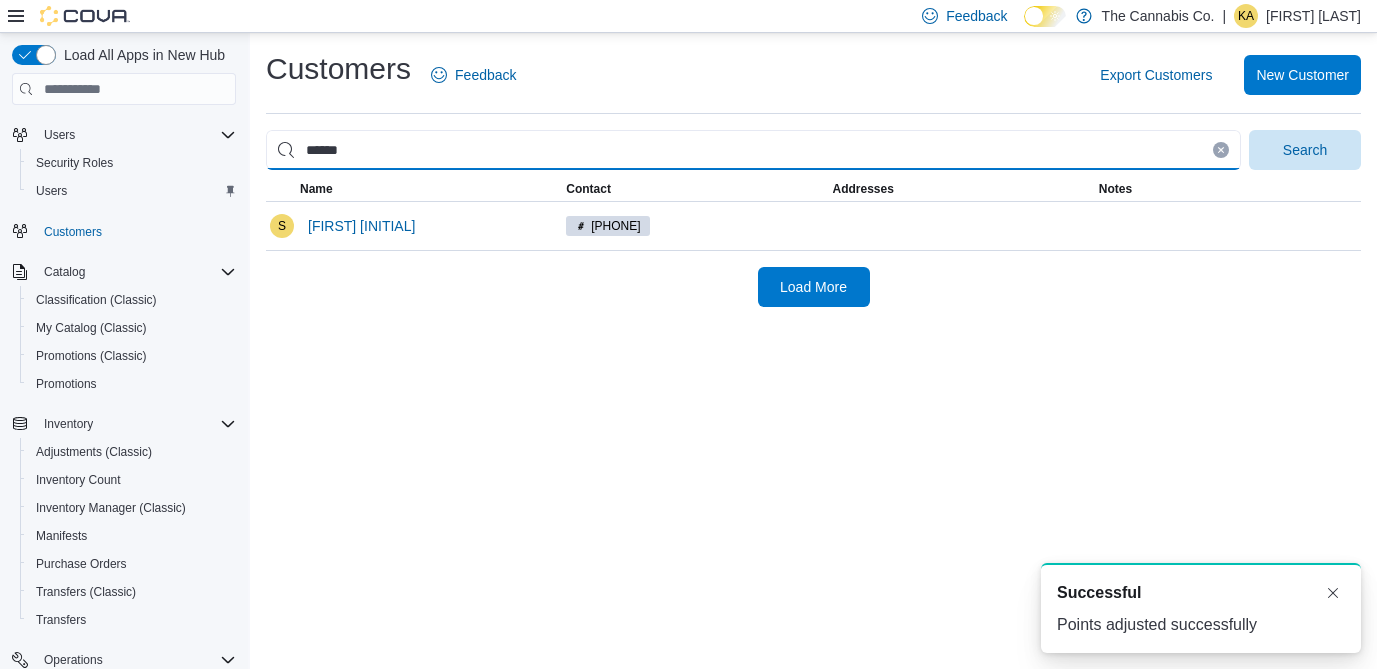 type on "******" 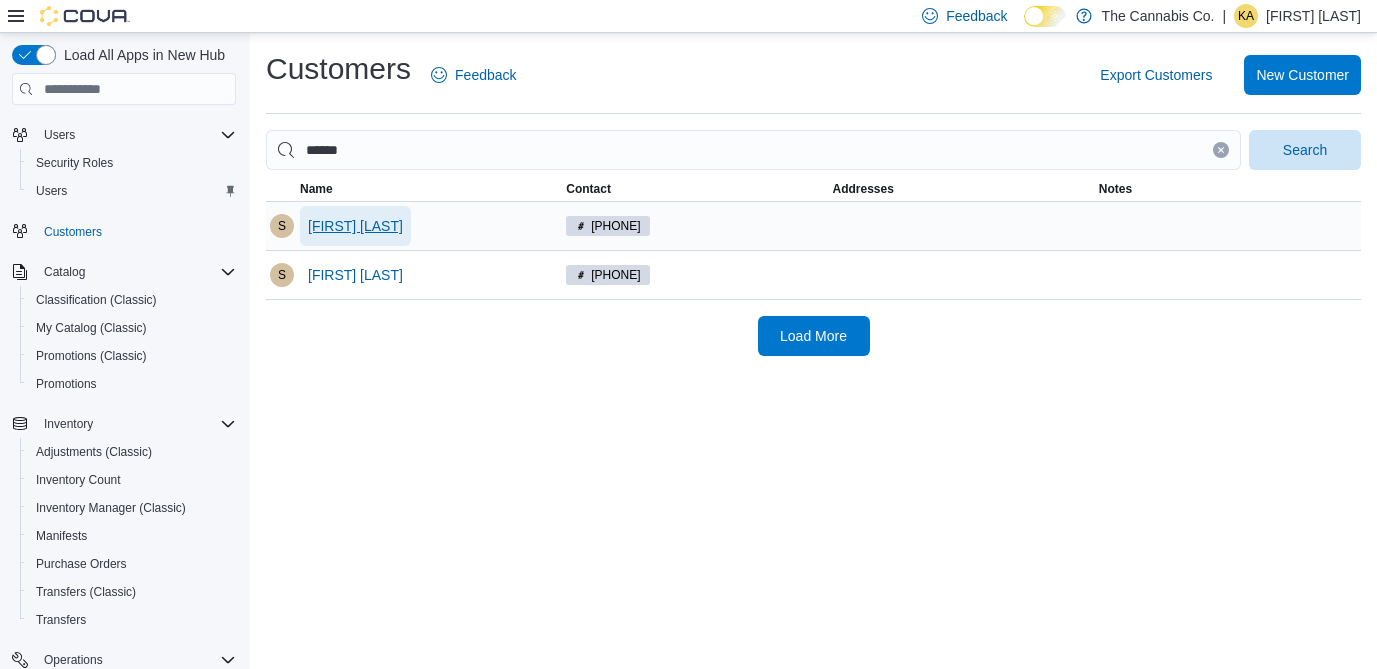 click on "[FIRST] [LAST]" at bounding box center [355, 226] 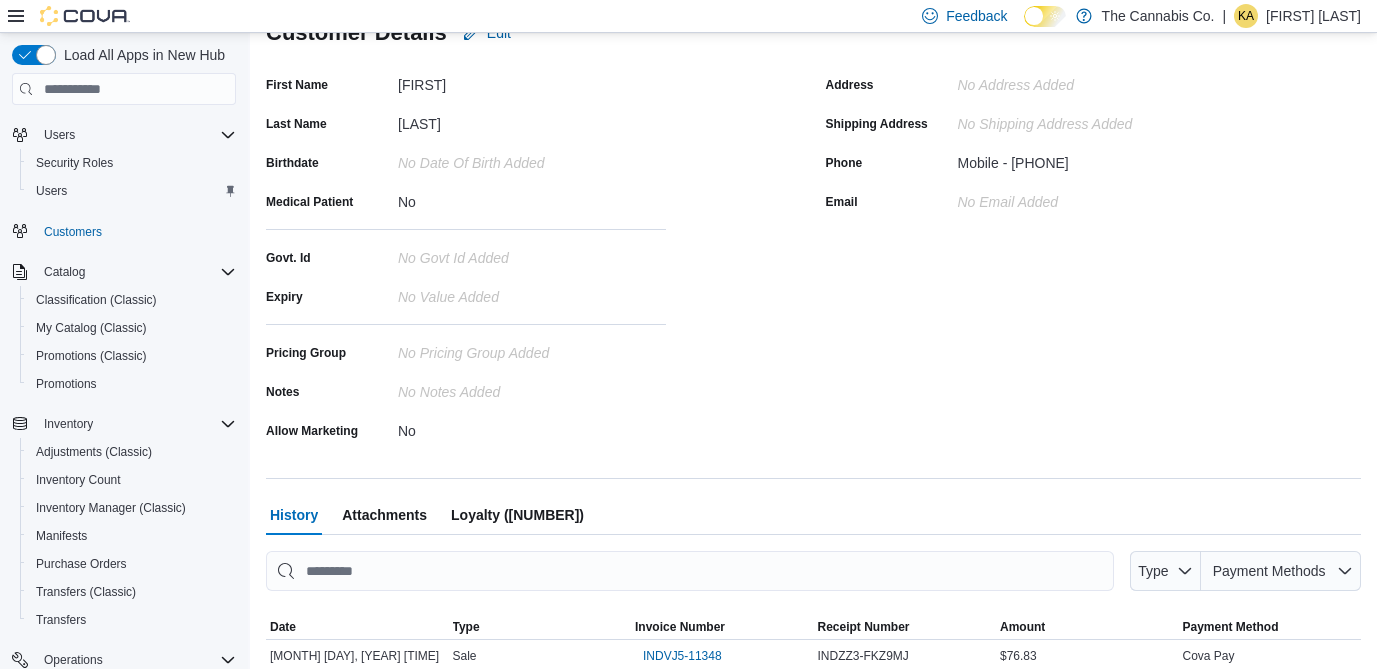 click on "Loyalty ([NUMBER])" at bounding box center [517, 515] 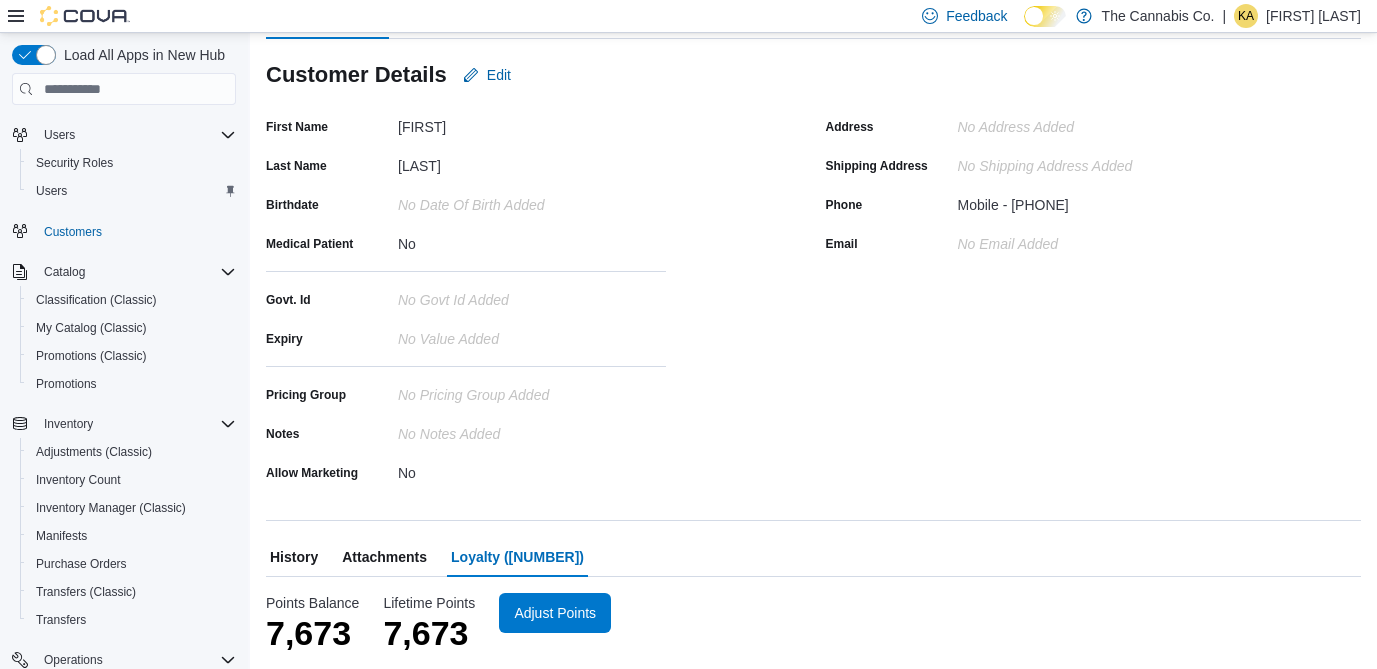 scroll, scrollTop: 167, scrollLeft: 0, axis: vertical 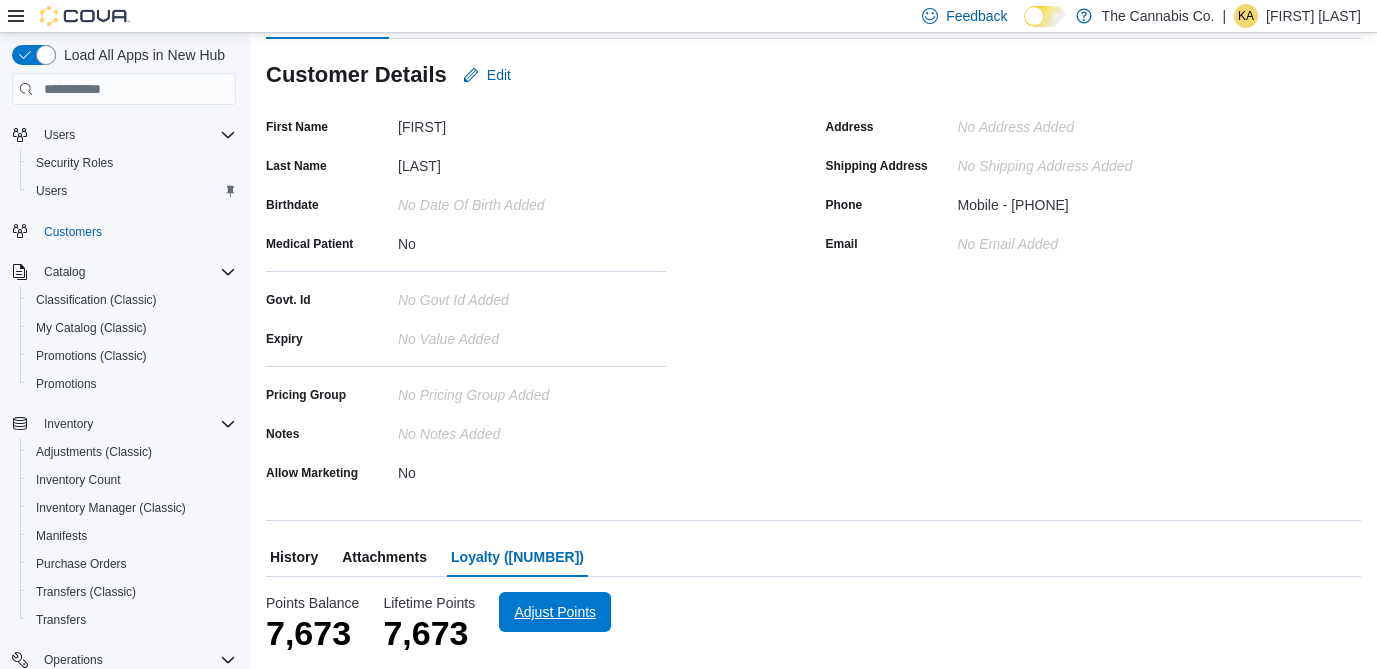 click on "Adjust Points" at bounding box center (555, 612) 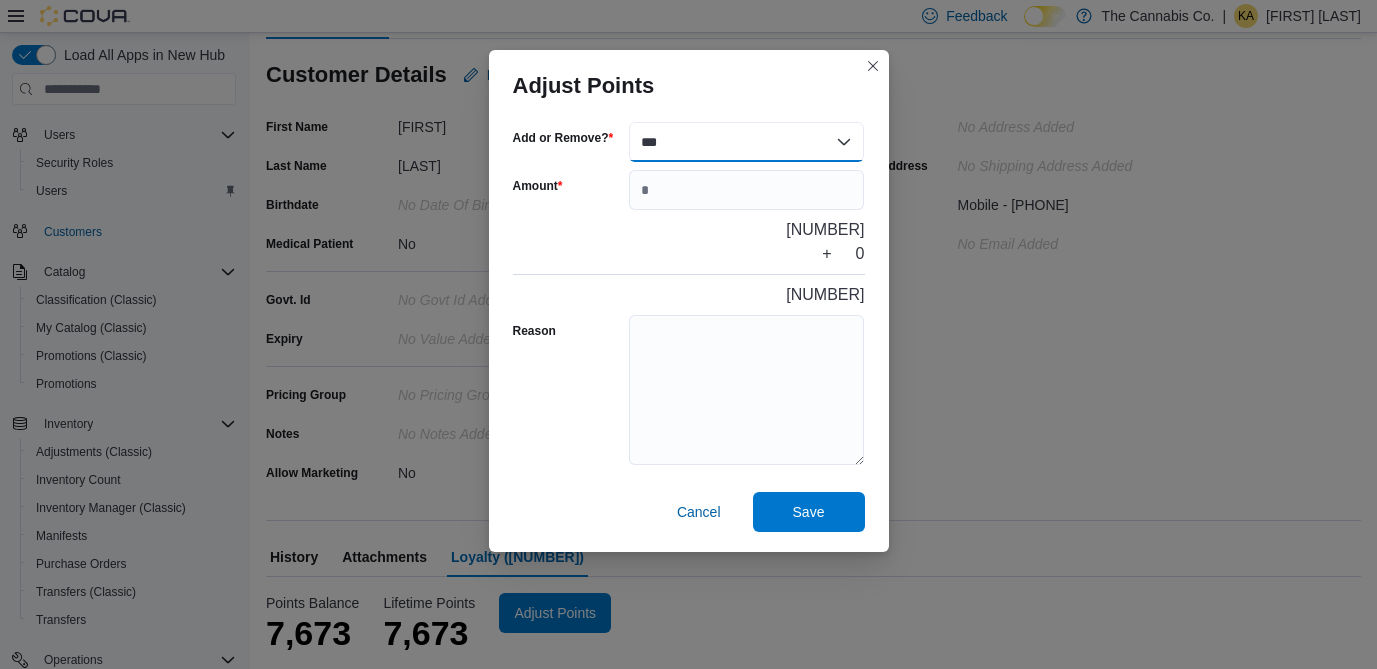 click on "*** ******" at bounding box center (747, 142) 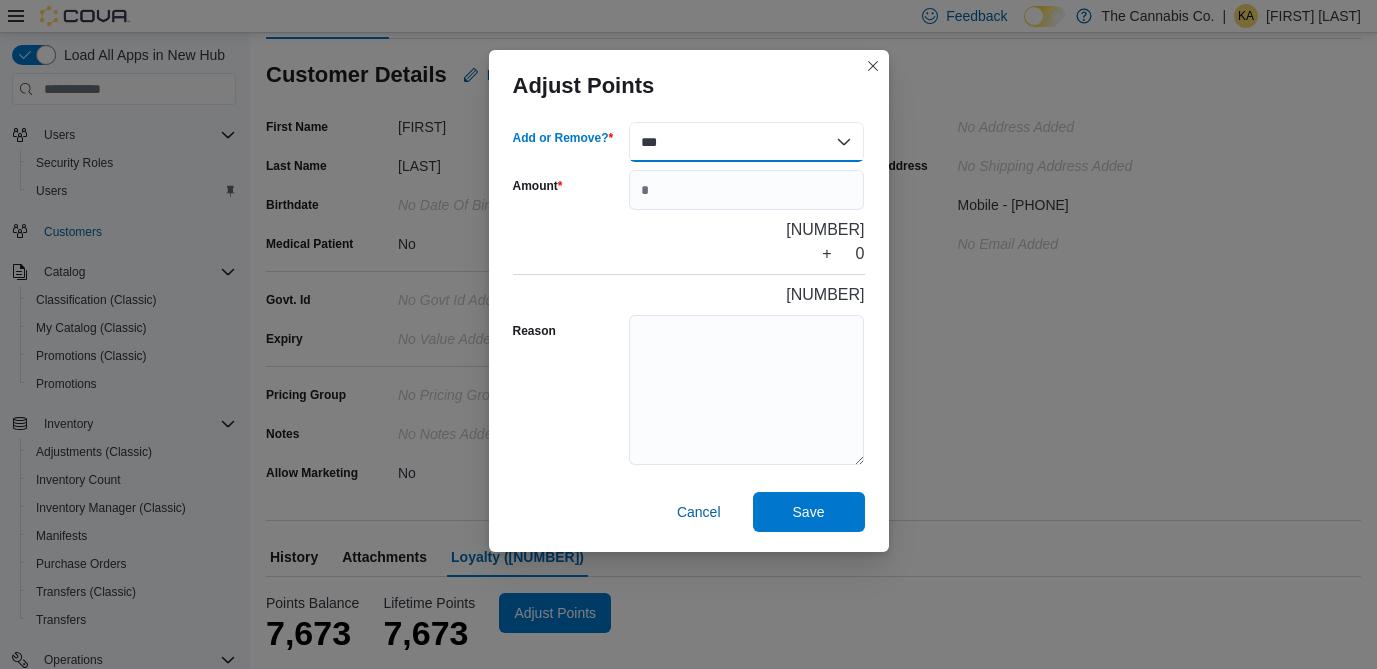 select on "******" 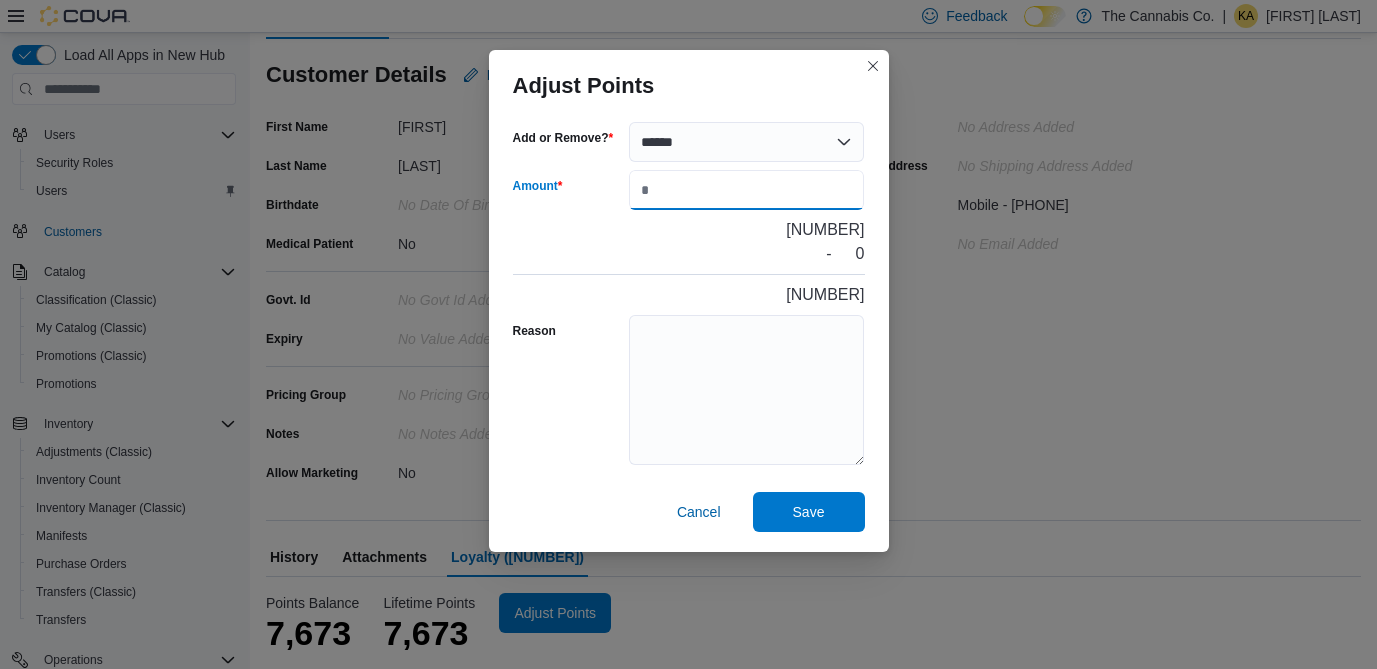 click on "Amount" at bounding box center [747, 190] 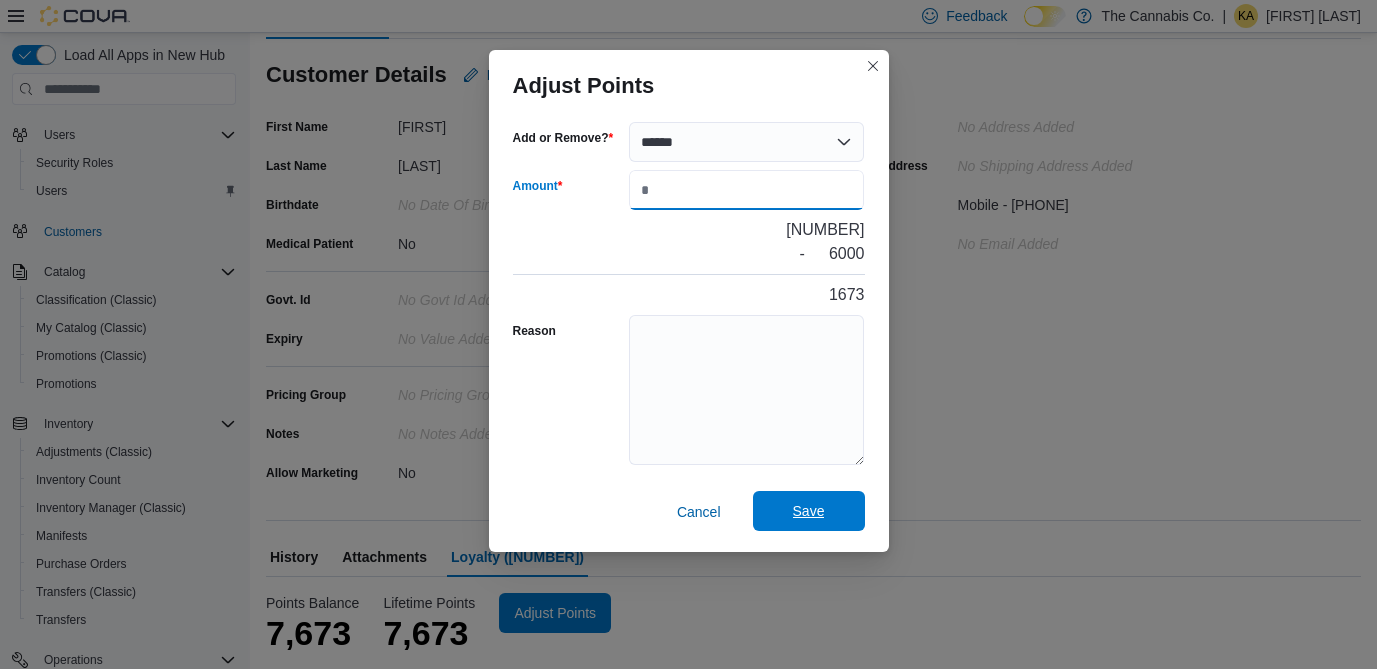 type on "****" 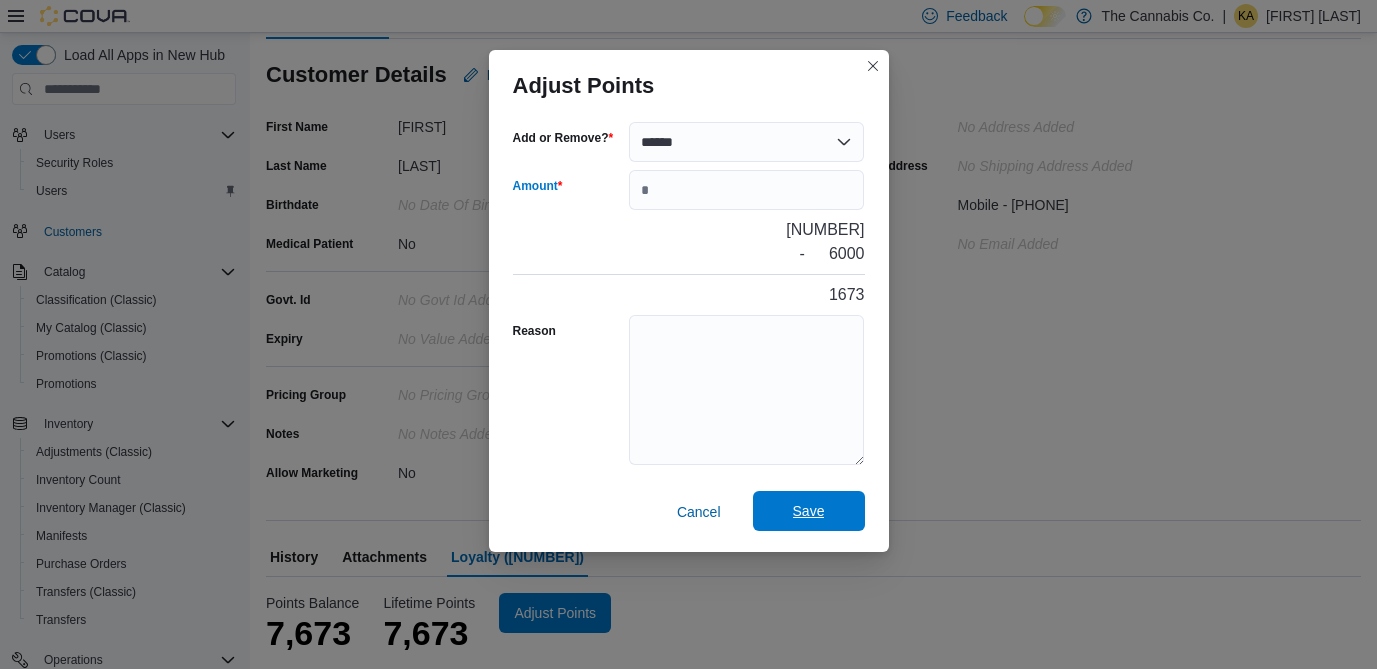 click on "Save" at bounding box center [809, 511] 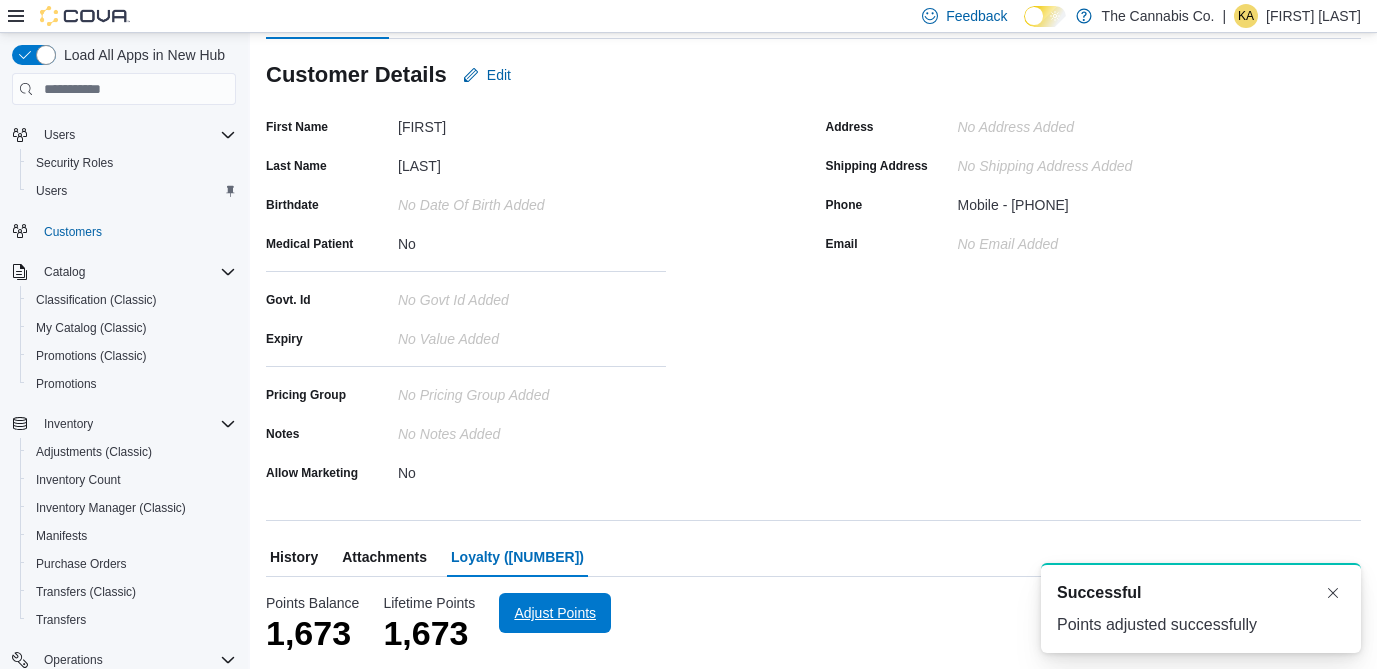 scroll, scrollTop: 0, scrollLeft: 0, axis: both 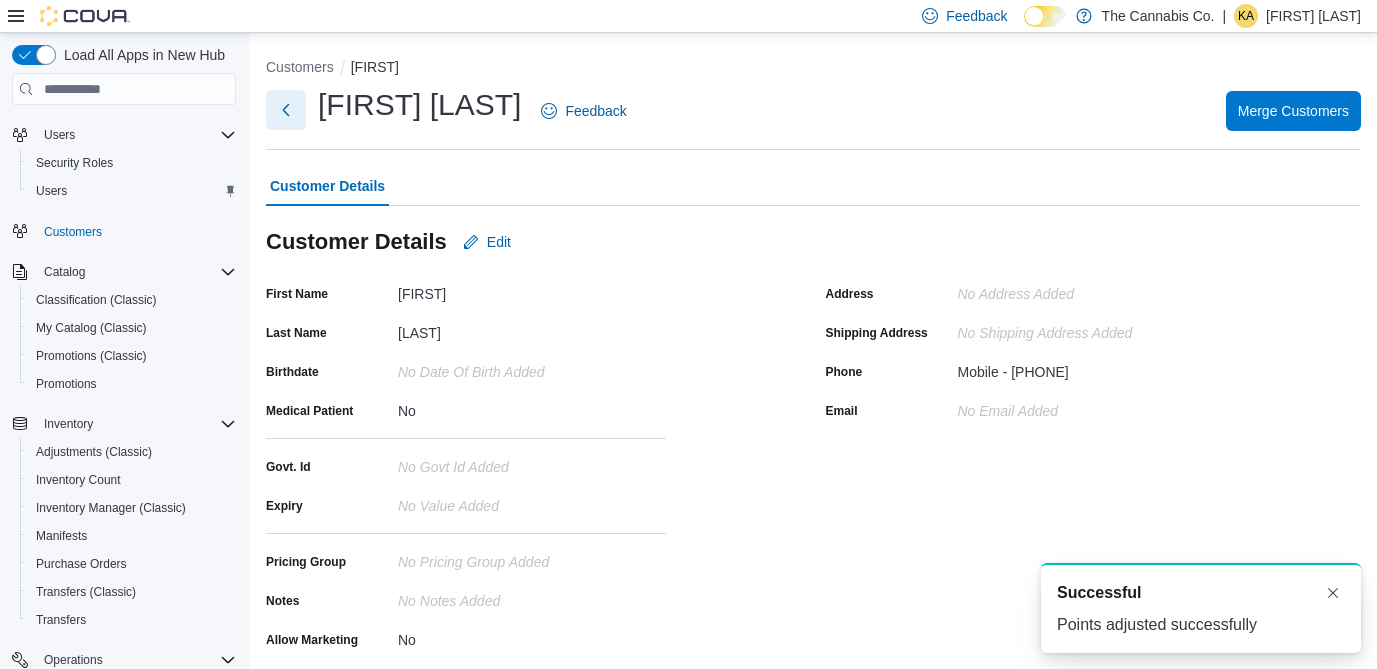click at bounding box center (286, 110) 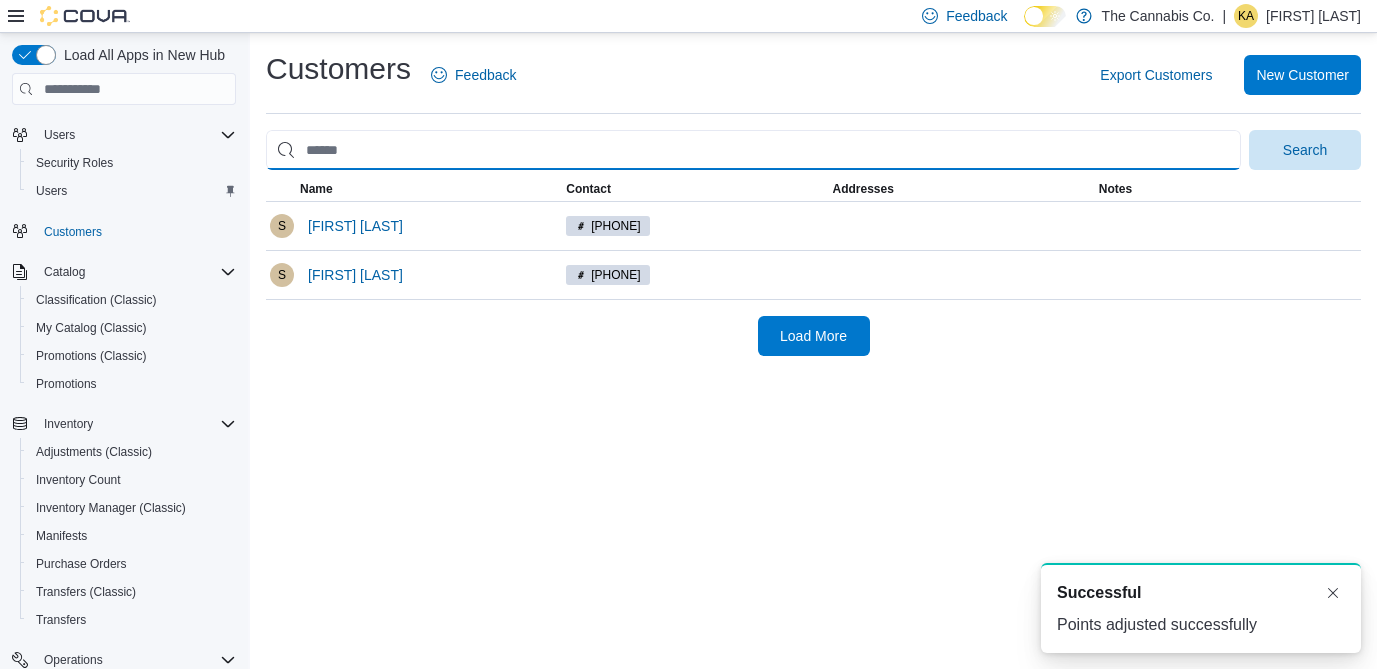 click at bounding box center (753, 150) 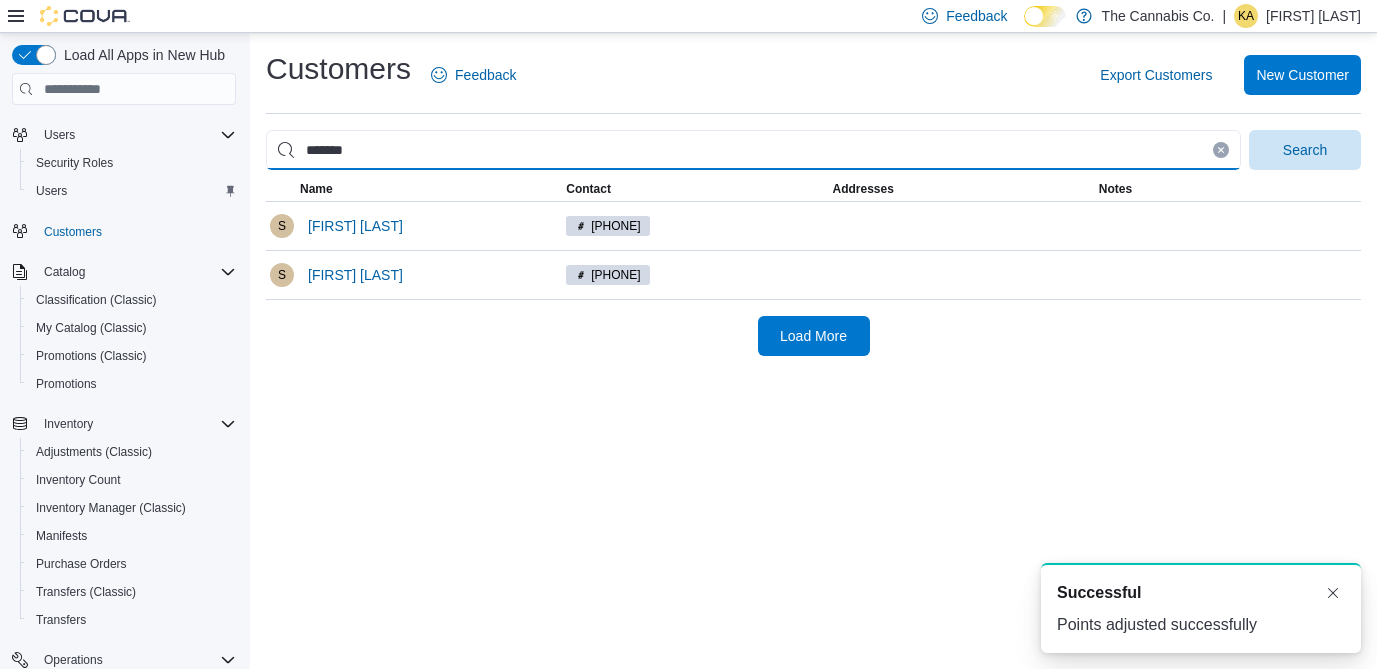 type on "*******" 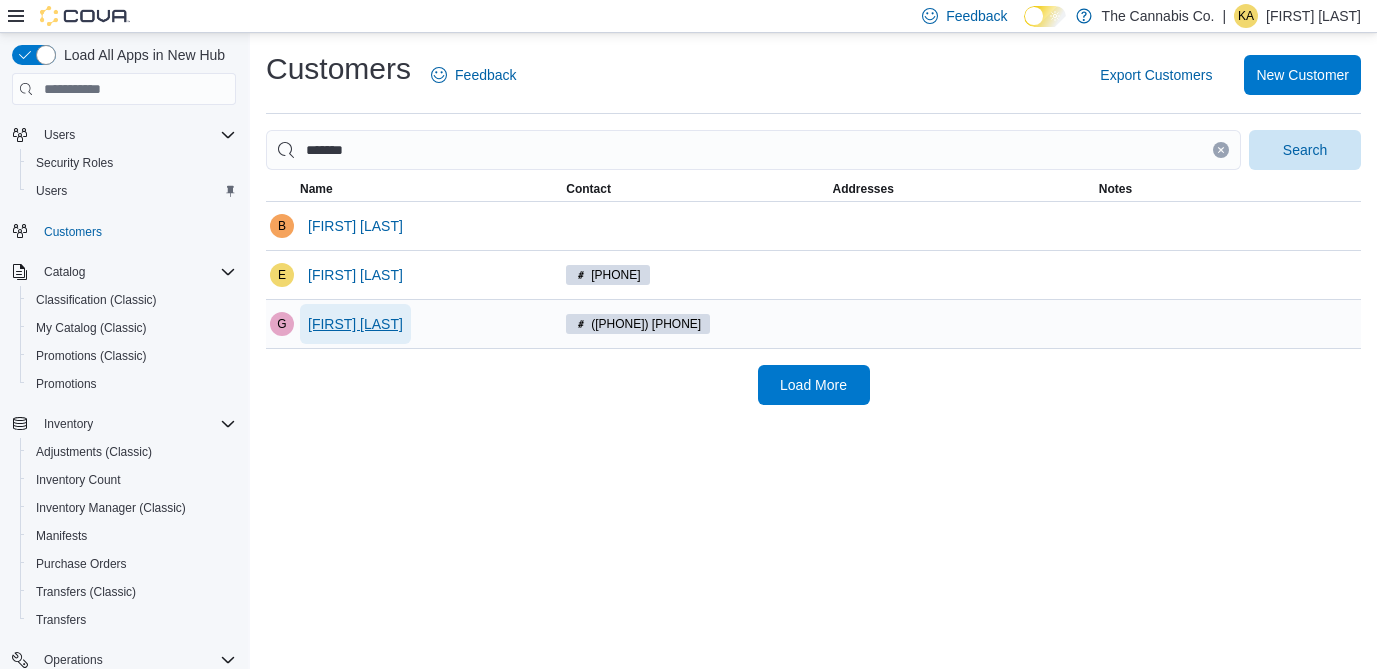 click on "[FIRST] [LAST]" at bounding box center [355, 324] 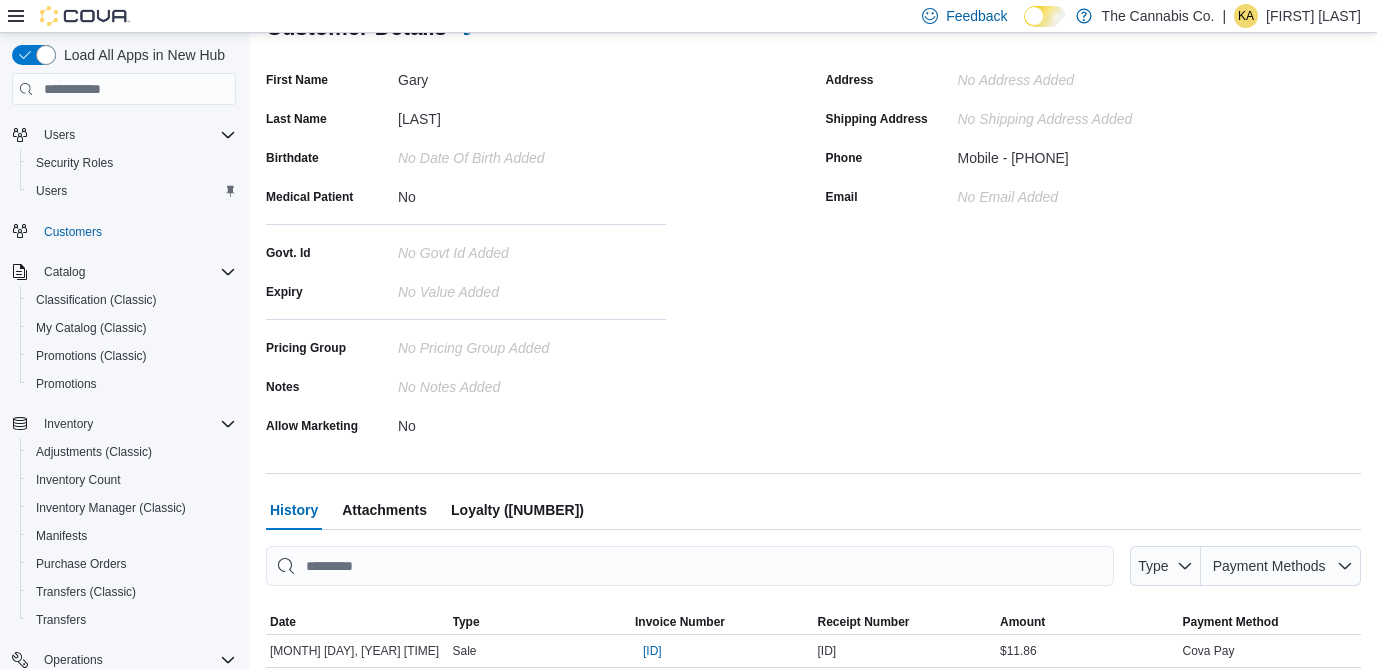 click on "Loyalty ([NUMBER])" at bounding box center (517, 510) 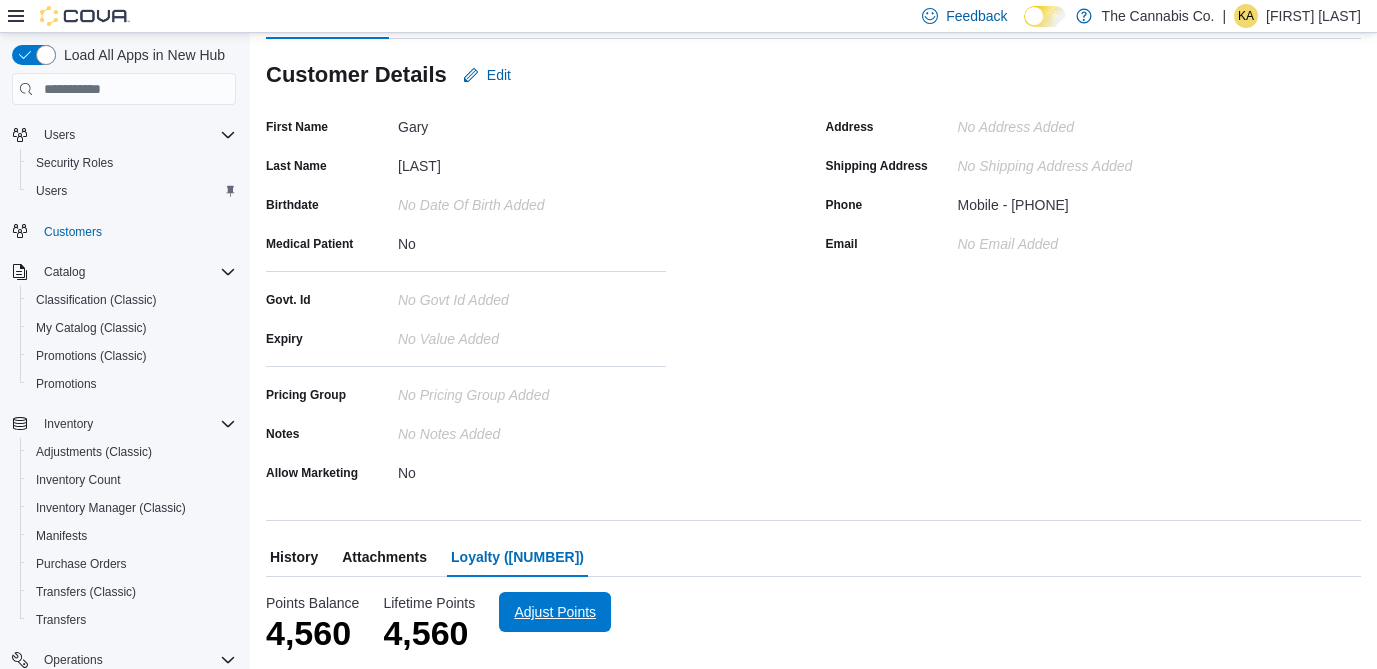click on "Adjust Points" at bounding box center [555, 612] 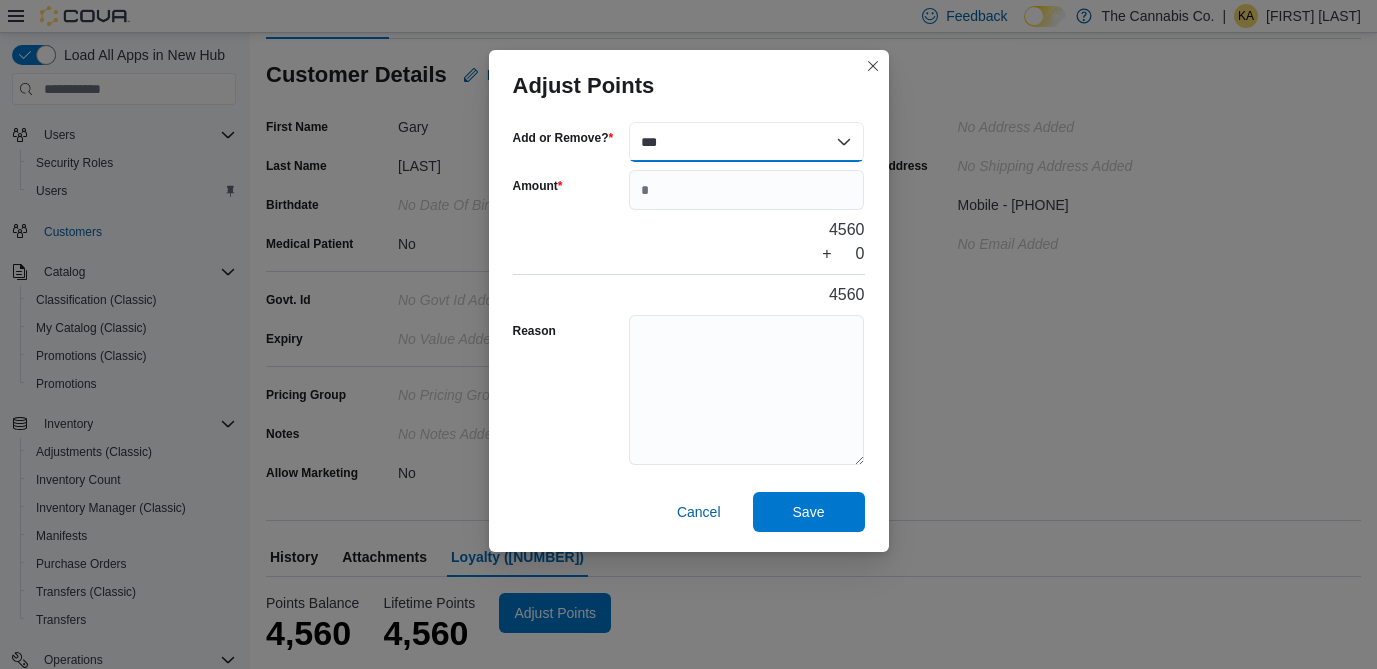 click on "*** ******" at bounding box center (747, 142) 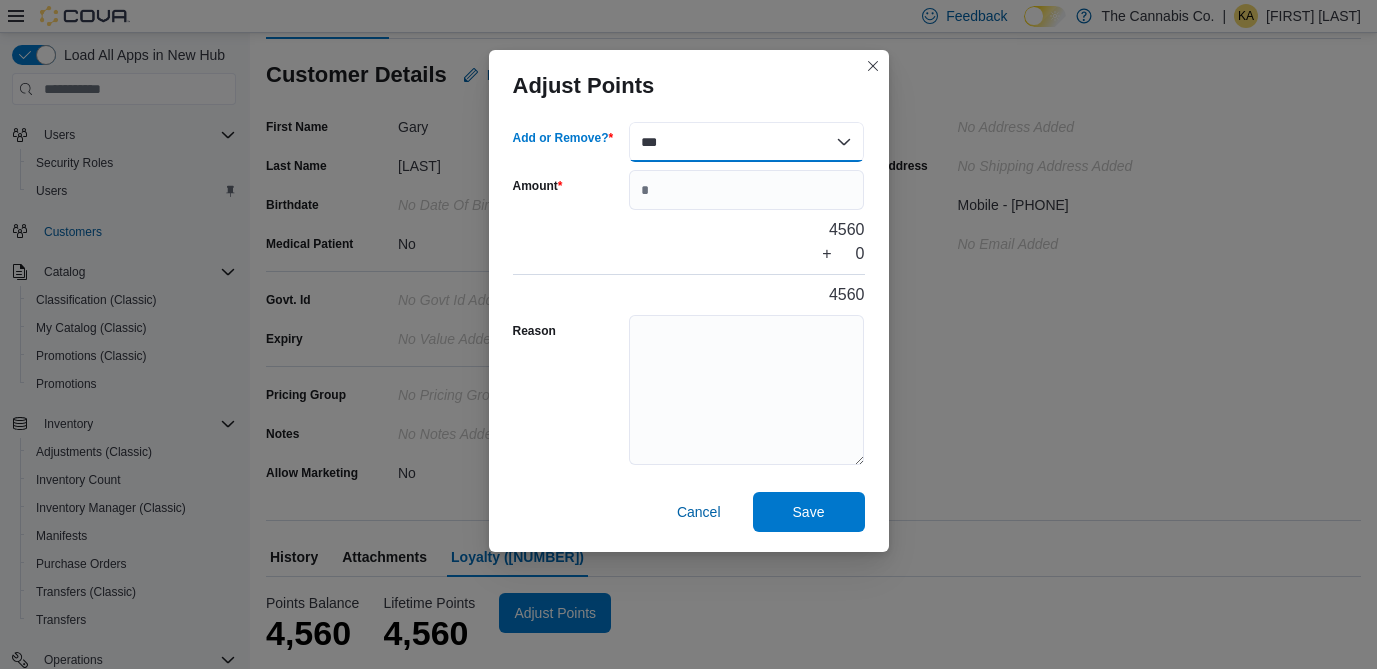 select on "******" 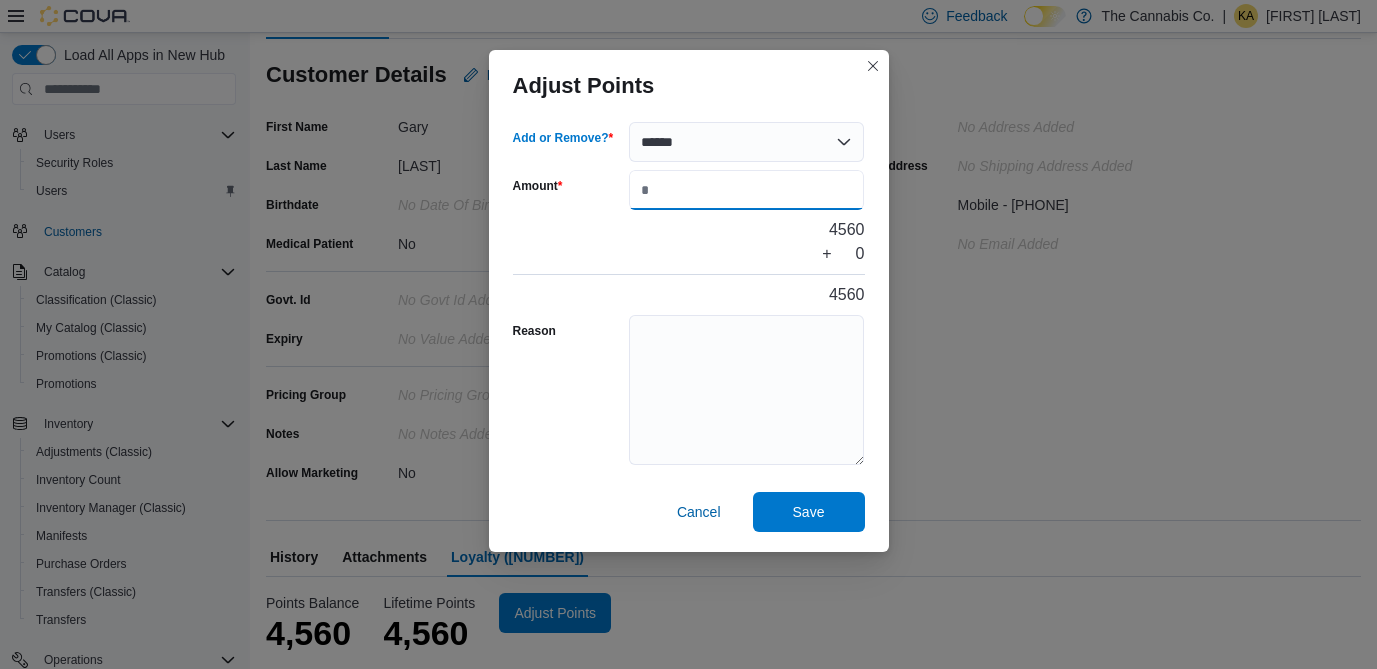 click on "Amount" at bounding box center (747, 190) 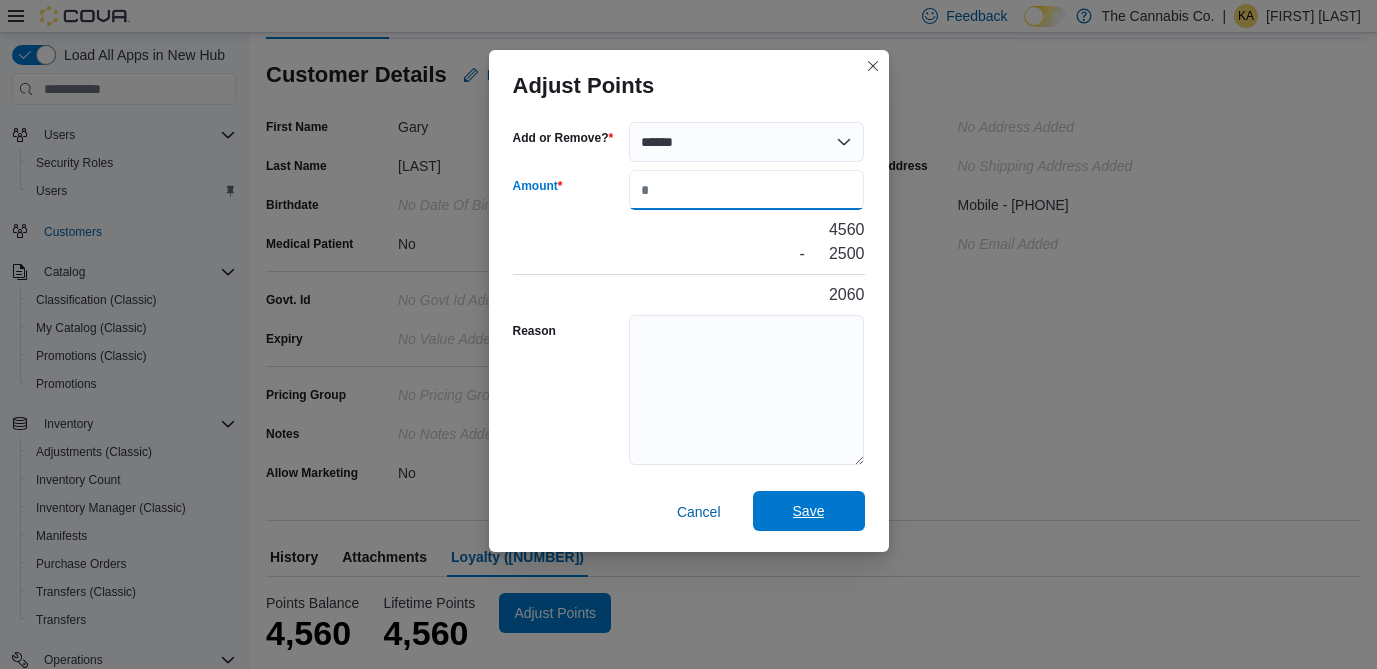 type on "****" 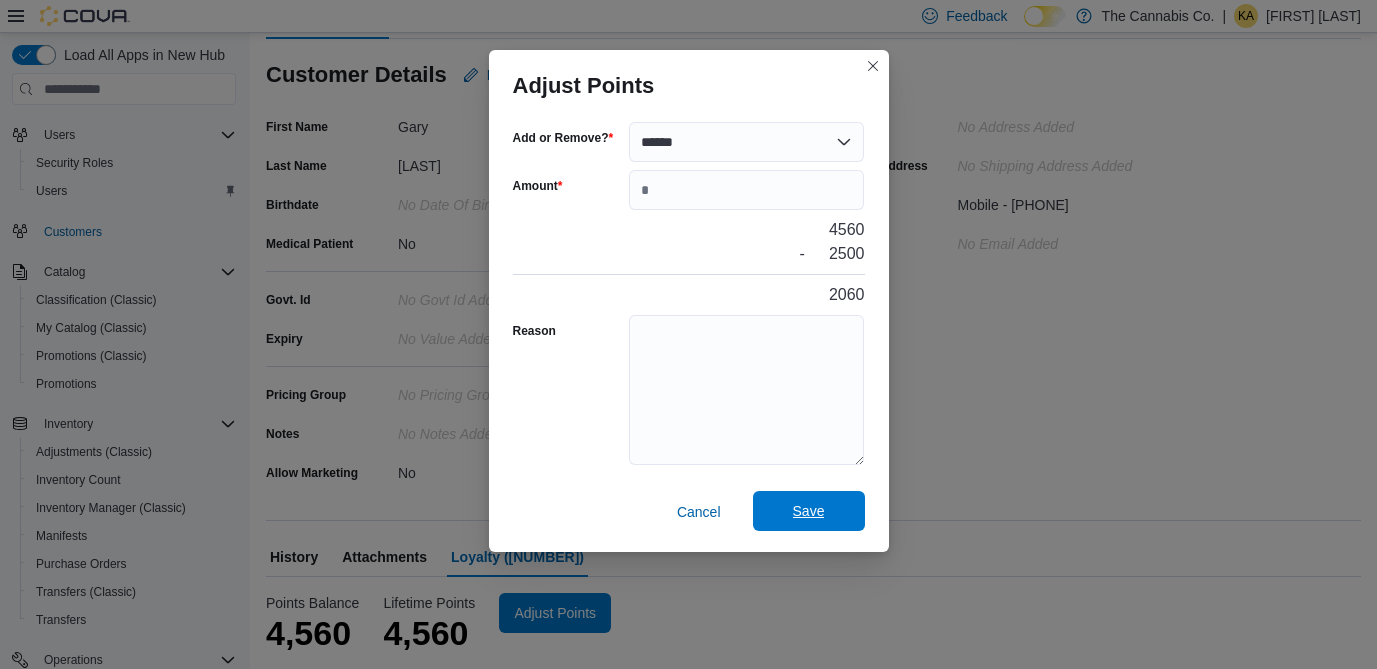 click on "Save" at bounding box center [809, 511] 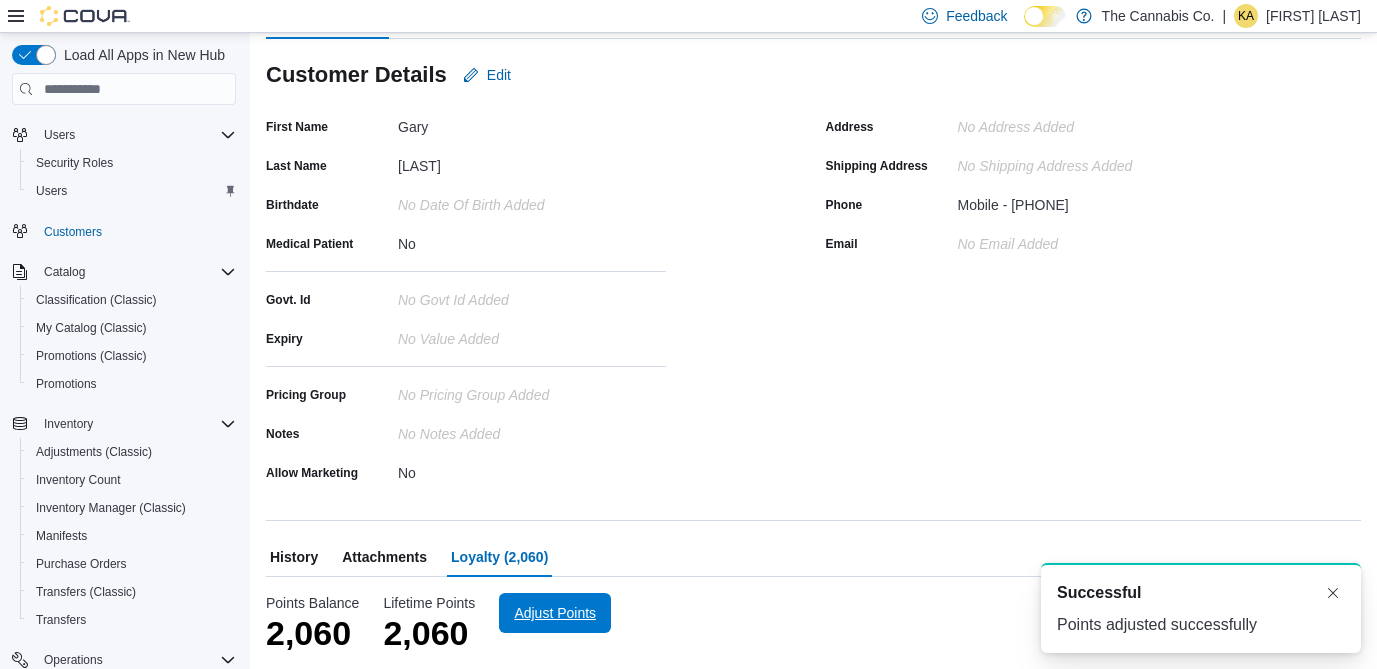 scroll, scrollTop: 0, scrollLeft: 0, axis: both 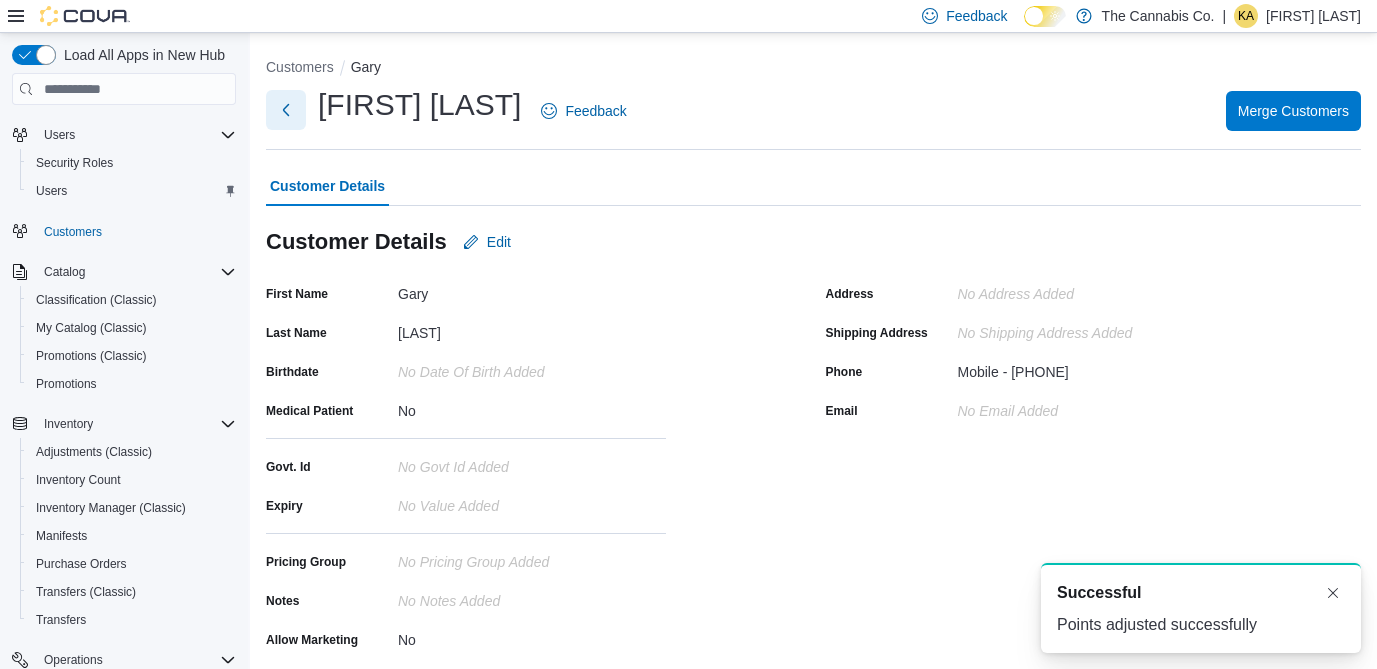 click at bounding box center (286, 110) 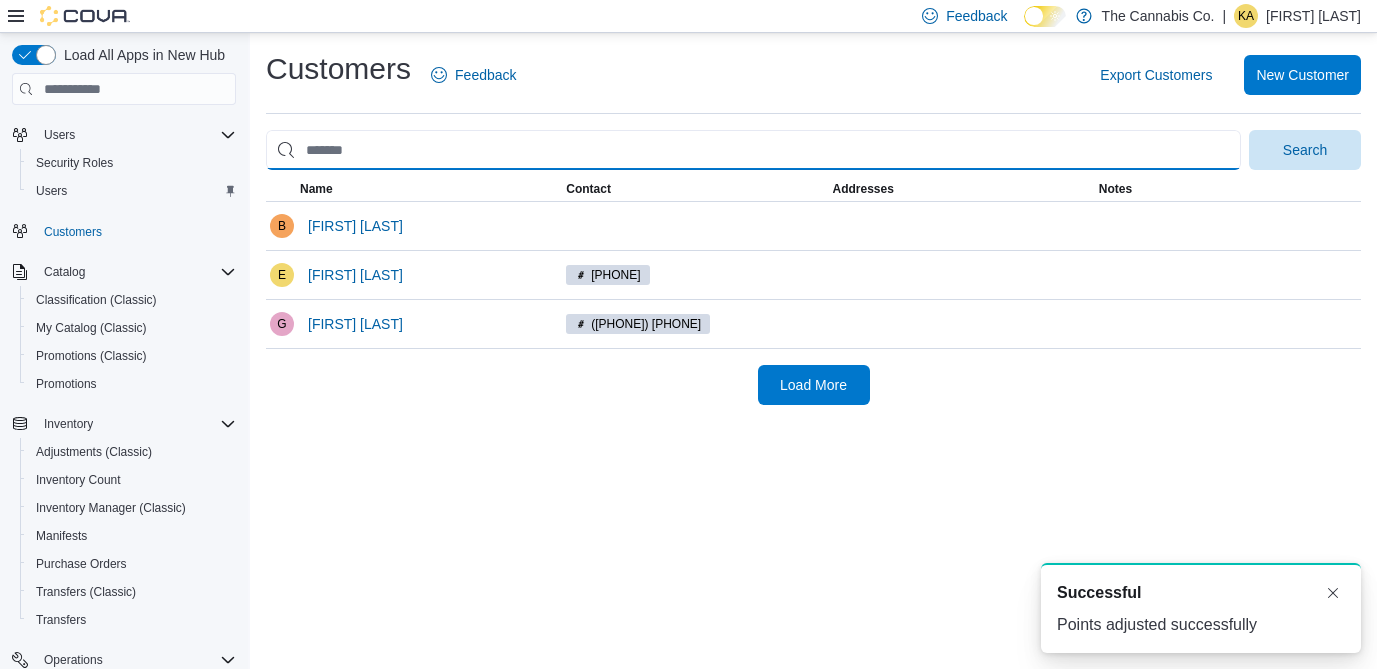 click at bounding box center (753, 150) 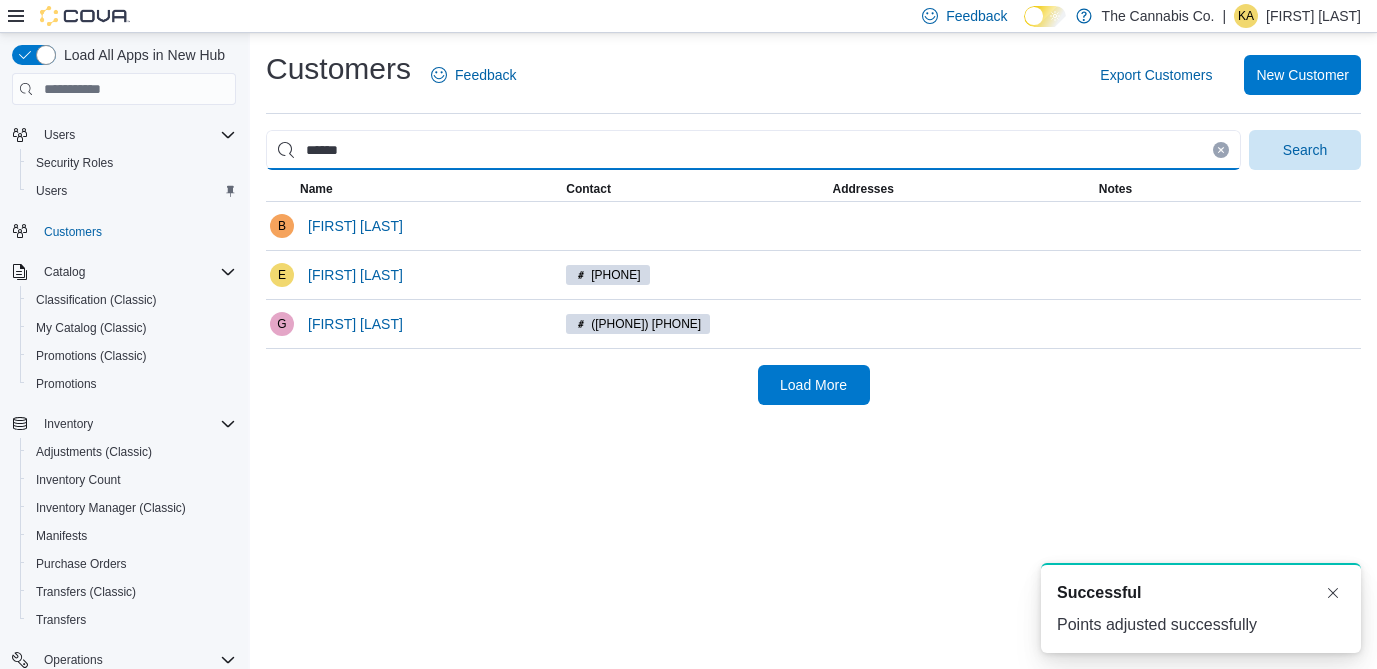 type on "******" 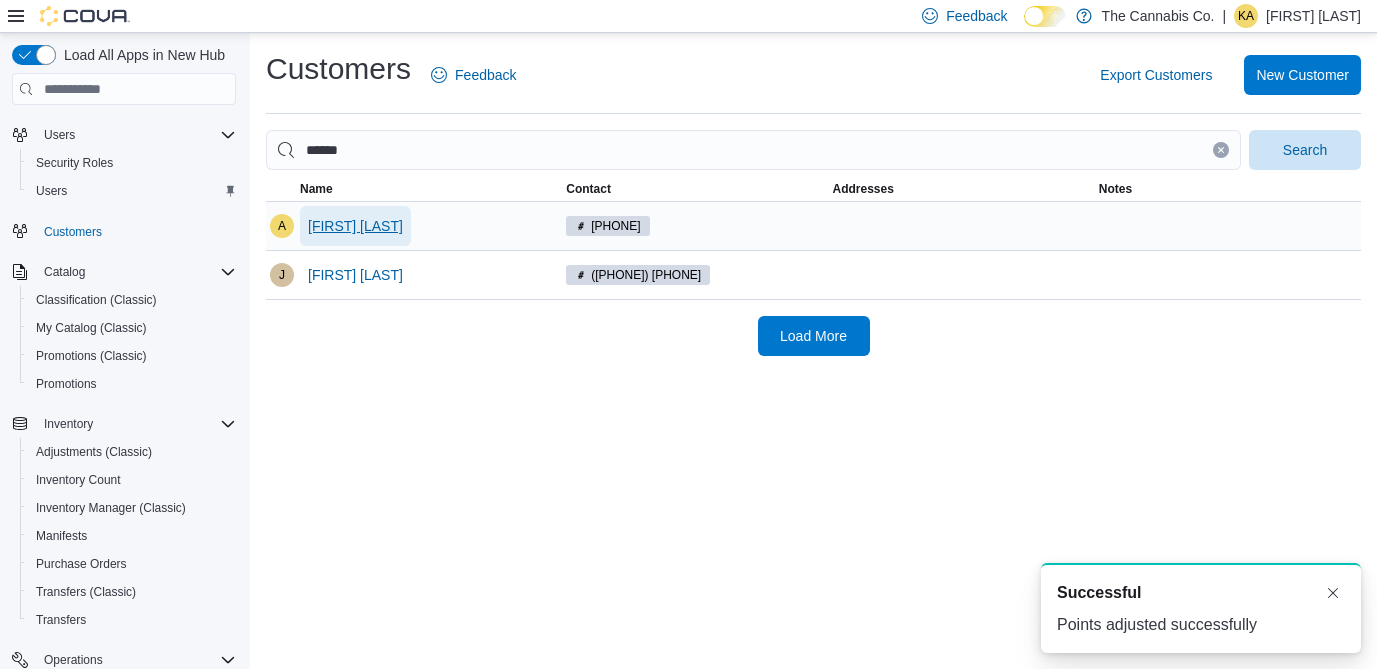 click on "[FIRST] [LAST]" at bounding box center [355, 226] 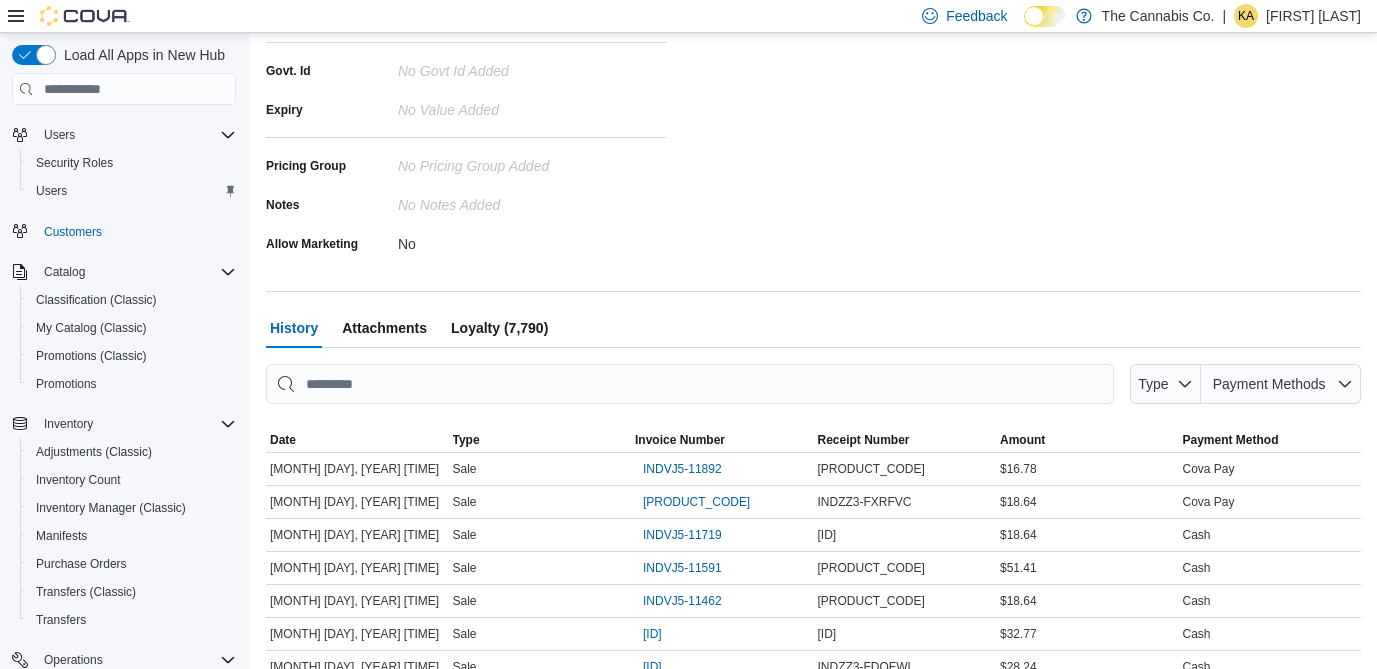 click on "Loyalty (7,790)" at bounding box center (499, 328) 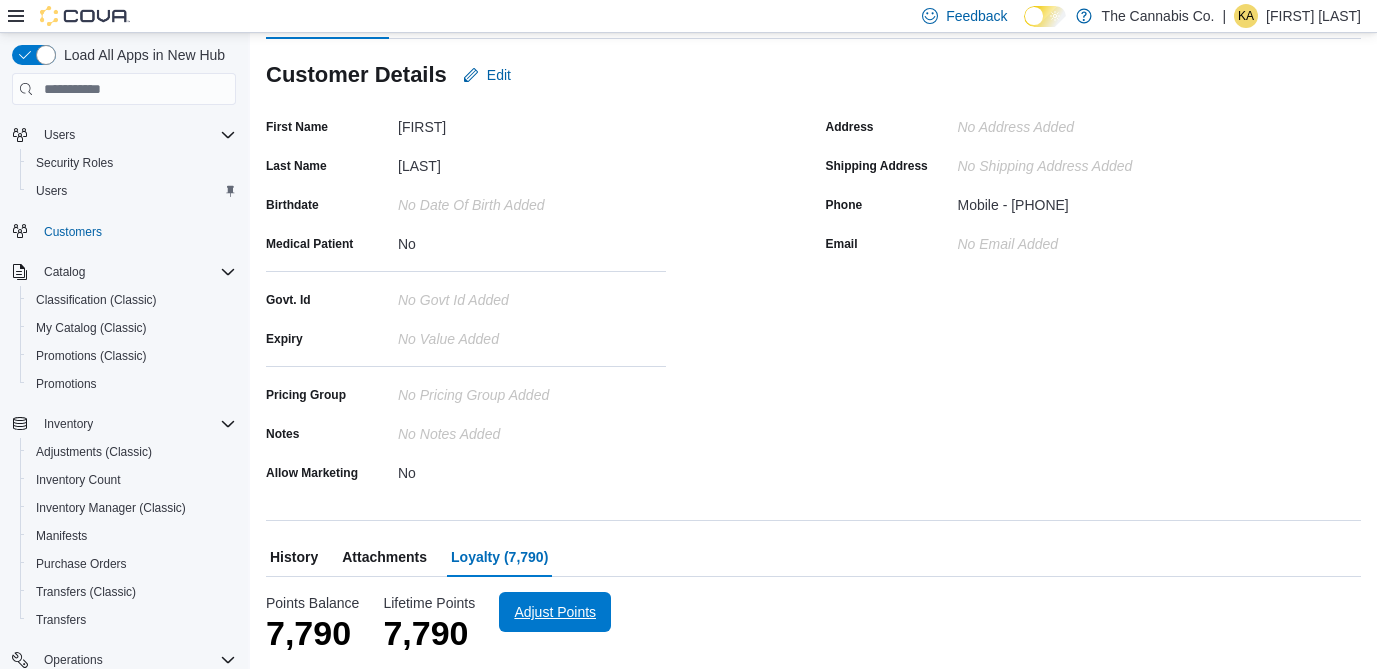 click on "Adjust Points" at bounding box center [555, 612] 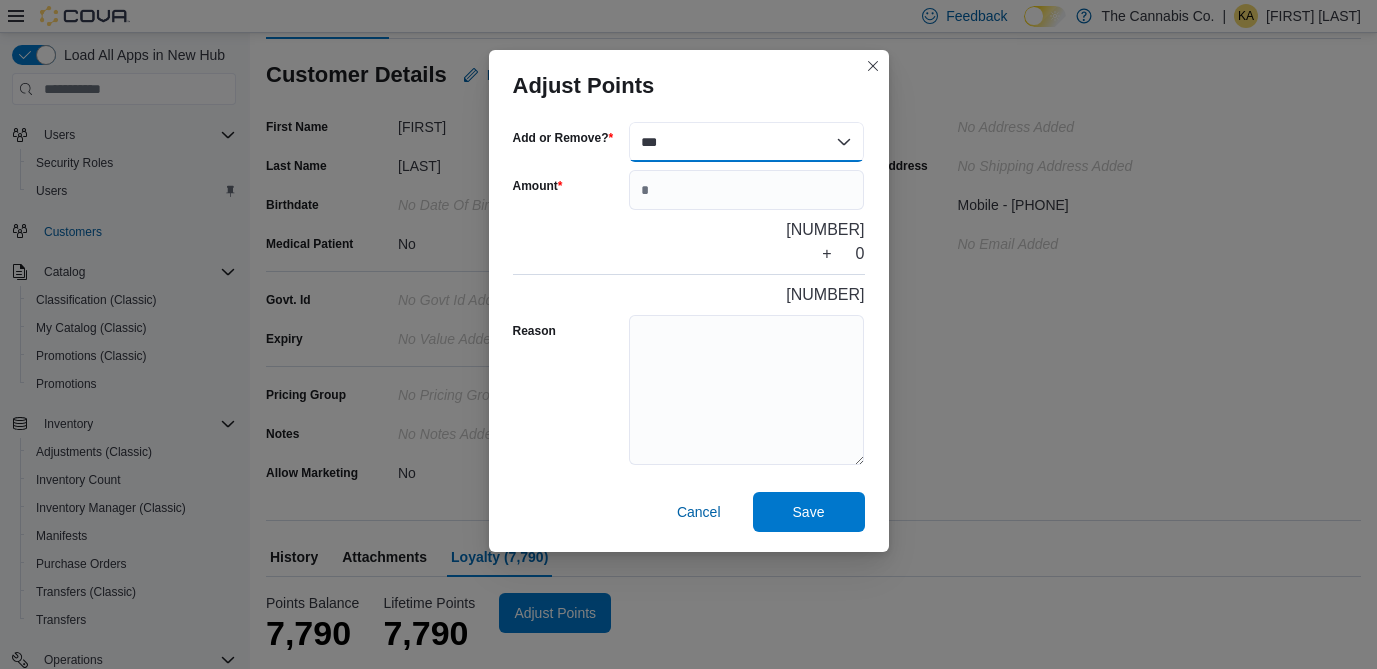 click on "*** ******" at bounding box center [747, 142] 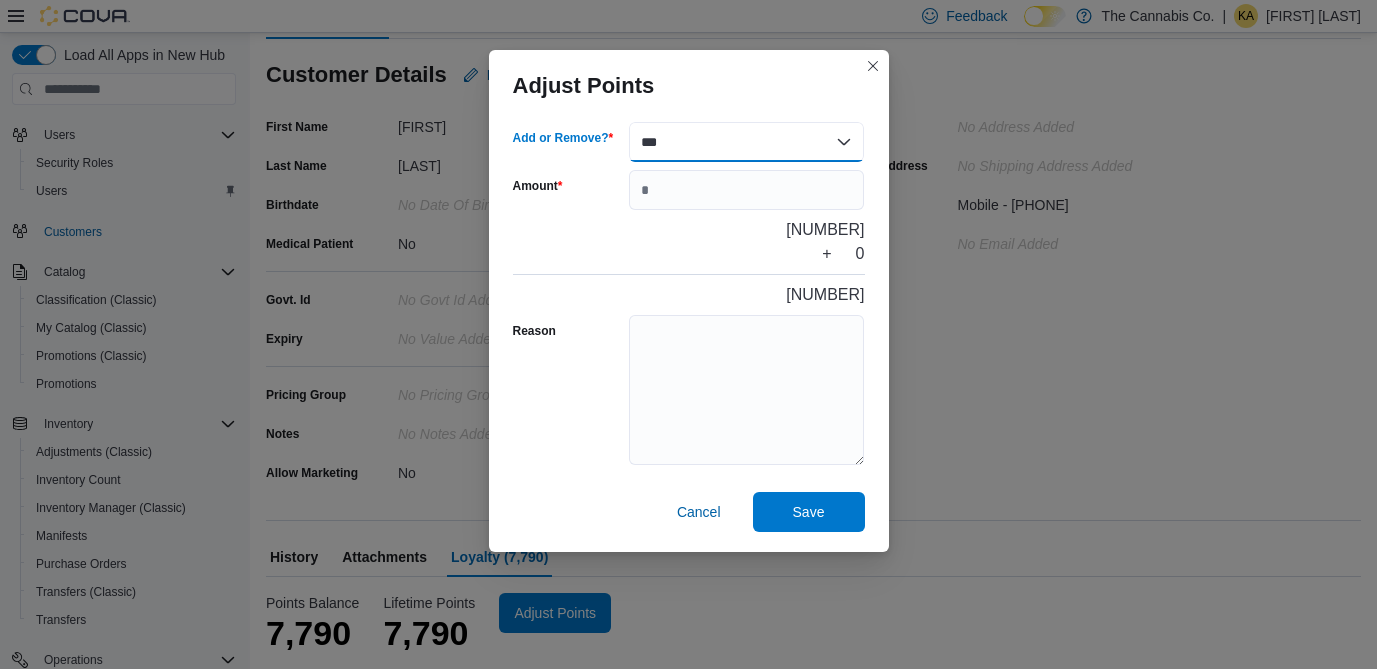 select on "******" 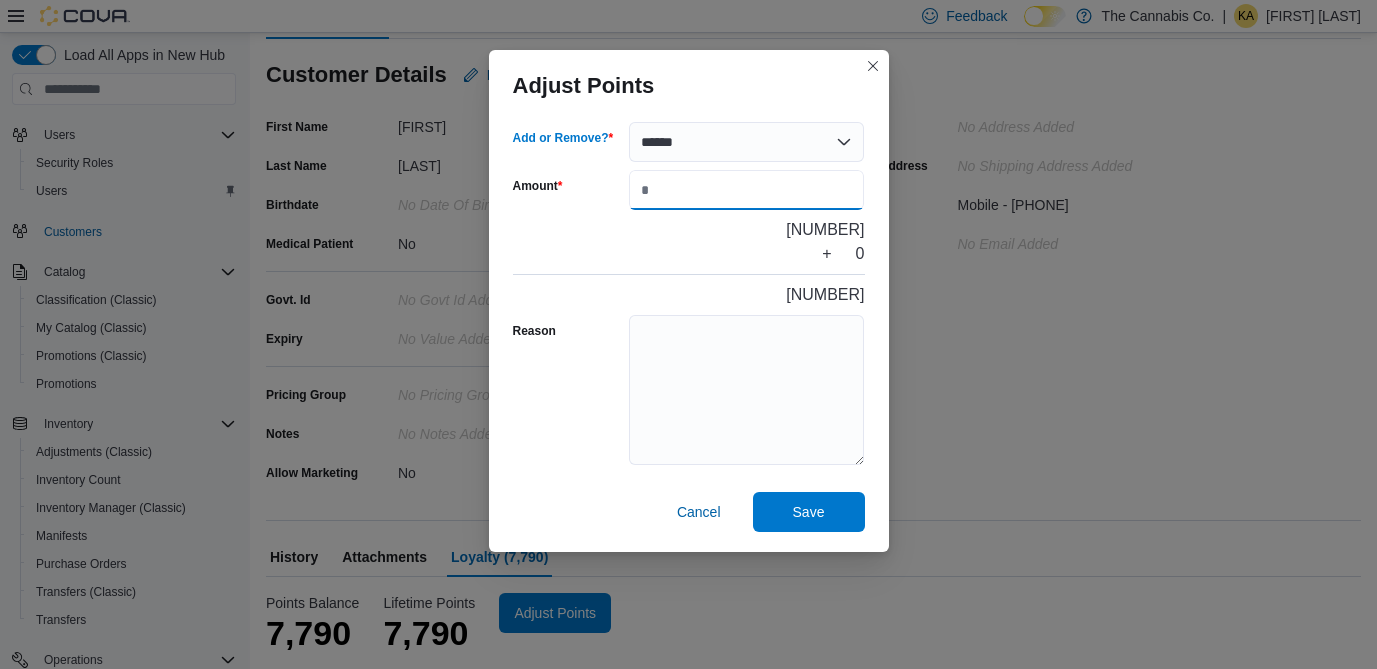 click on "Amount" at bounding box center (747, 190) 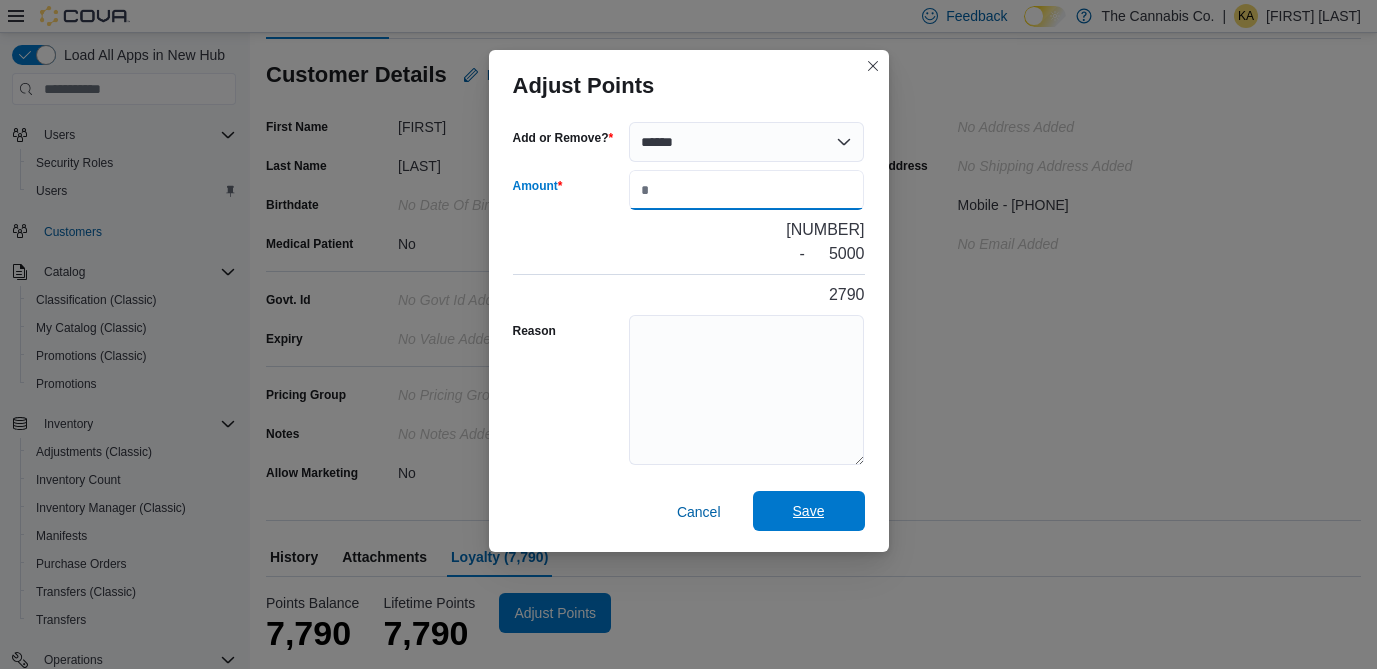 type on "****" 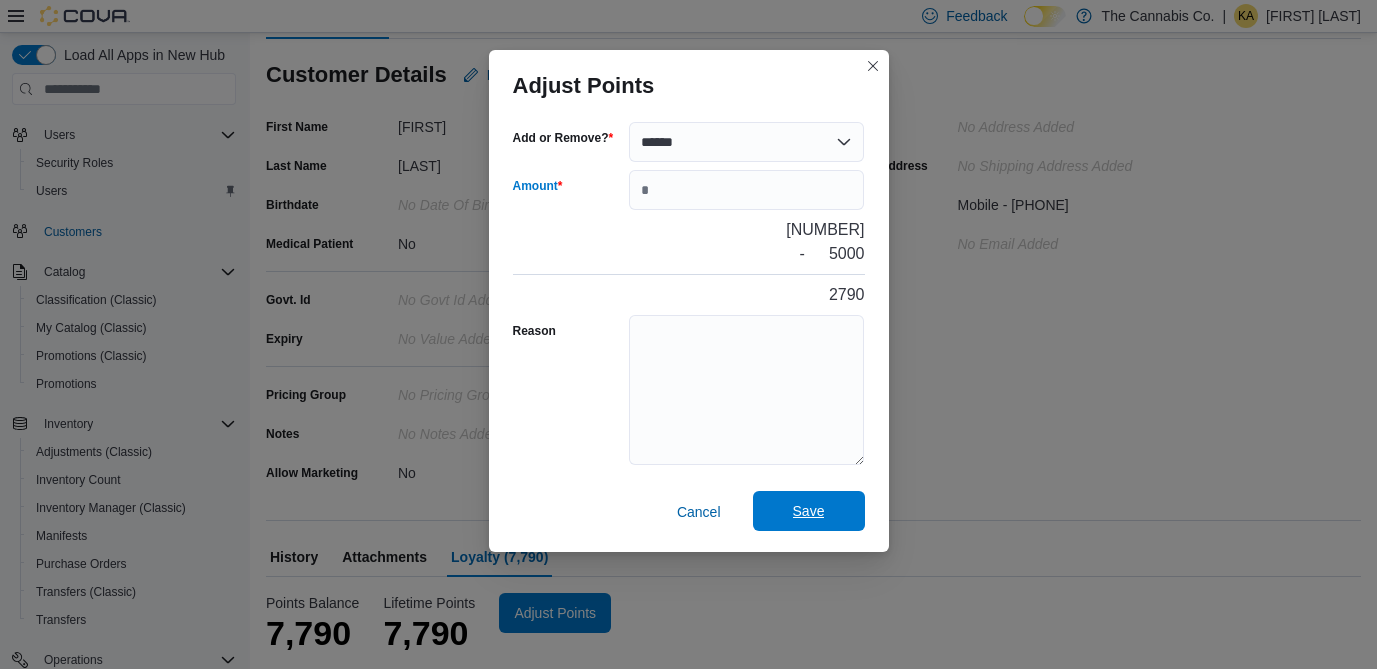 click on "Save" at bounding box center [809, 511] 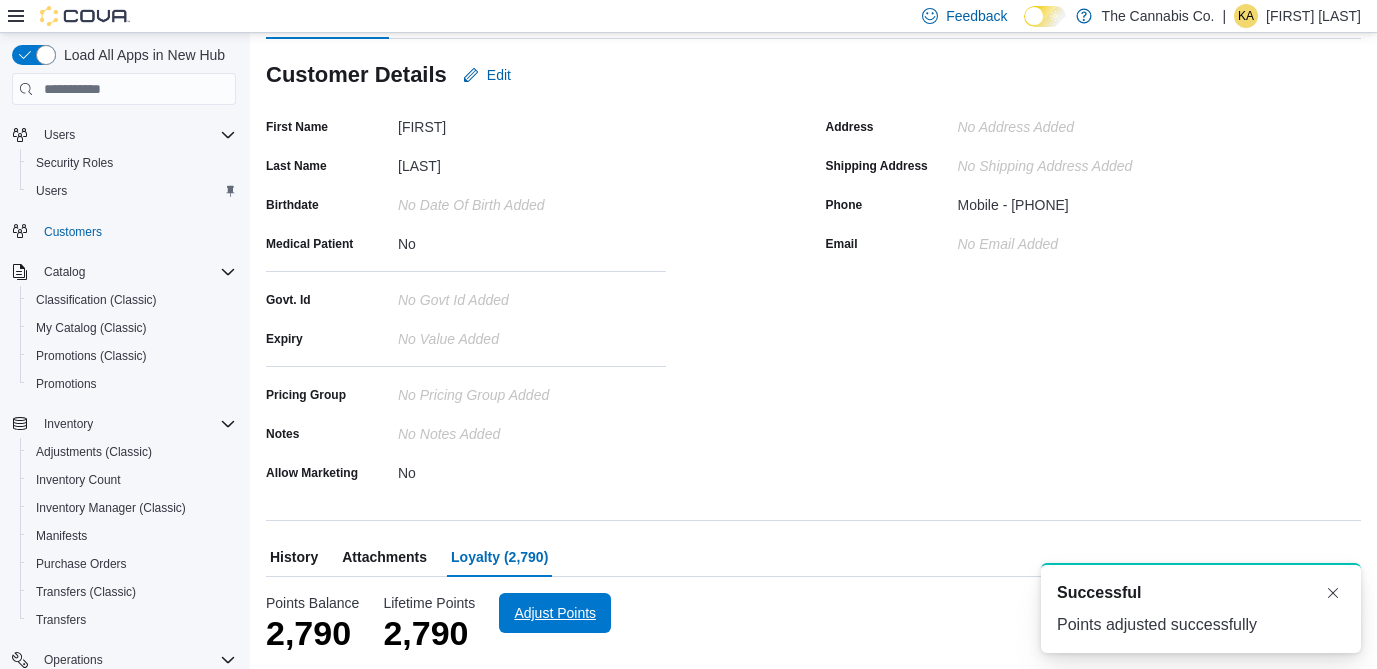 scroll, scrollTop: 0, scrollLeft: 0, axis: both 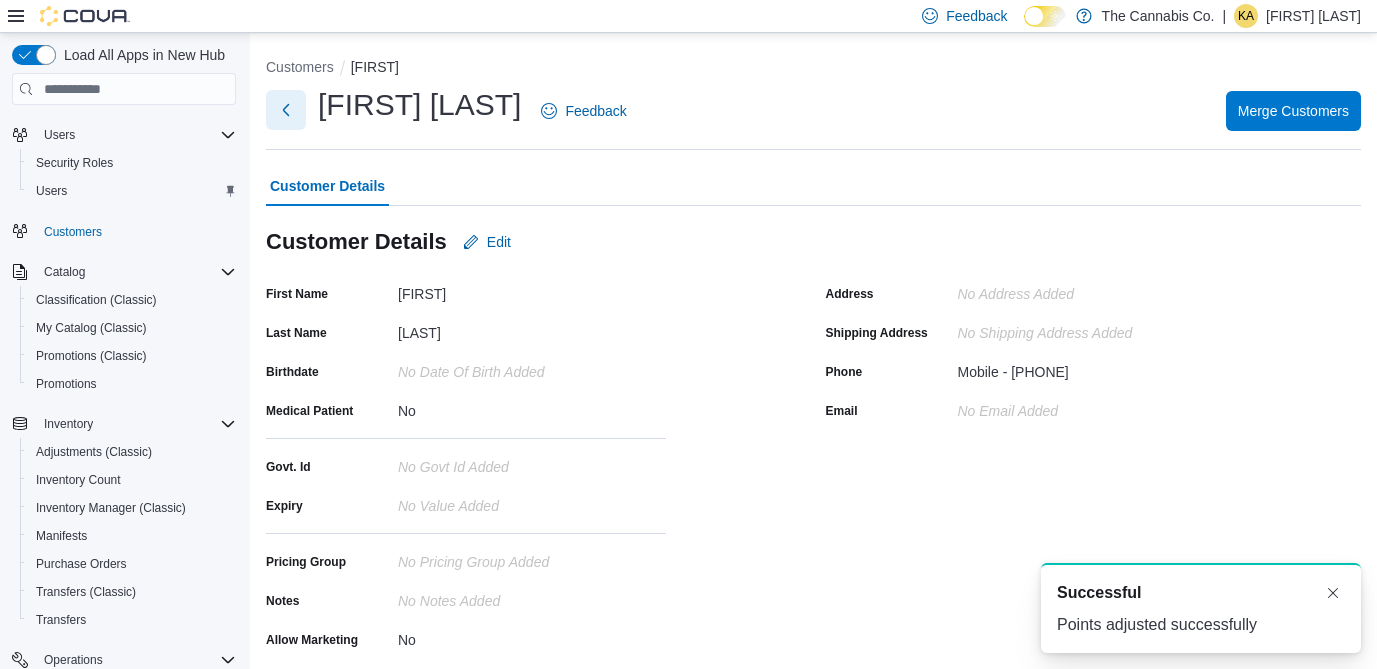 click at bounding box center (286, 110) 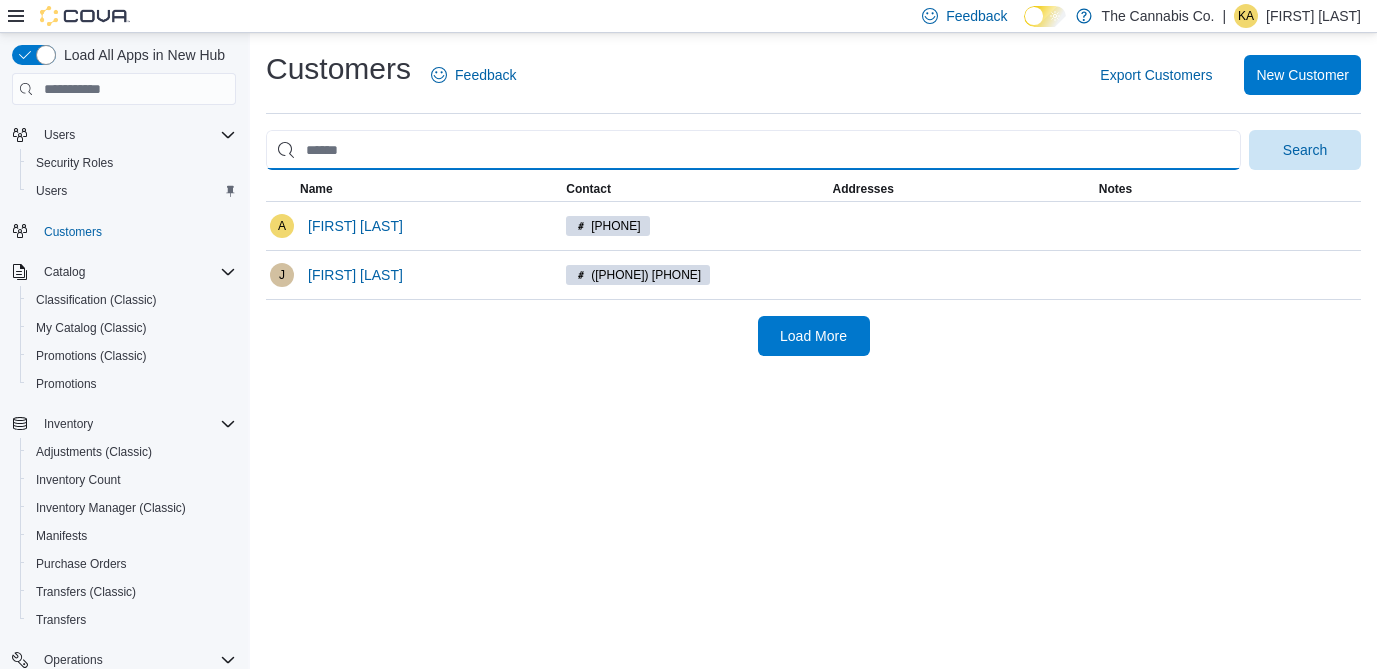 click at bounding box center [753, 150] 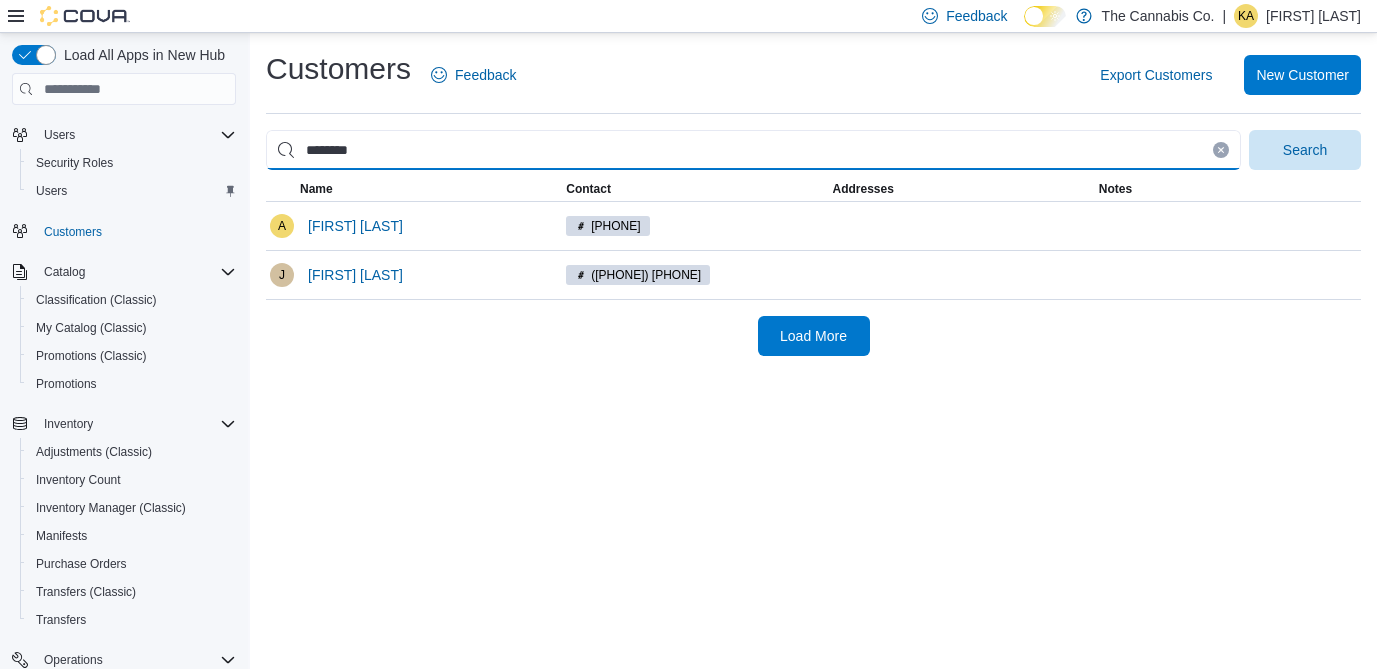 type on "********" 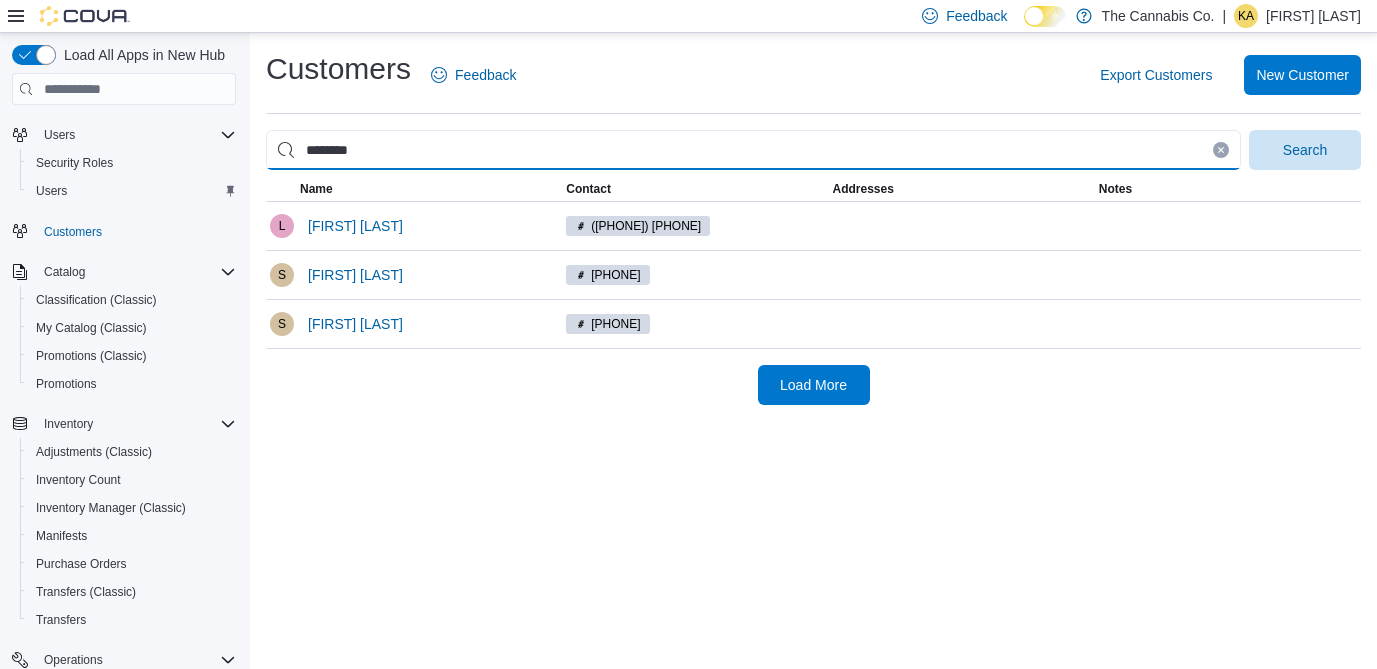 drag, startPoint x: 418, startPoint y: 150, endPoint x: 243, endPoint y: 149, distance: 175.00285 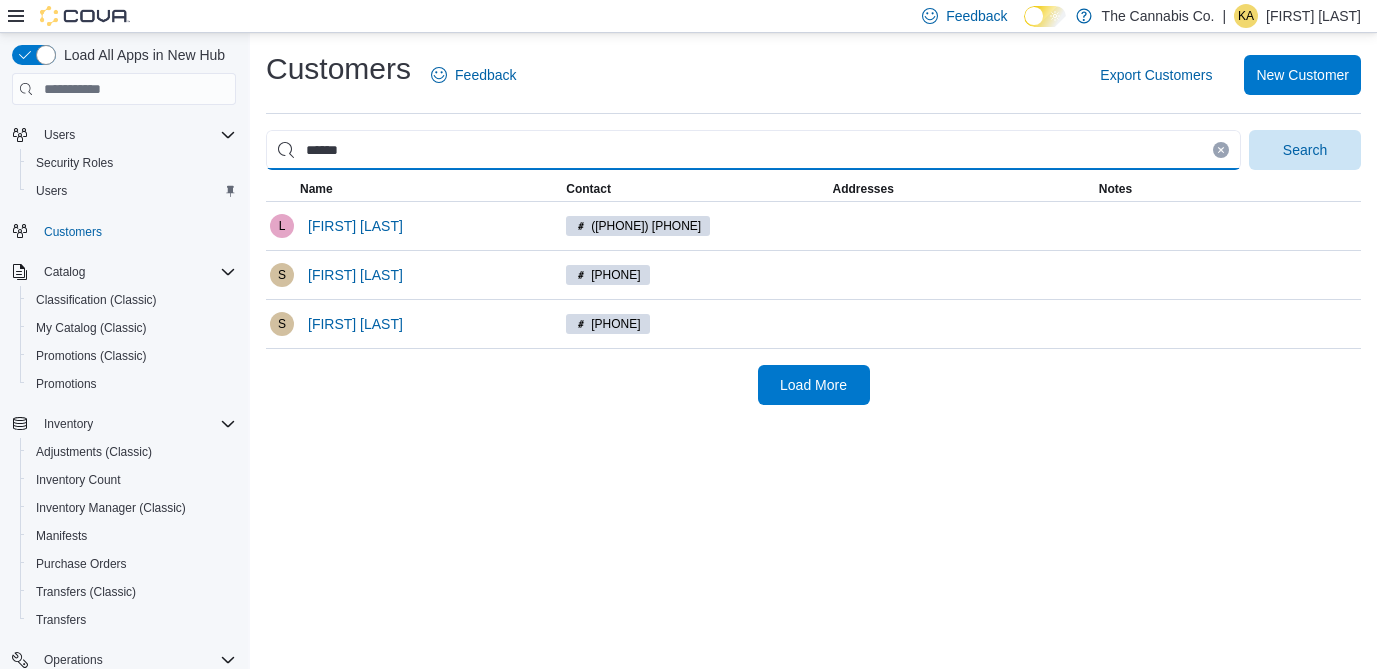 type on "******" 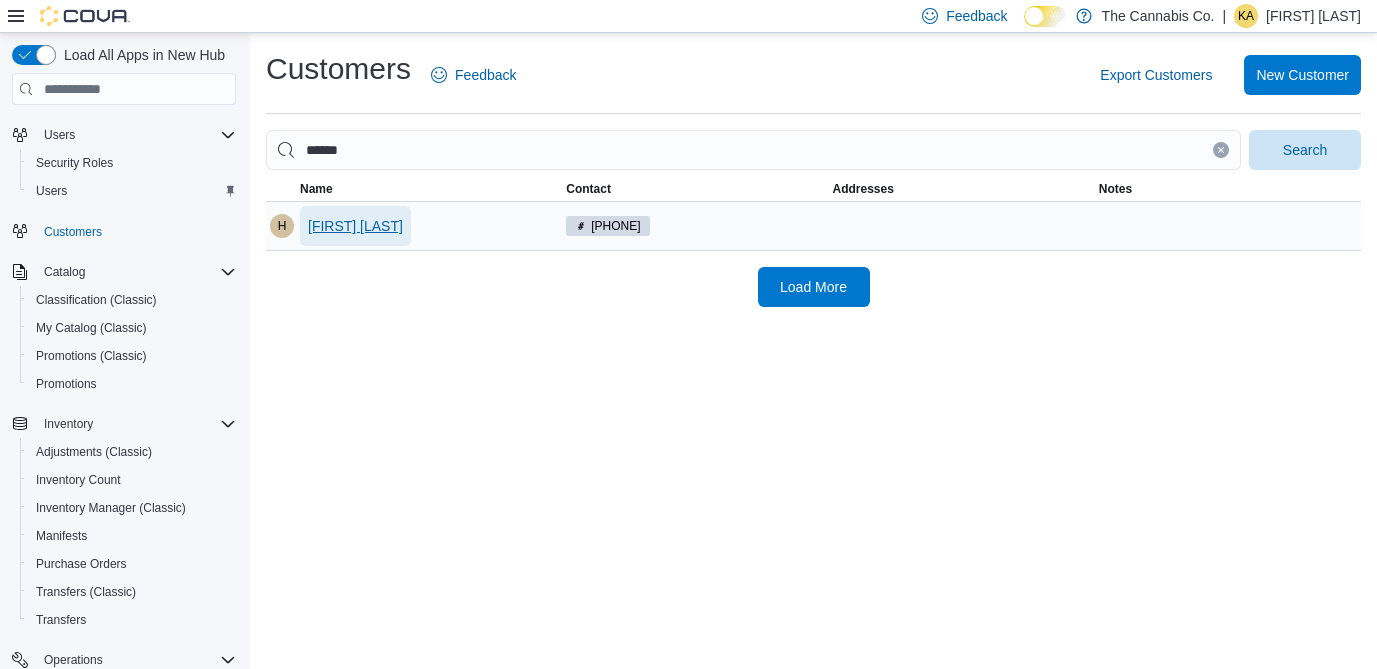 click on "[FIRST] [LAST]" at bounding box center [355, 226] 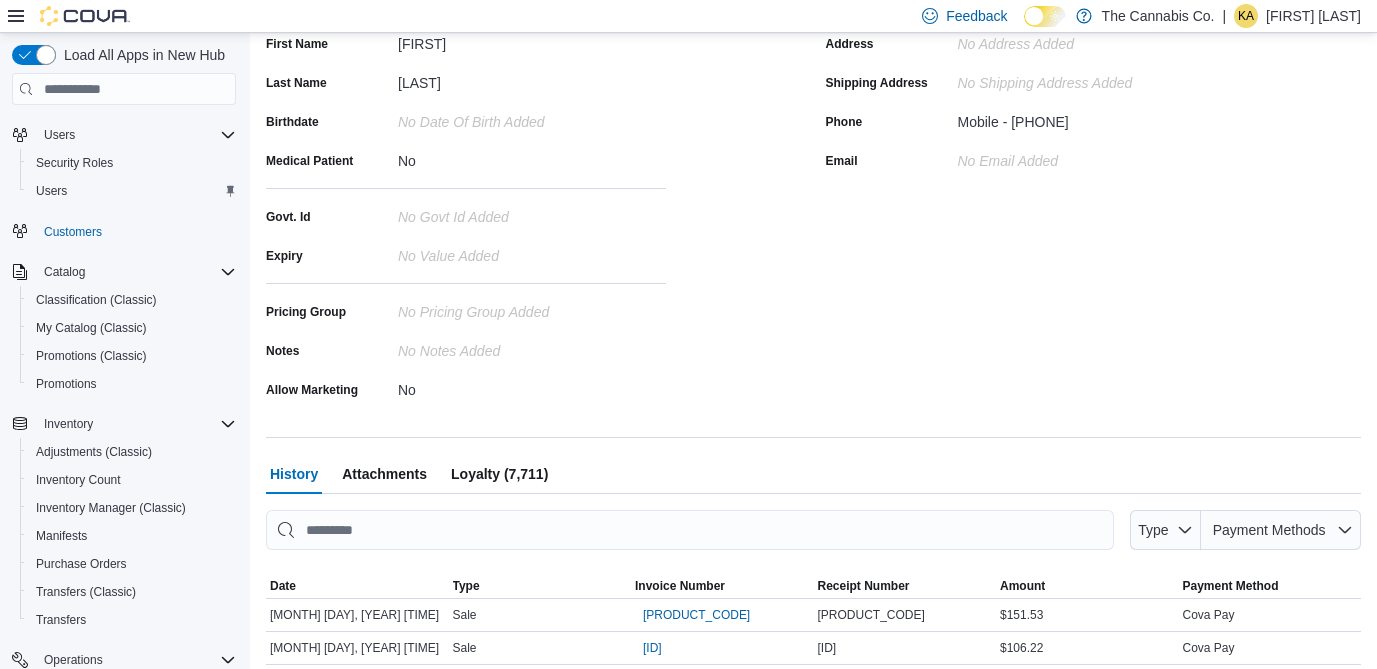 click on "Loyalty (7,711)" at bounding box center [499, 474] 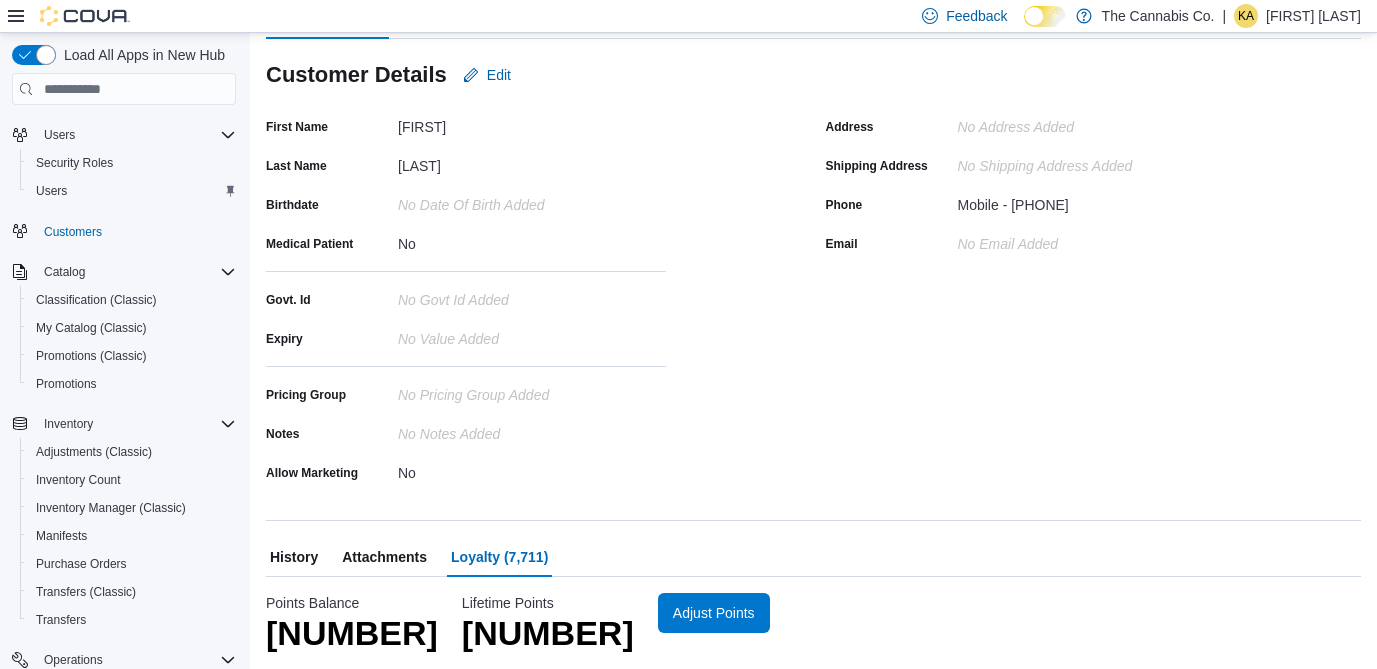 click at bounding box center [813, 585] 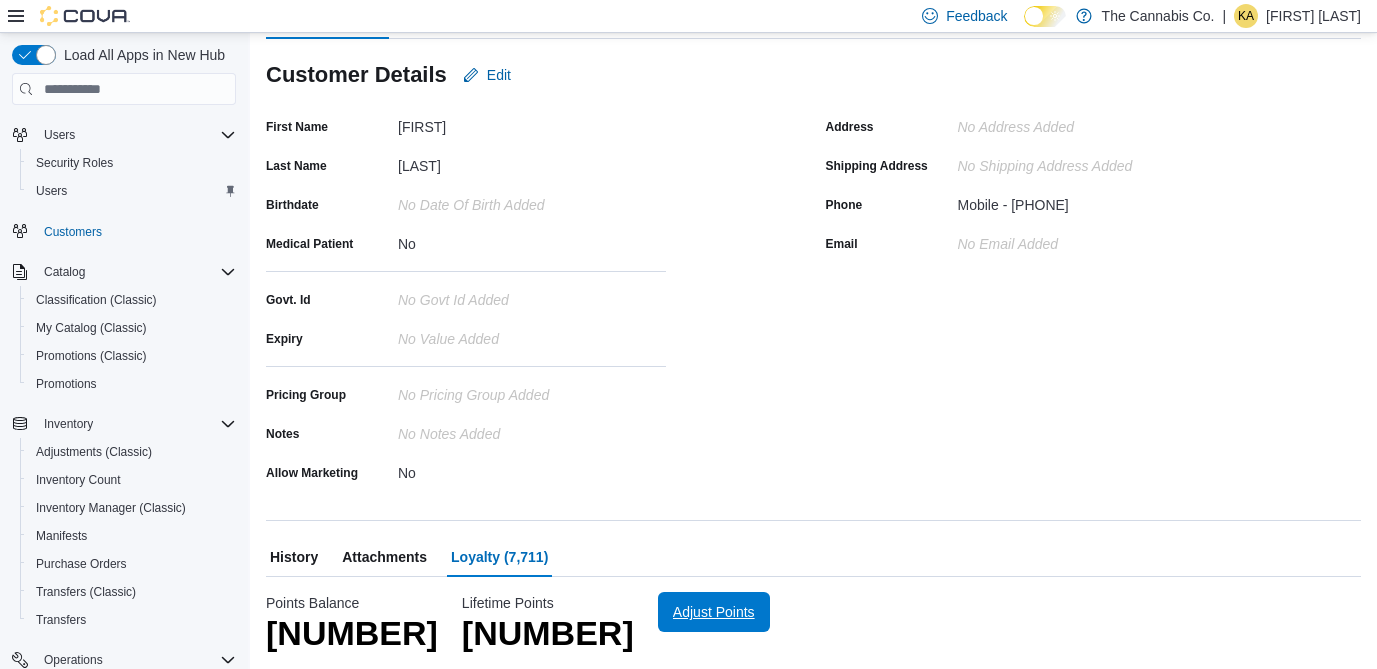 click on "Adjust Points" at bounding box center [714, 612] 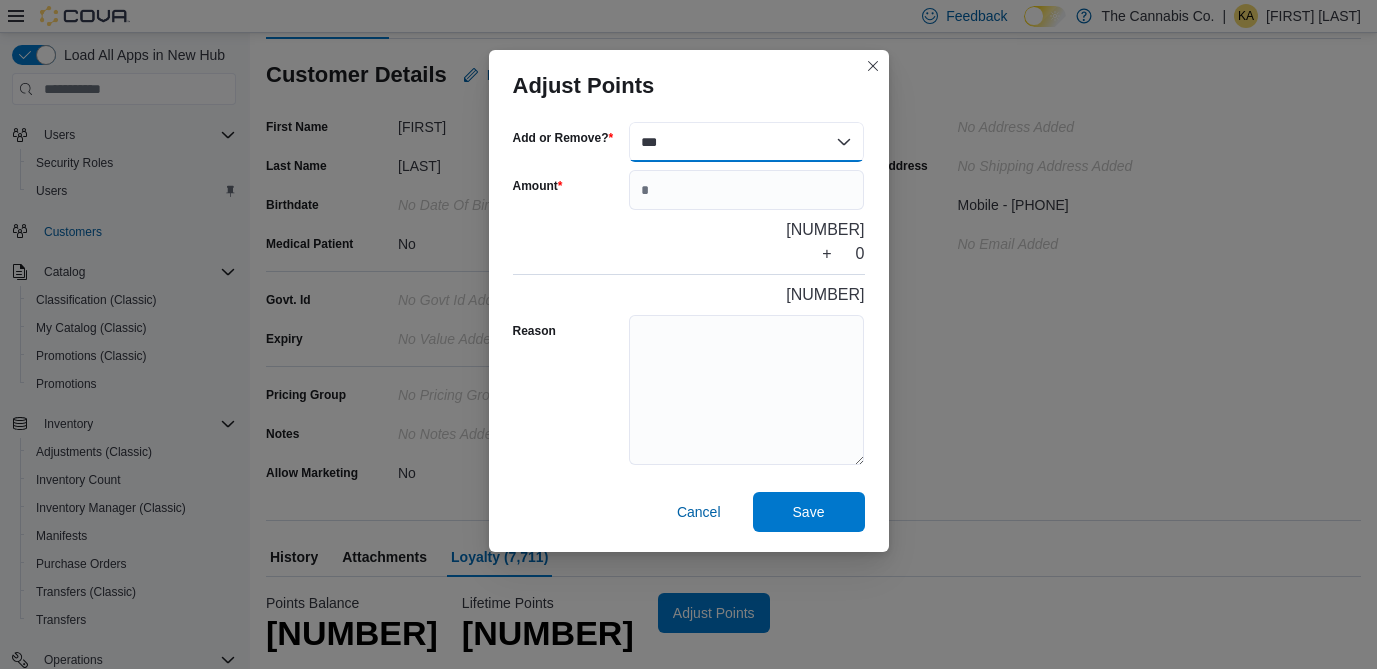 click on "*** ******" at bounding box center (747, 142) 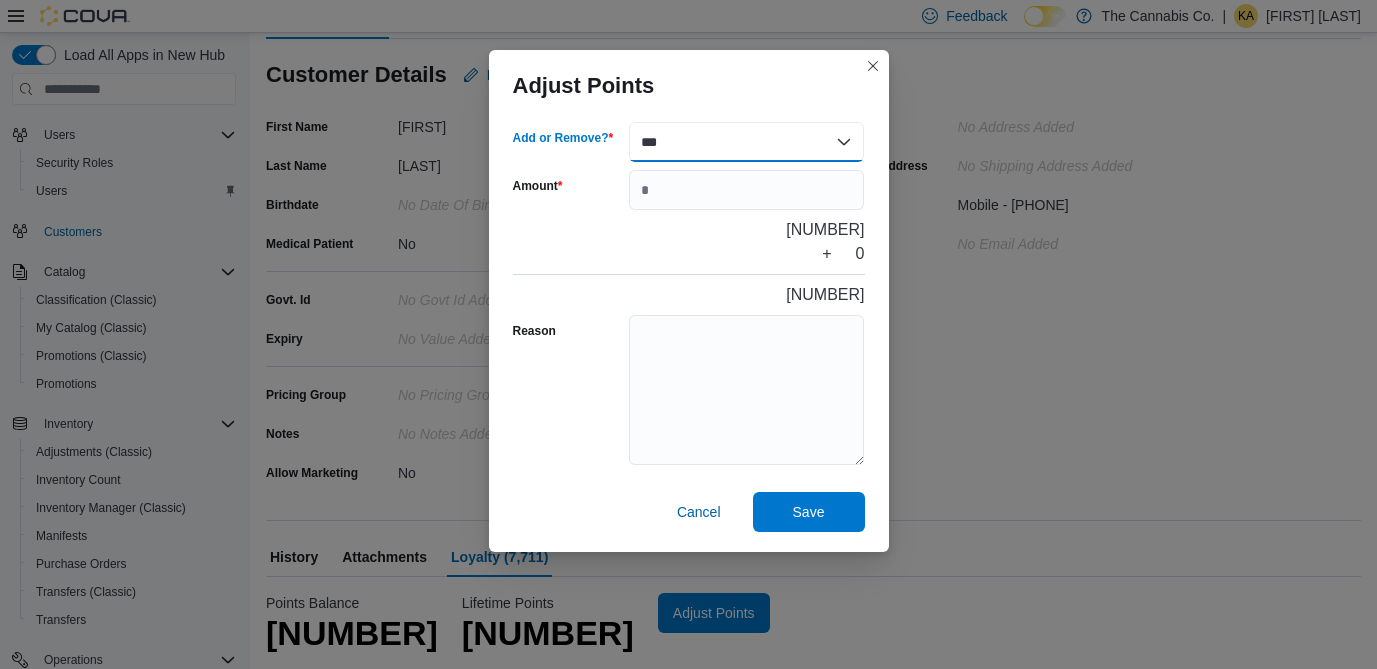select on "******" 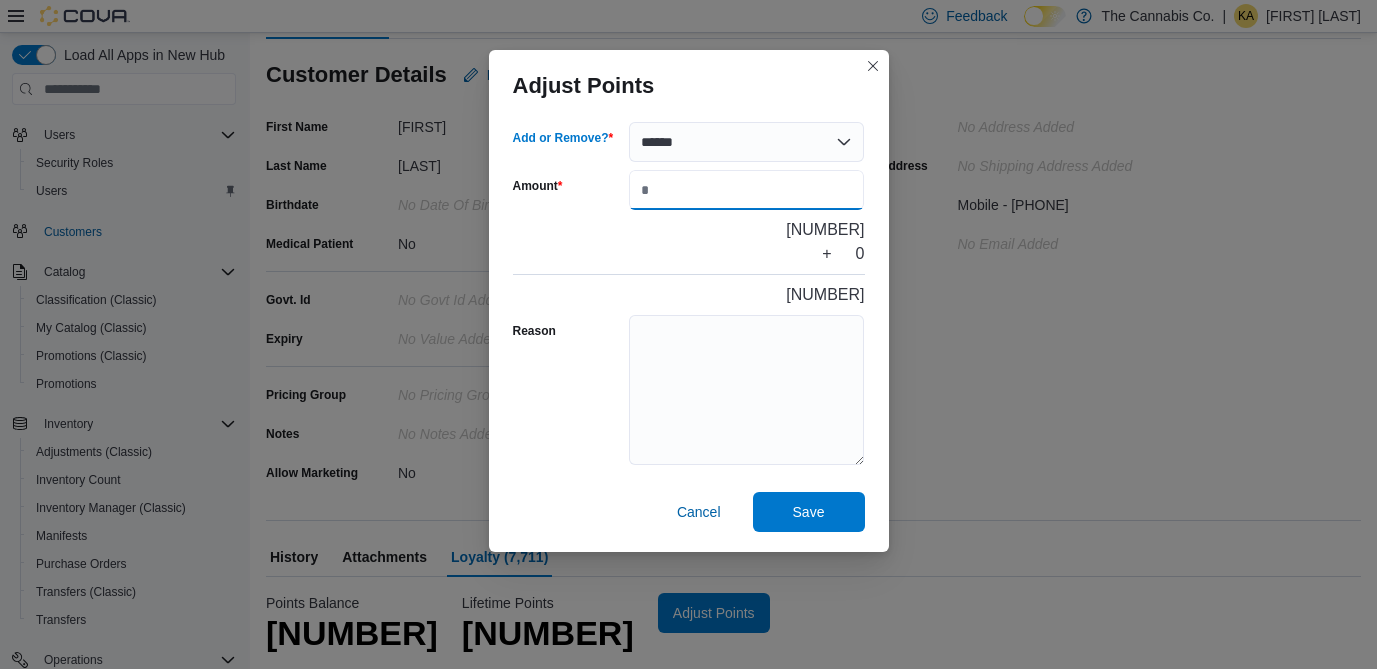 click on "Amount" at bounding box center (747, 190) 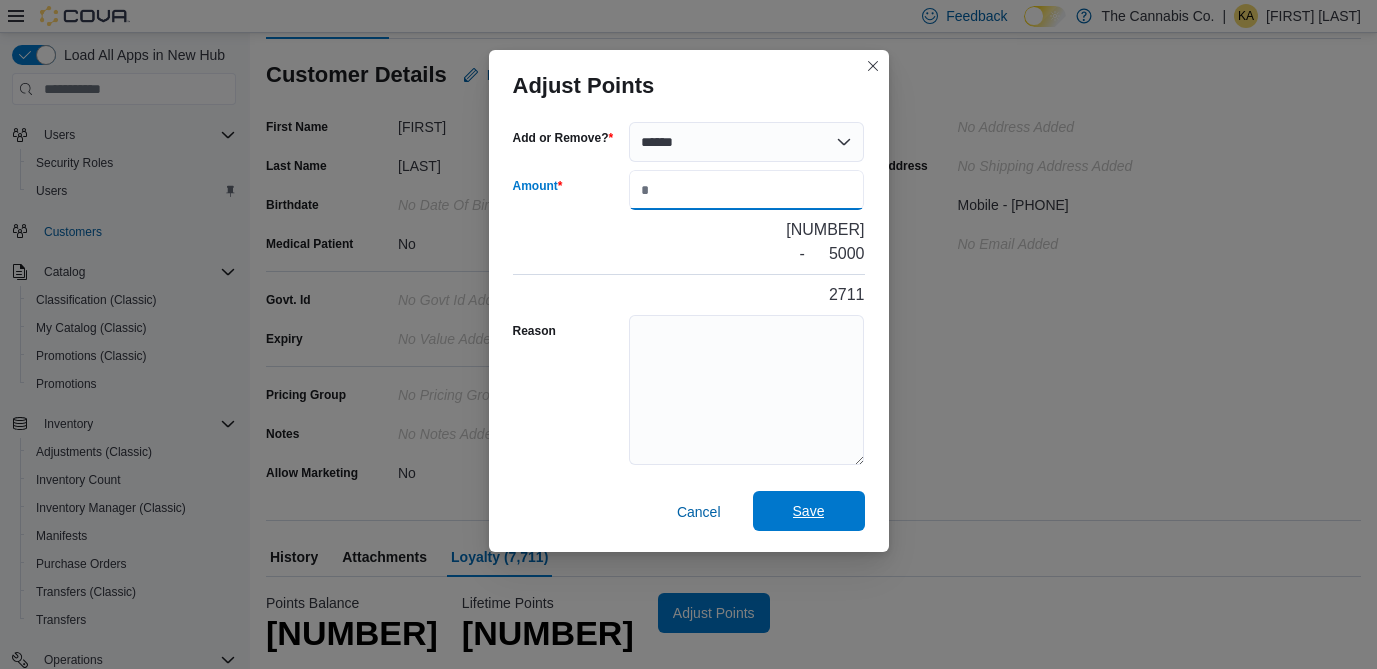type on "****" 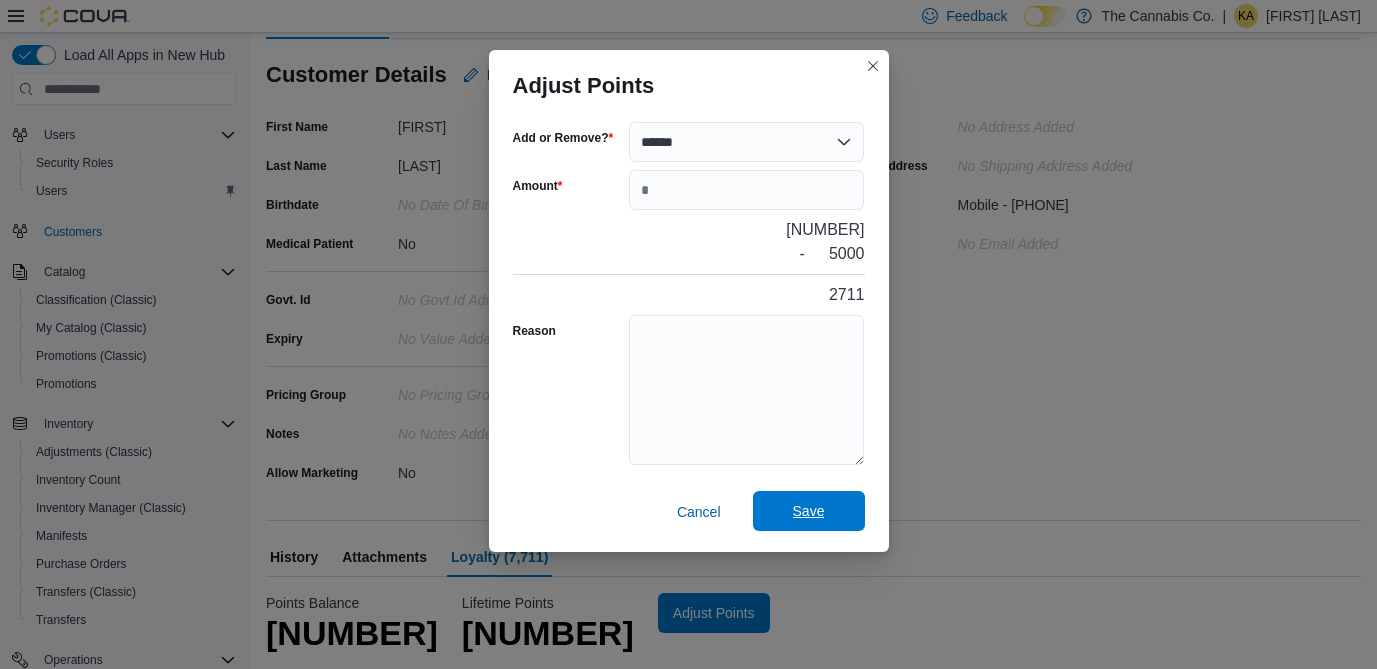 click on "Save" at bounding box center (809, 511) 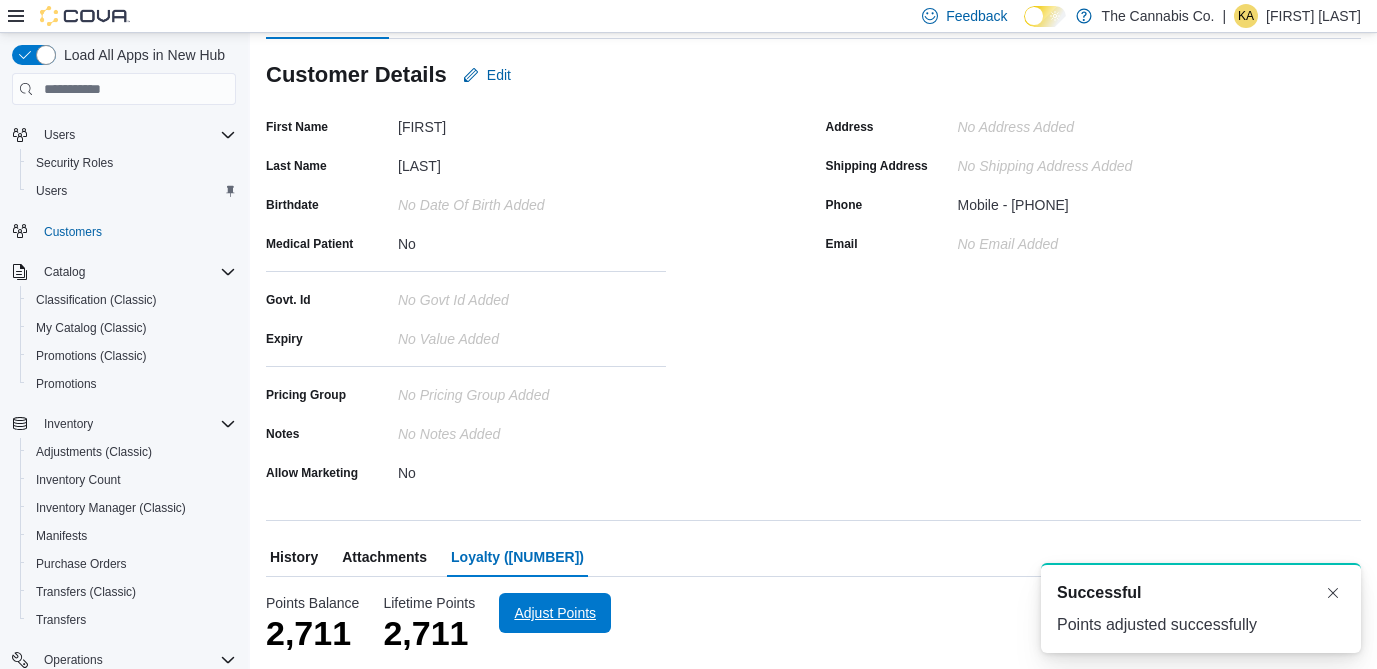 scroll, scrollTop: 0, scrollLeft: 0, axis: both 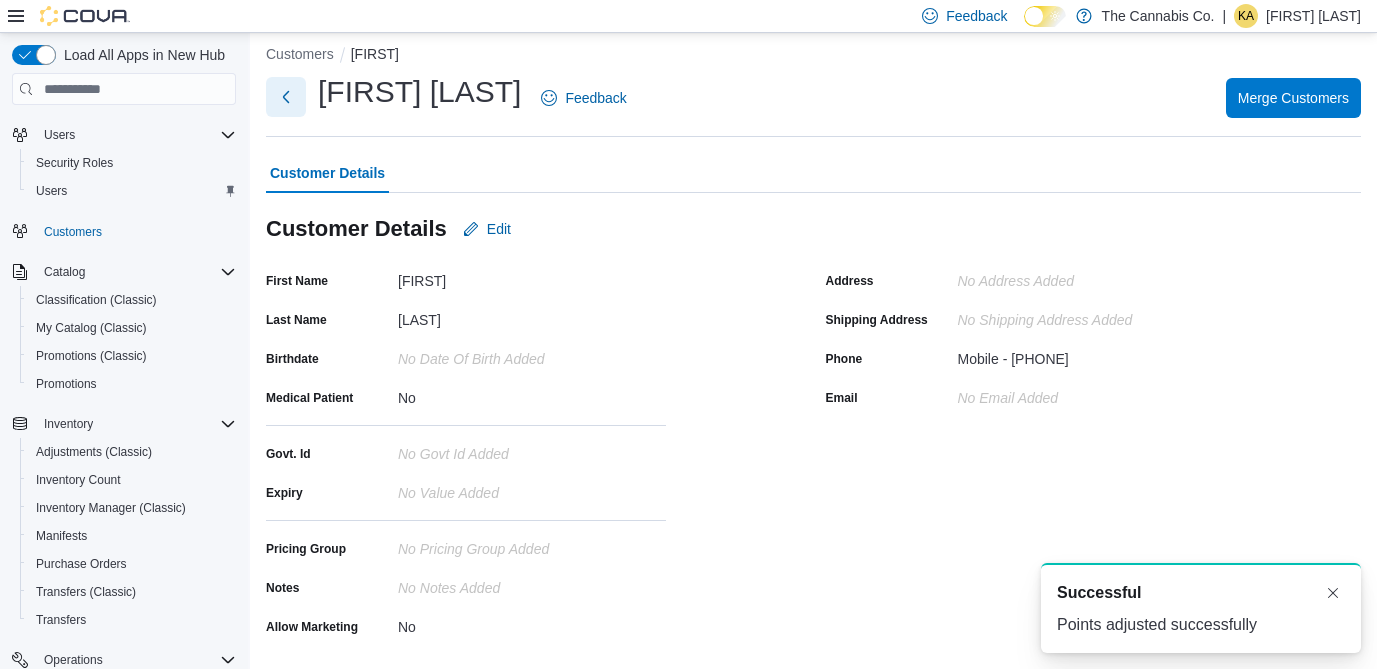 click at bounding box center [286, 97] 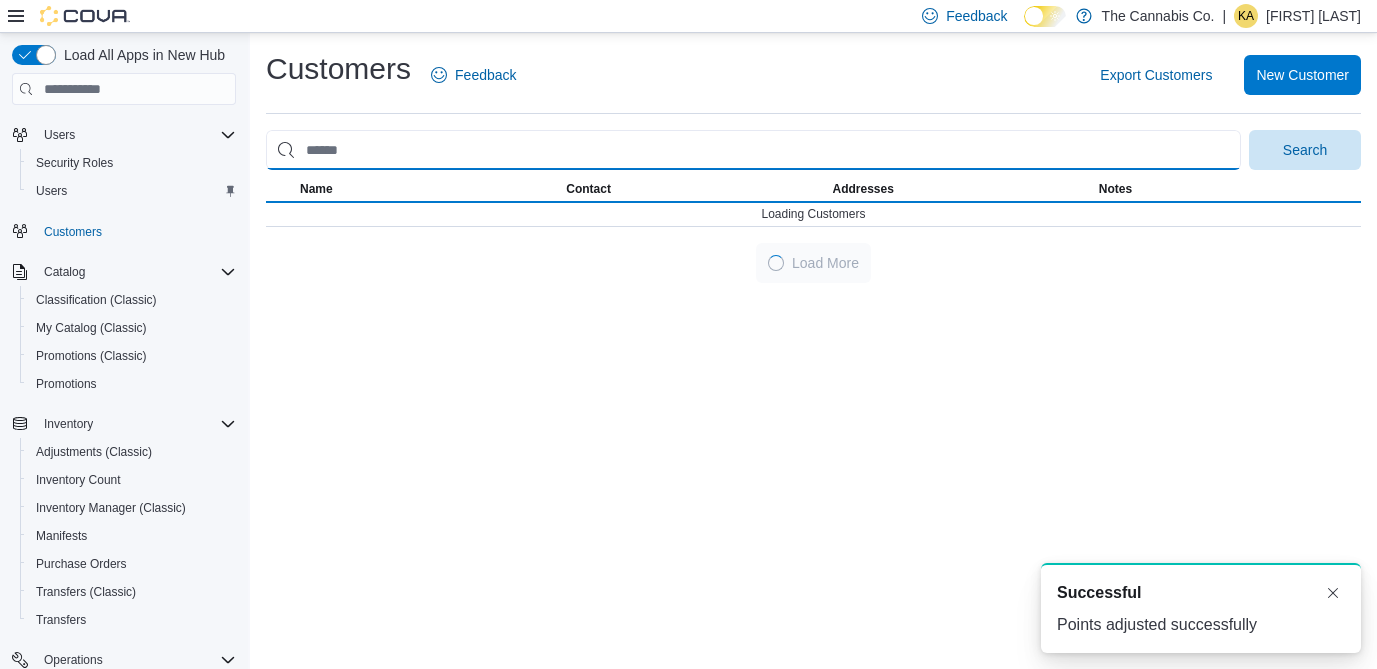 click at bounding box center [753, 150] 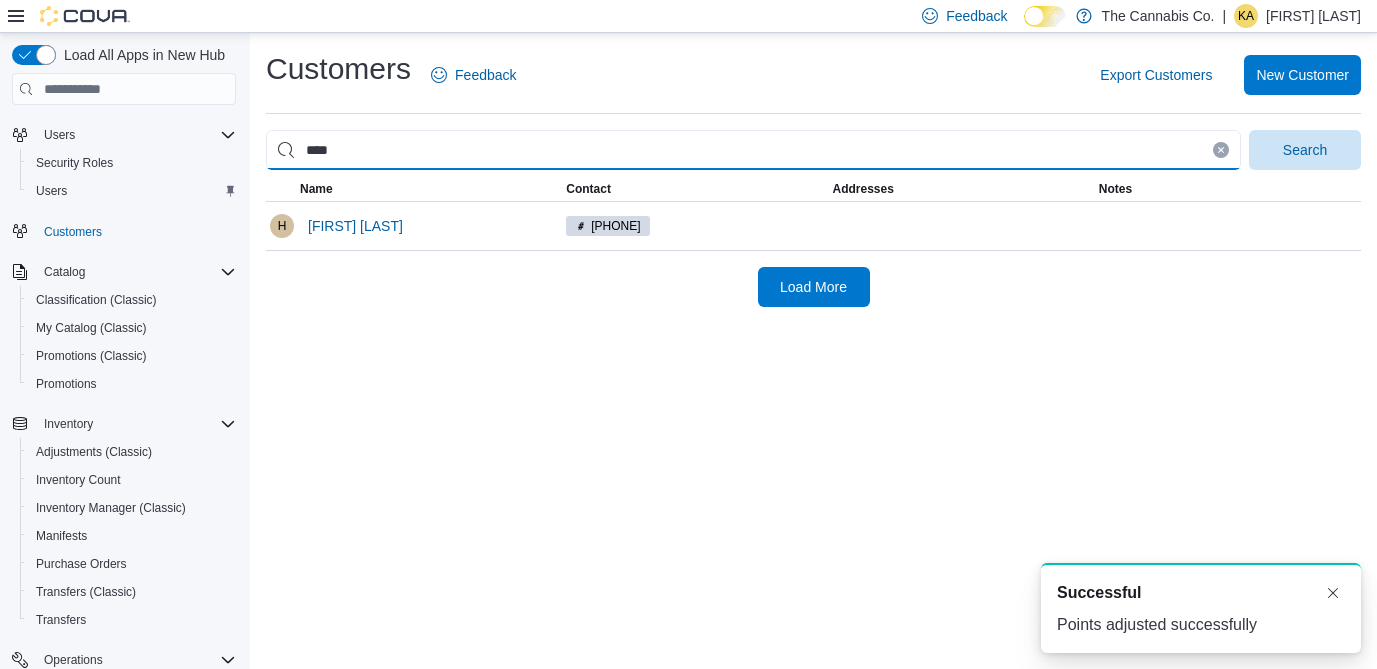 type on "****" 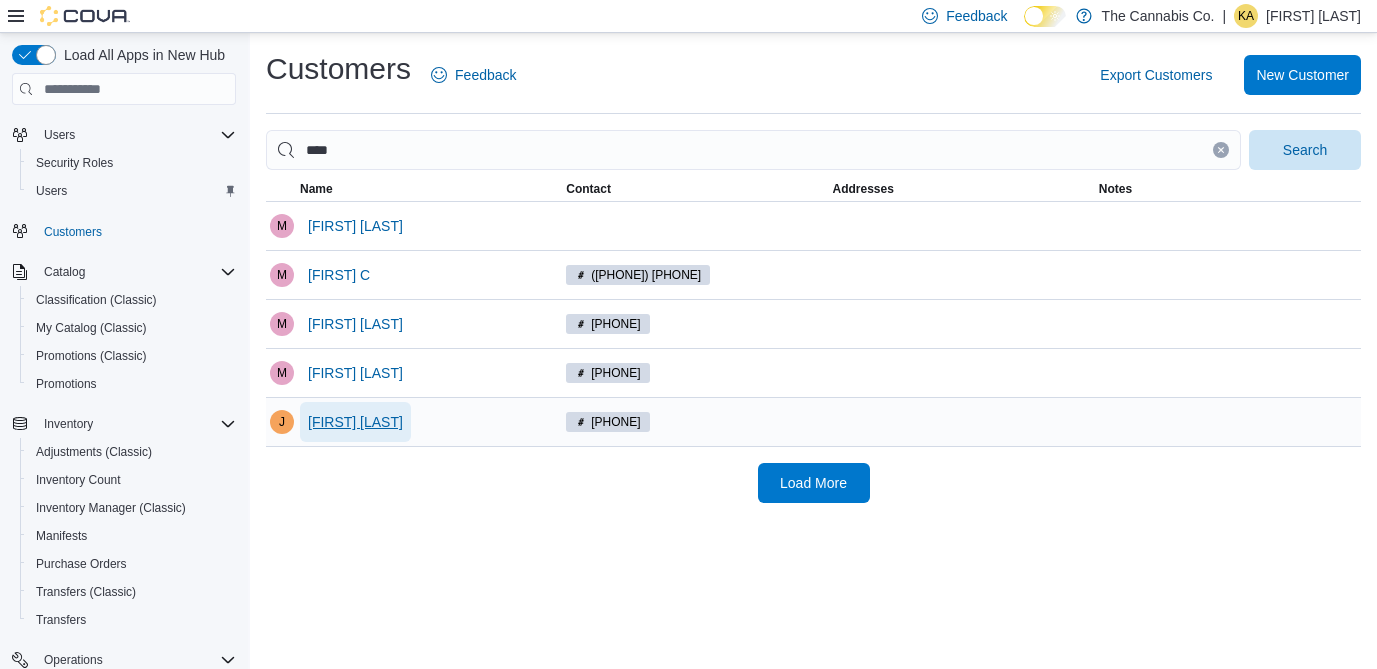 click on "[FIRST] [LAST]" at bounding box center [355, 422] 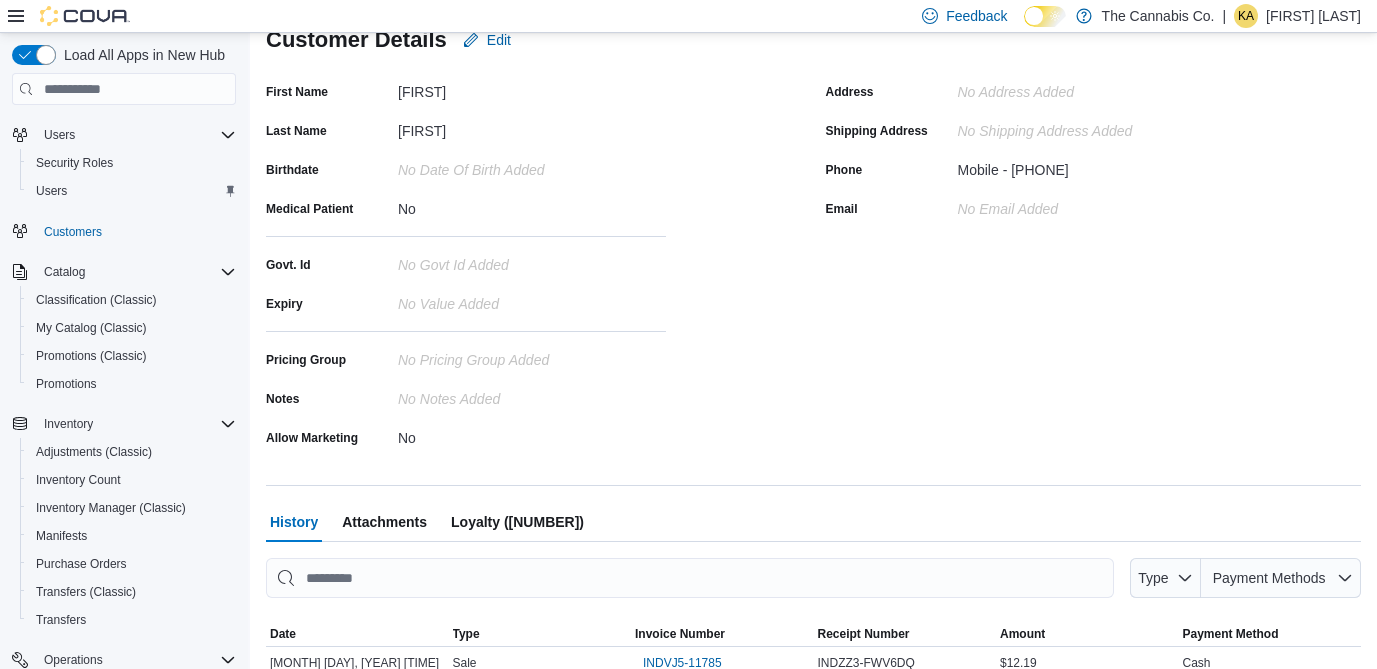 click on "Loyalty ([NUMBER])" at bounding box center (517, 522) 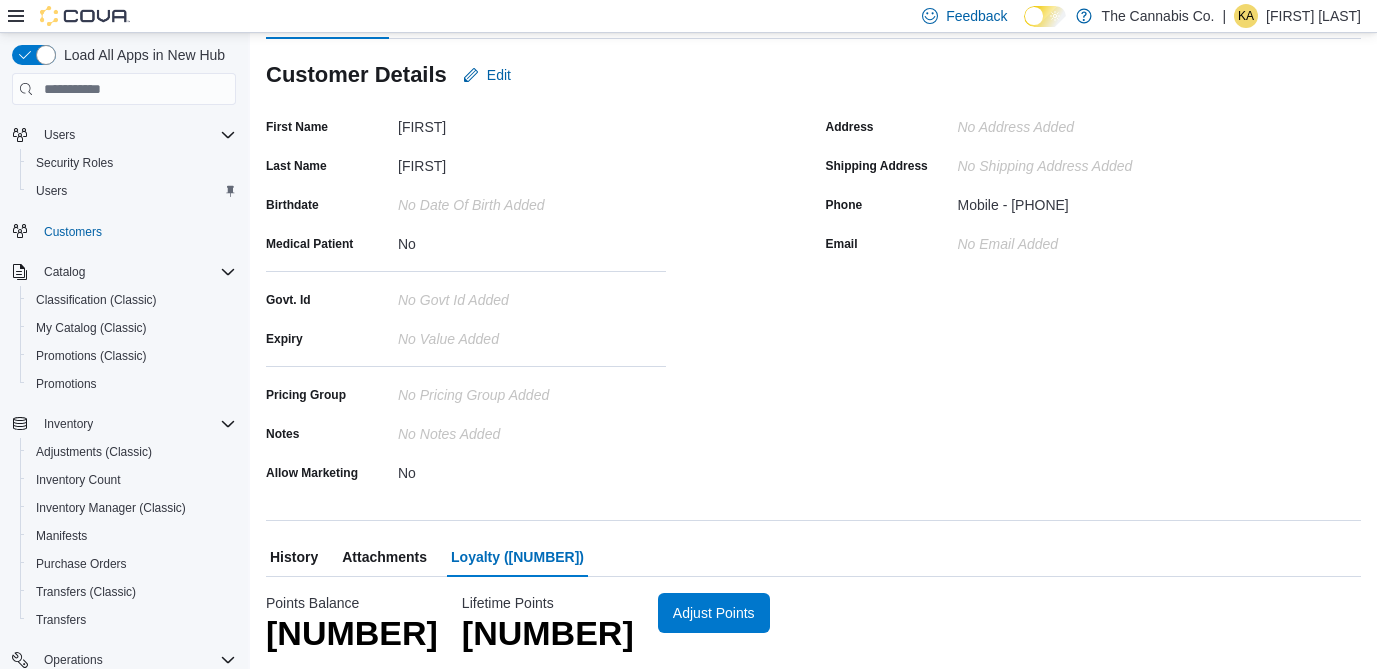 scroll, scrollTop: 167, scrollLeft: 0, axis: vertical 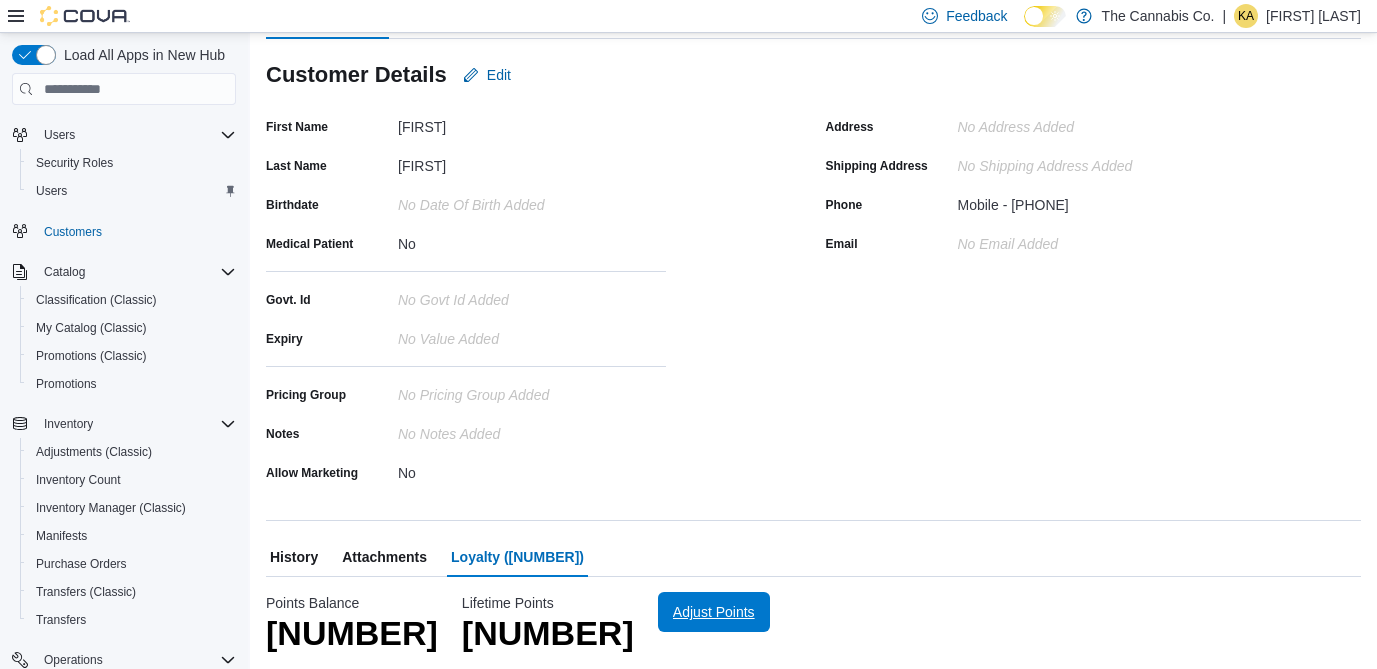 click on "Adjust Points" at bounding box center [714, 612] 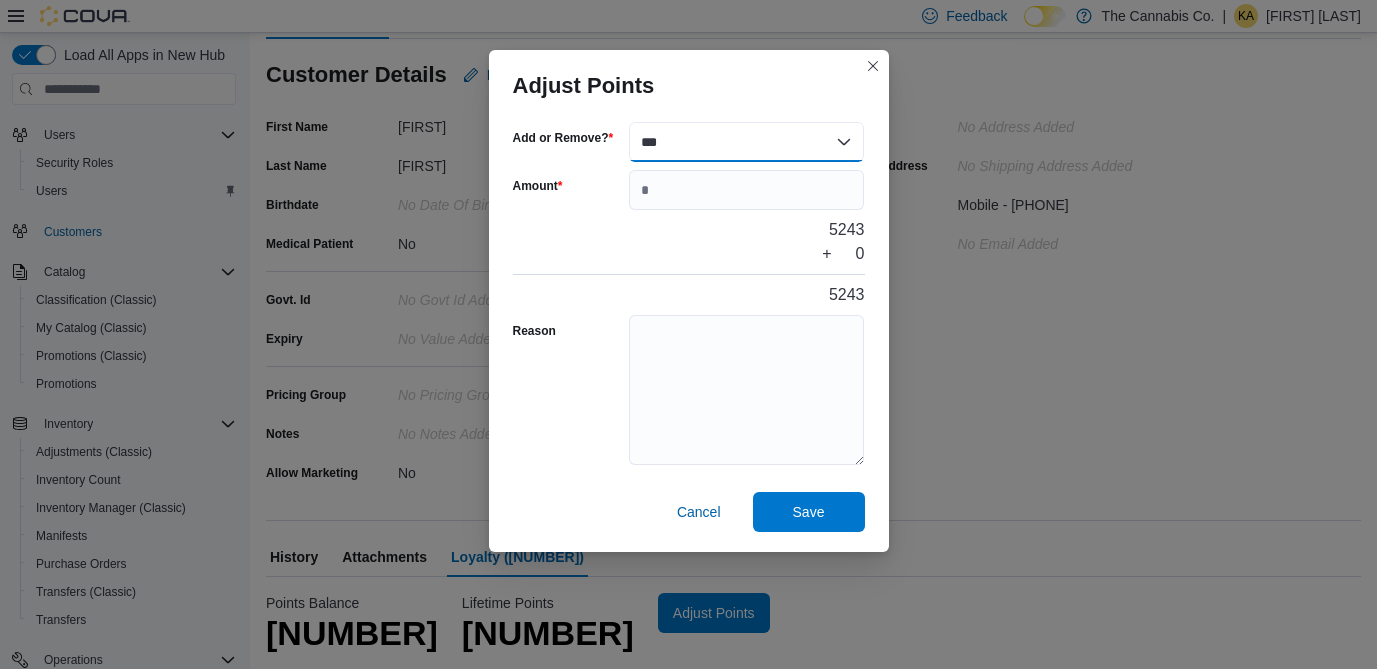 click on "*** ******" at bounding box center [747, 142] 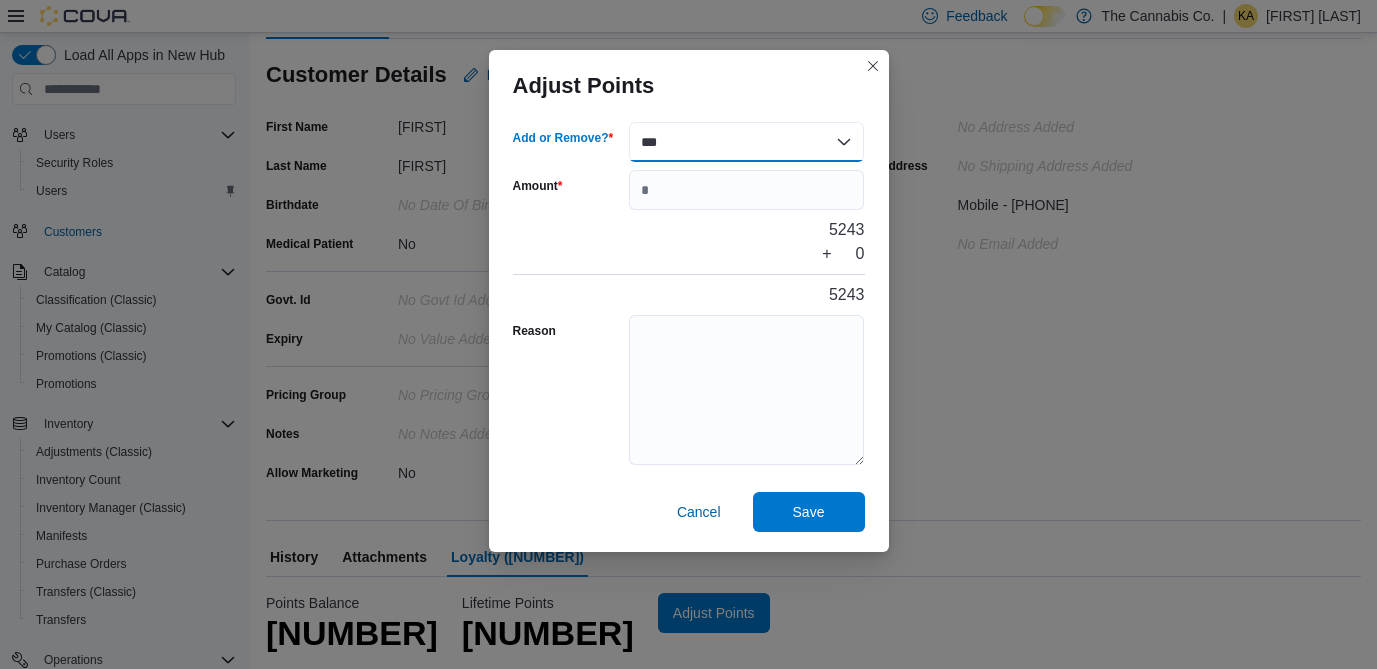 select on "******" 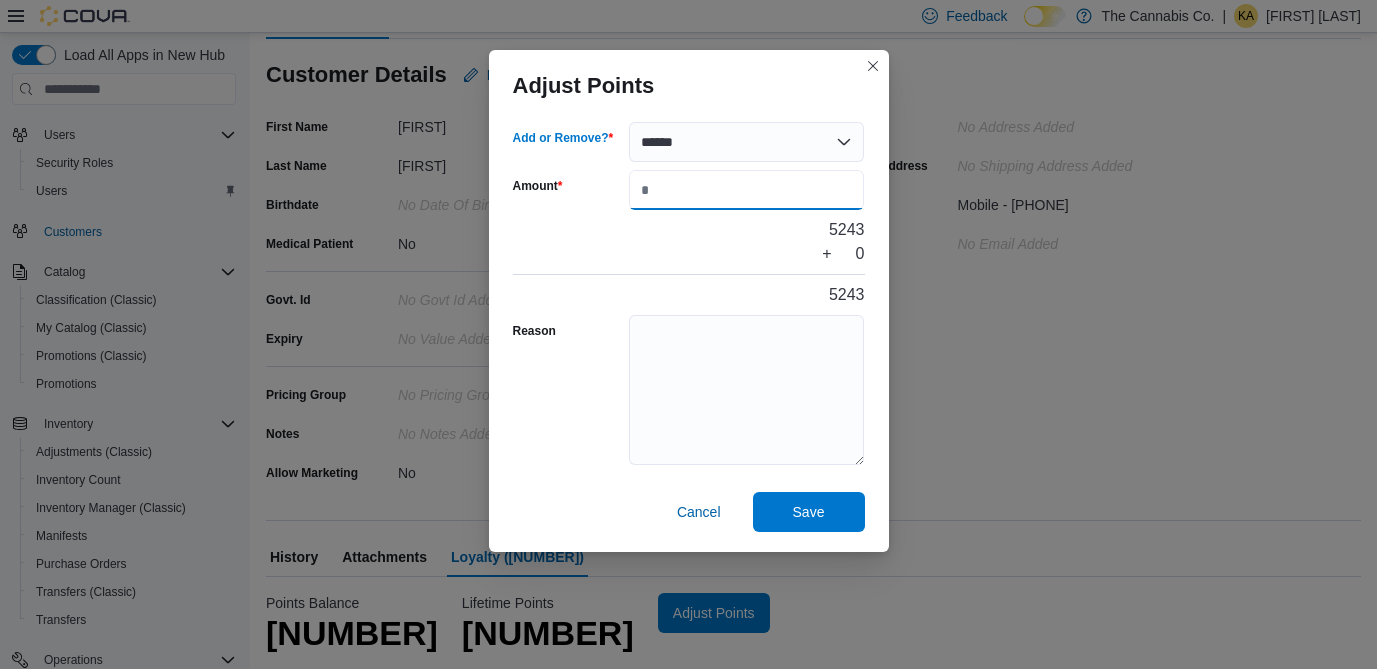 click on "Amount" at bounding box center [747, 190] 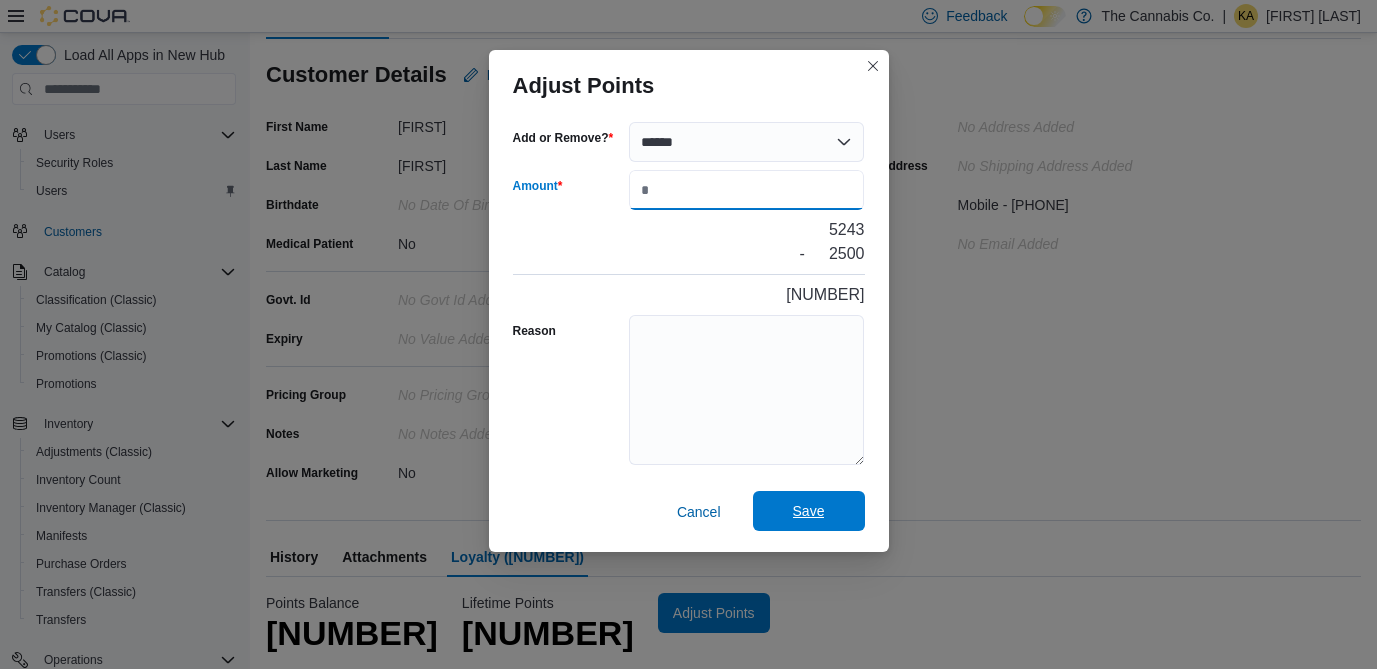 type on "****" 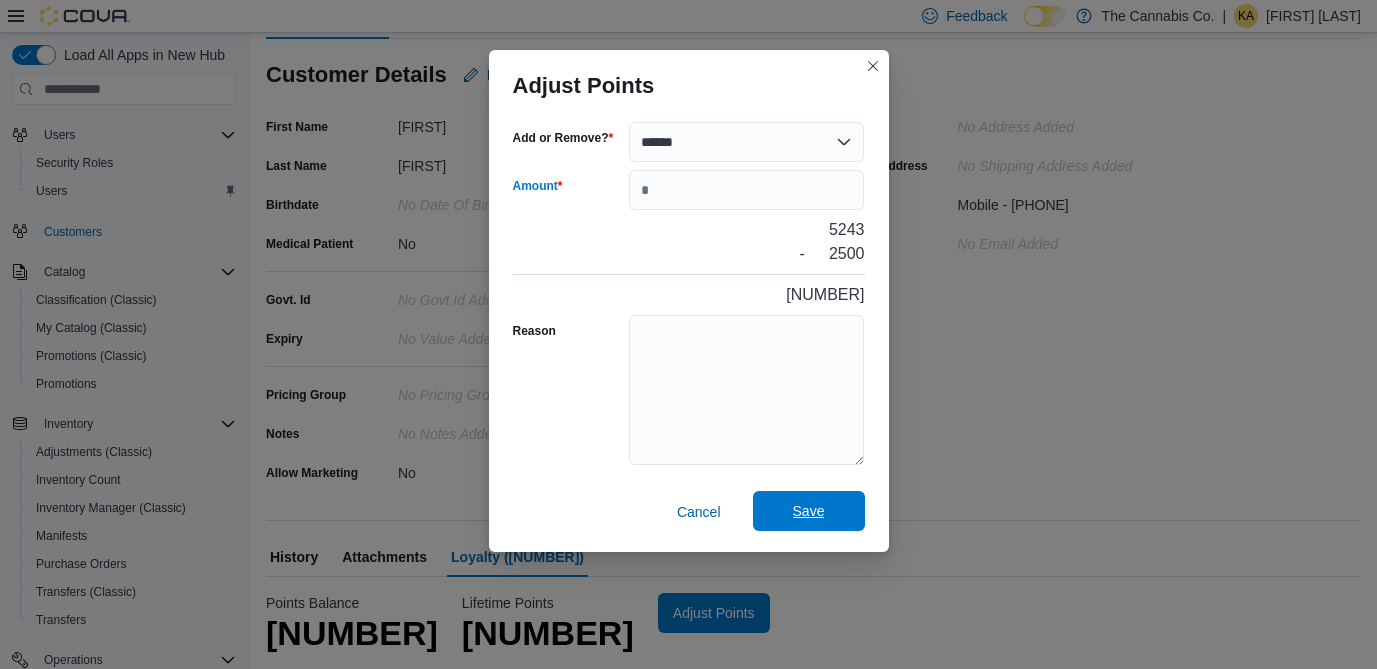 click on "Save" at bounding box center (809, 511) 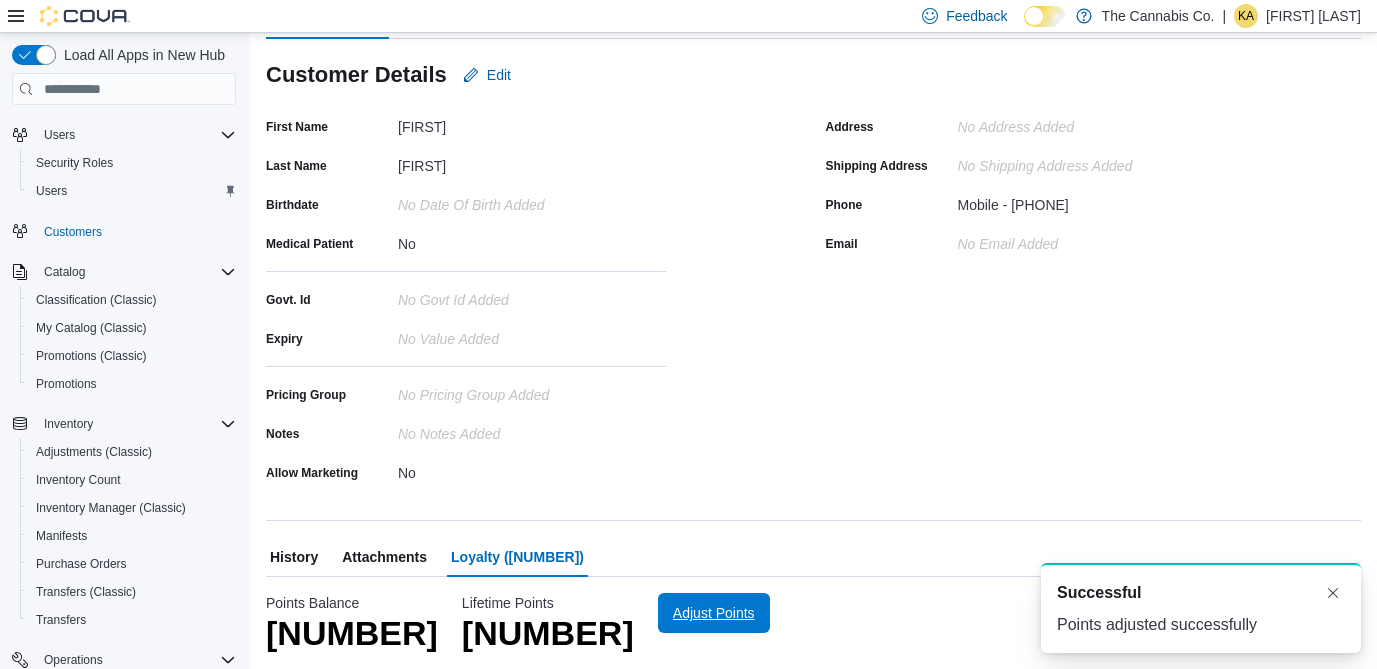 scroll, scrollTop: 0, scrollLeft: 0, axis: both 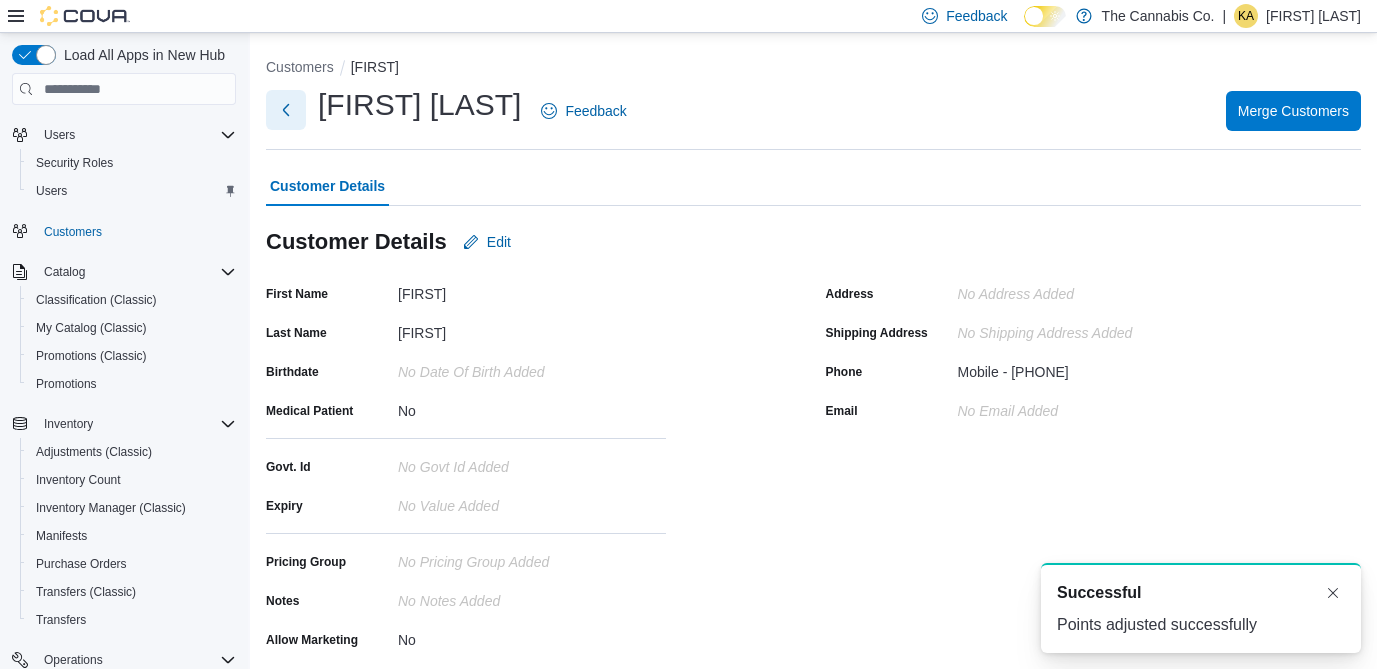 click at bounding box center [286, 110] 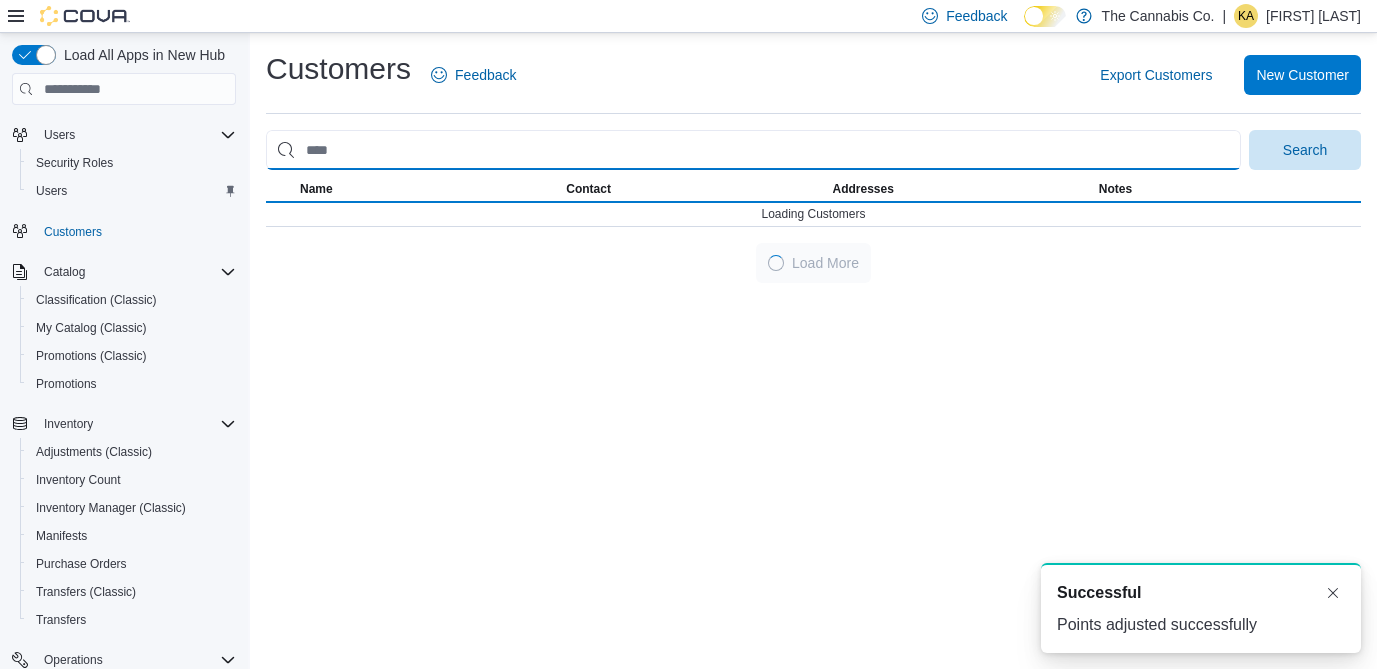 click at bounding box center [753, 150] 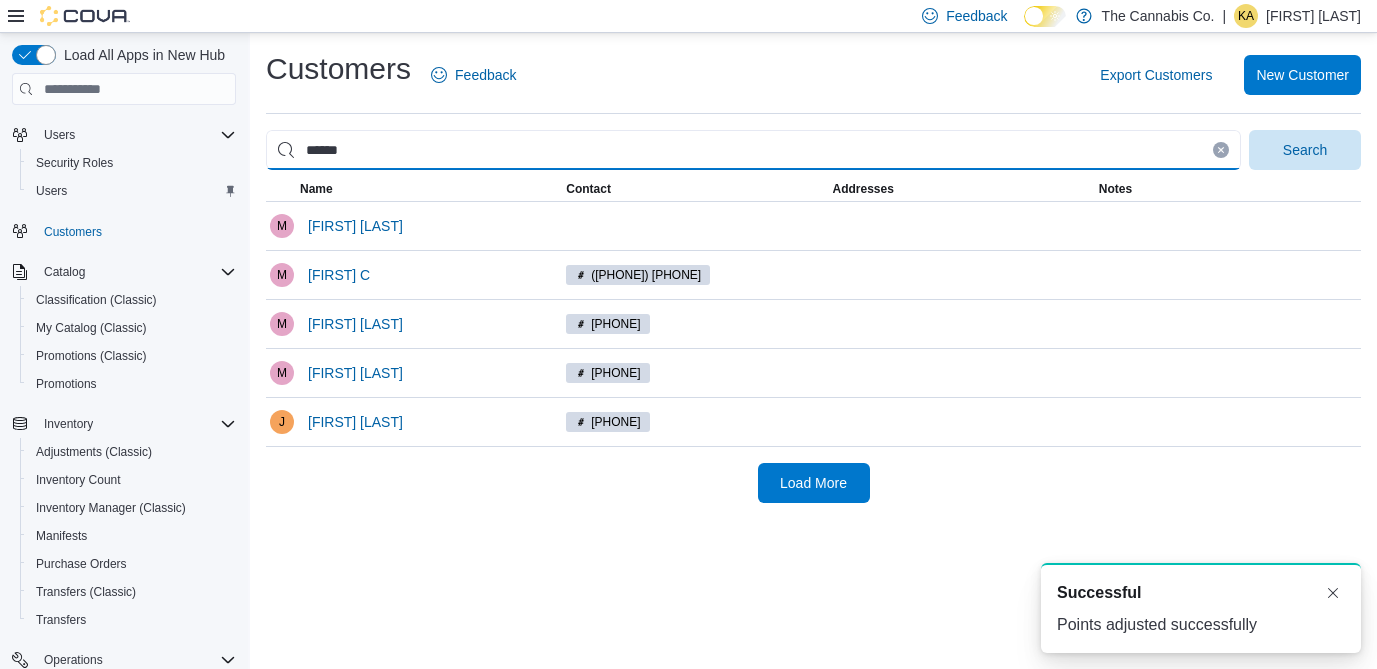 type on "******" 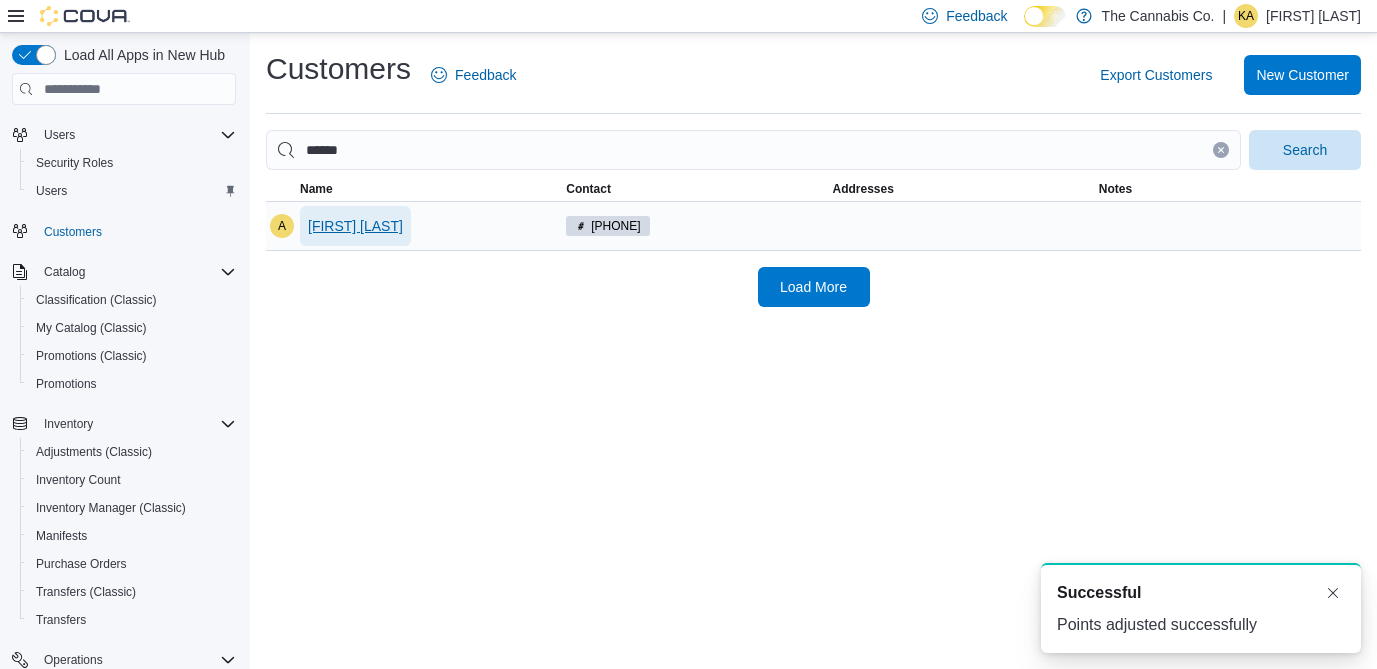 click on "[FIRST] [LAST]" at bounding box center [355, 226] 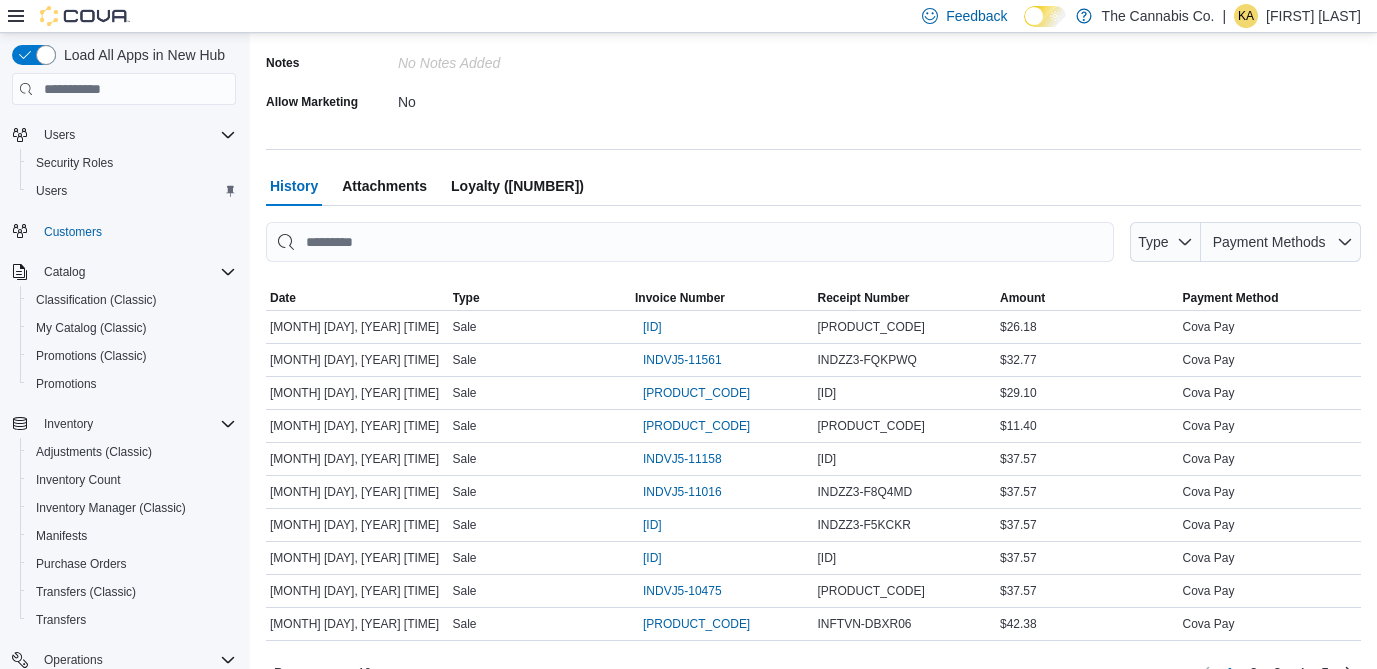 scroll, scrollTop: 574, scrollLeft: 0, axis: vertical 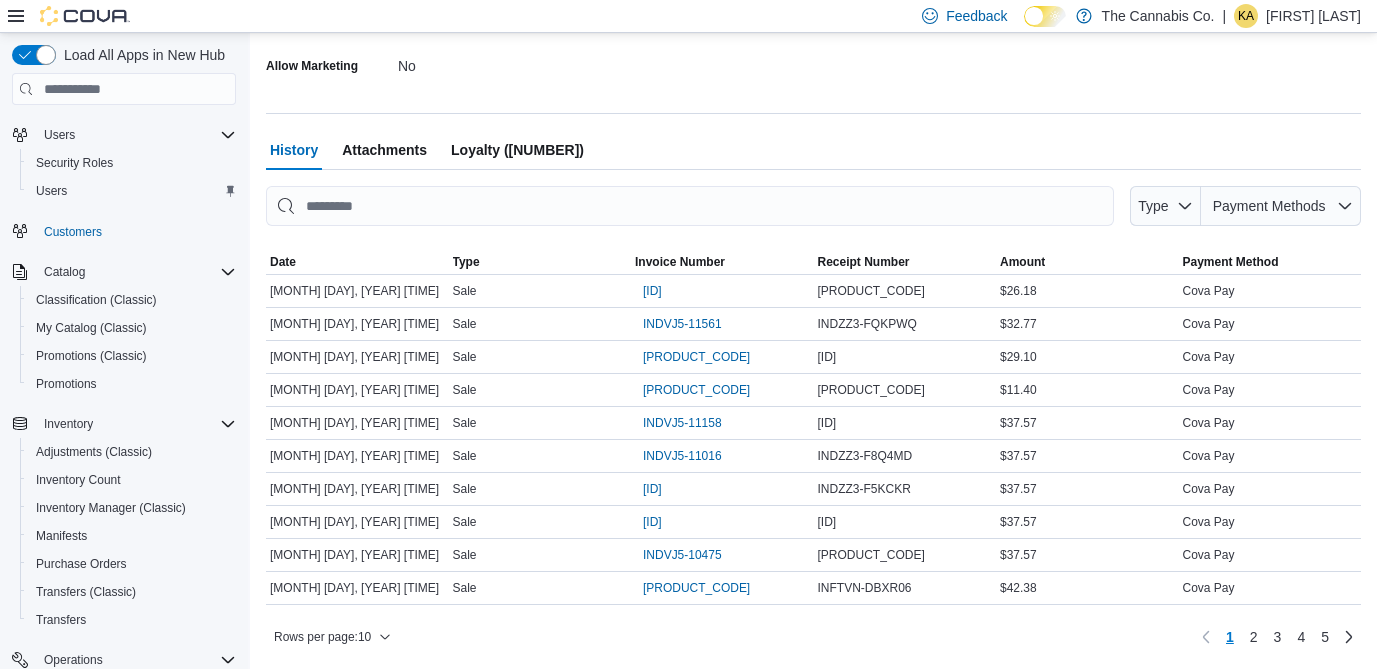 click on "Loyalty ([NUMBER])" at bounding box center [517, 150] 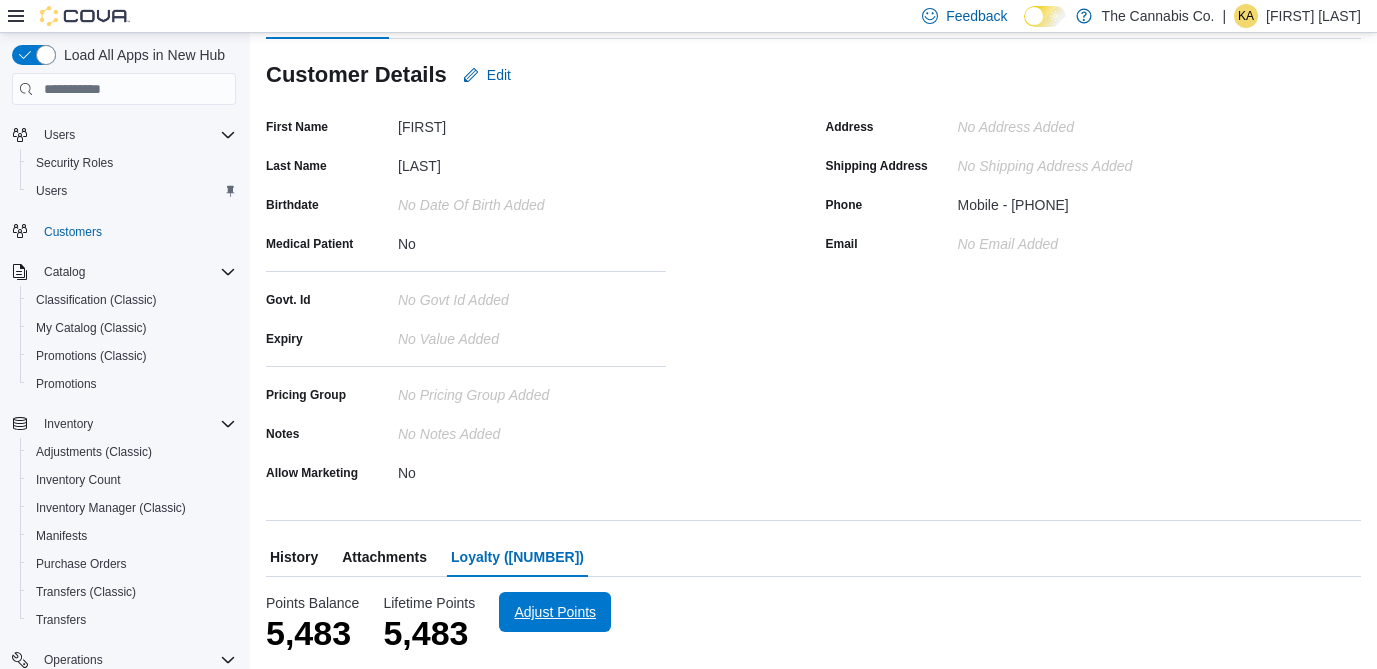 click on "Adjust Points" at bounding box center (555, 612) 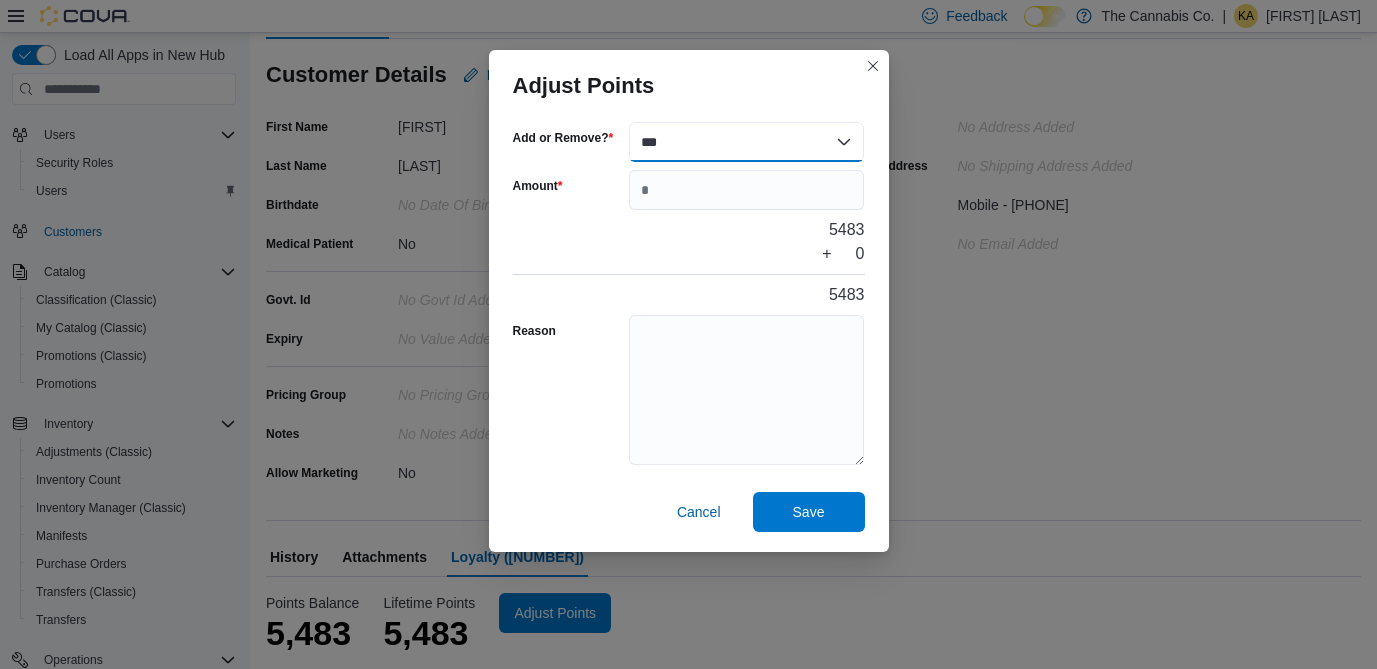 click on "*** ******" at bounding box center (747, 142) 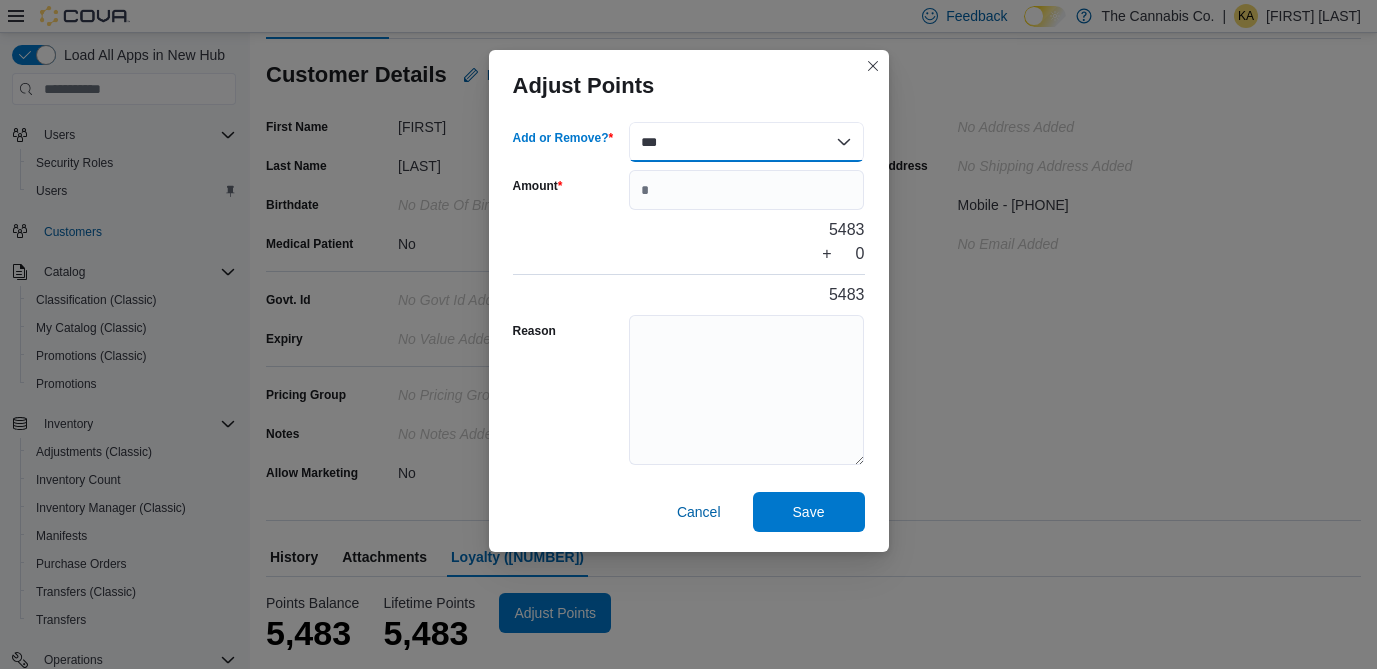 select on "******" 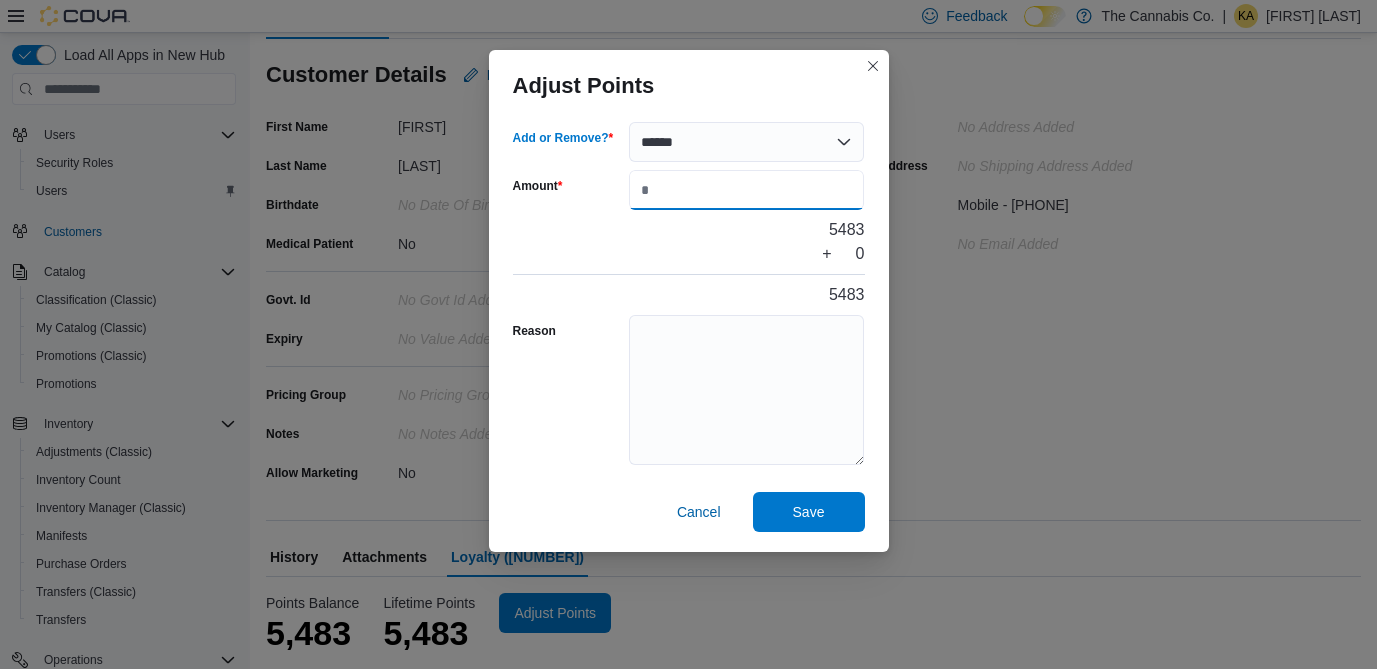 click on "Amount" at bounding box center [747, 190] 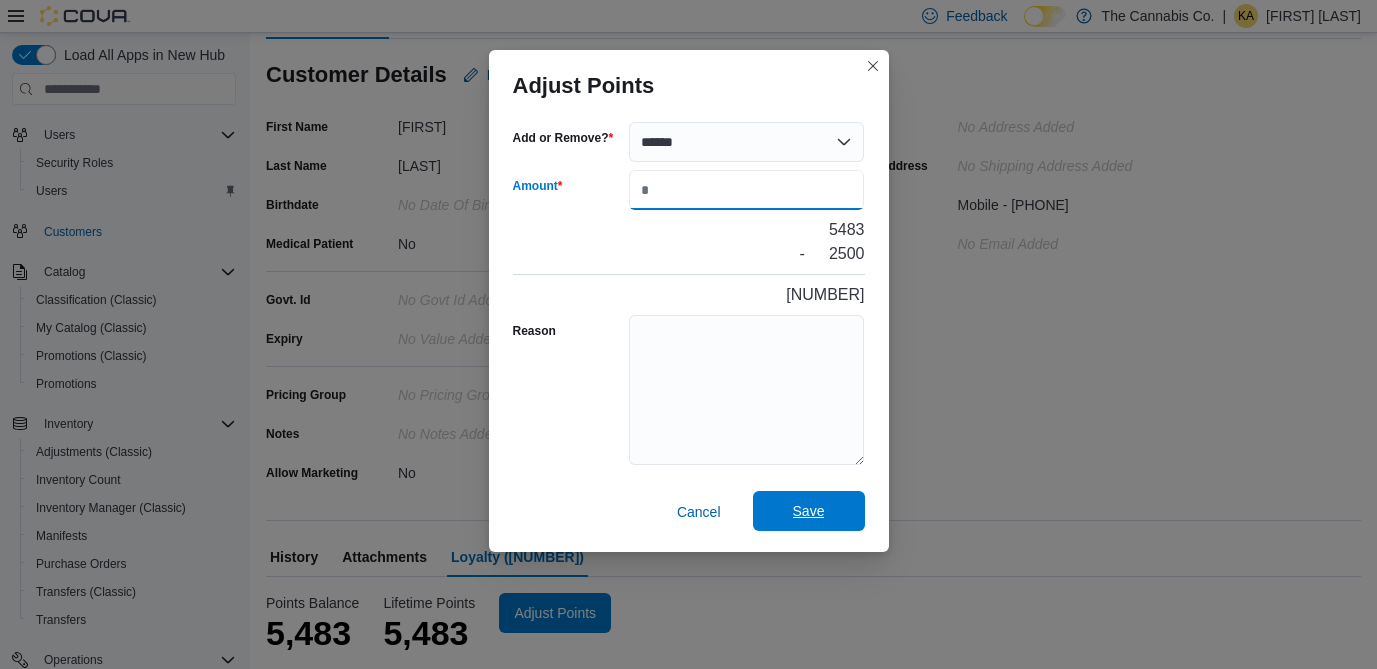 type on "****" 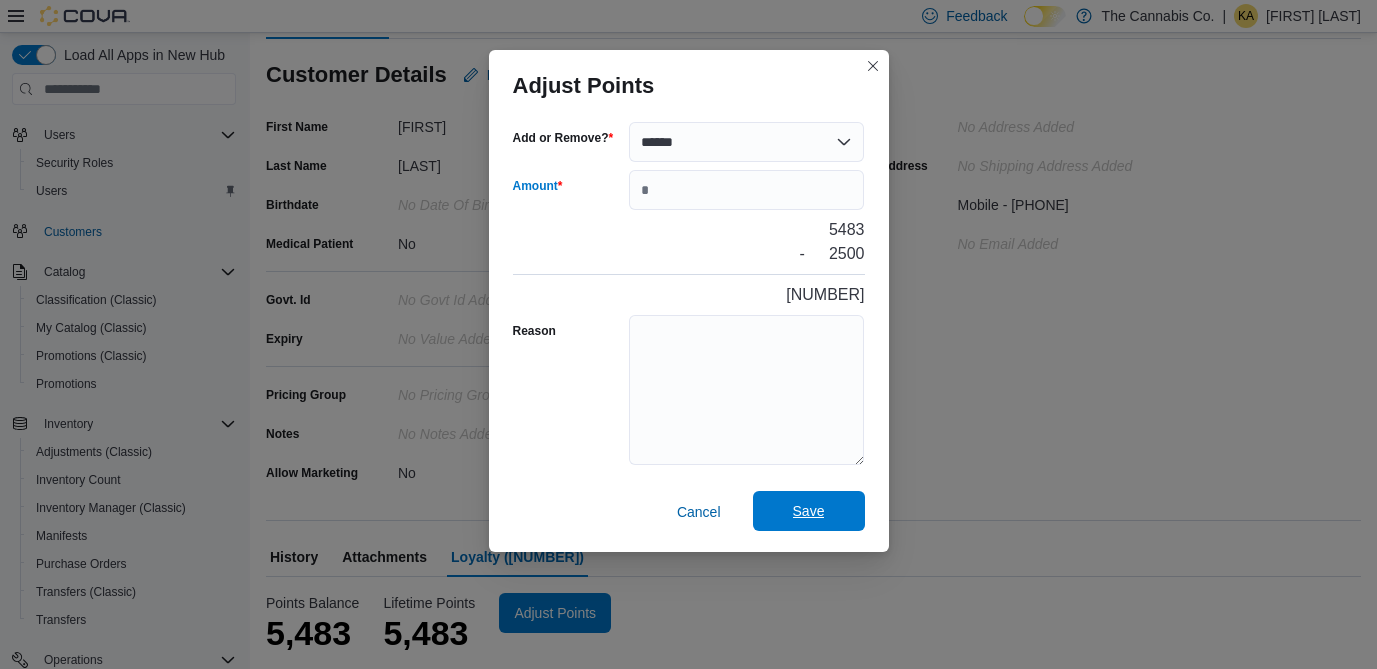 click on "Save" at bounding box center [809, 511] 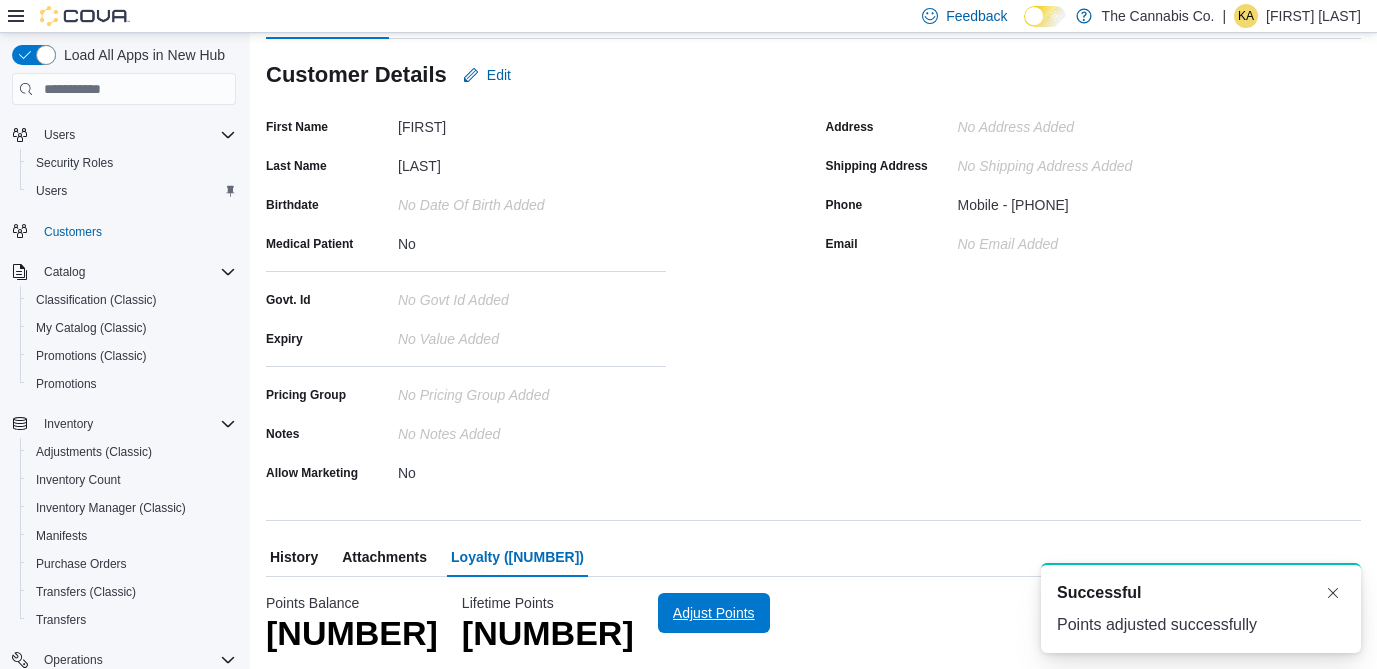 scroll, scrollTop: 0, scrollLeft: 0, axis: both 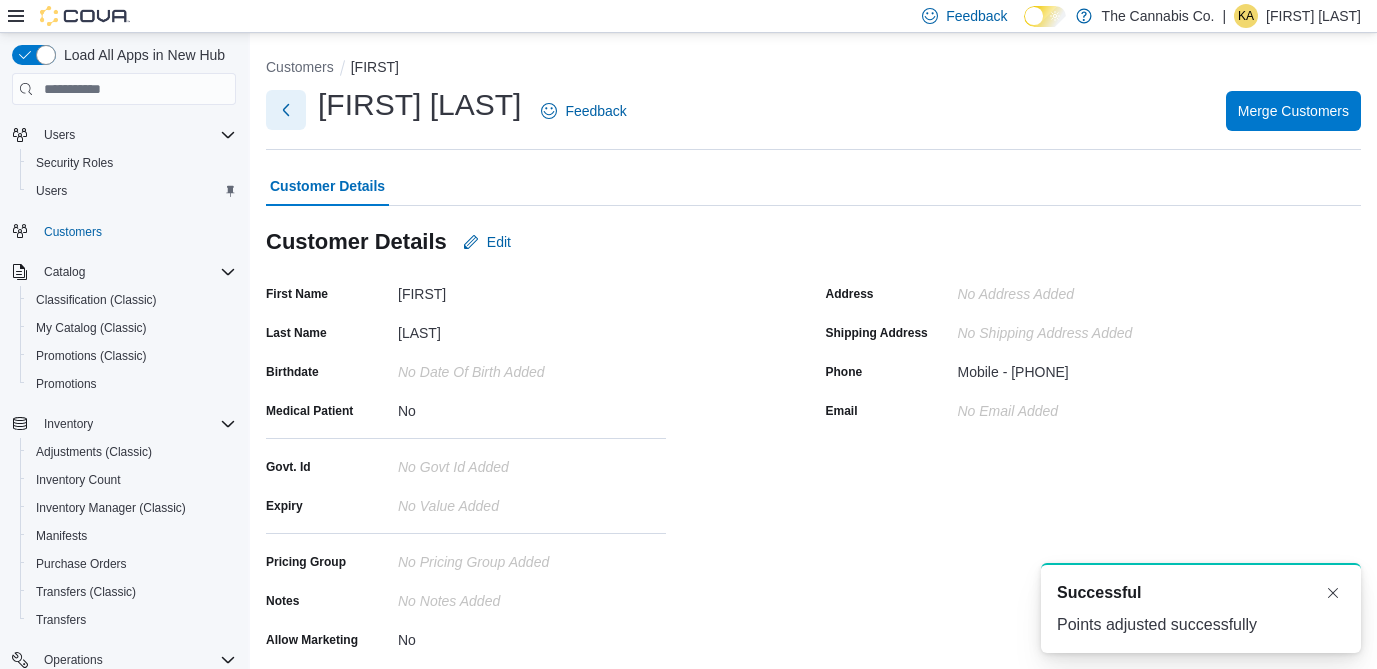 click at bounding box center (286, 110) 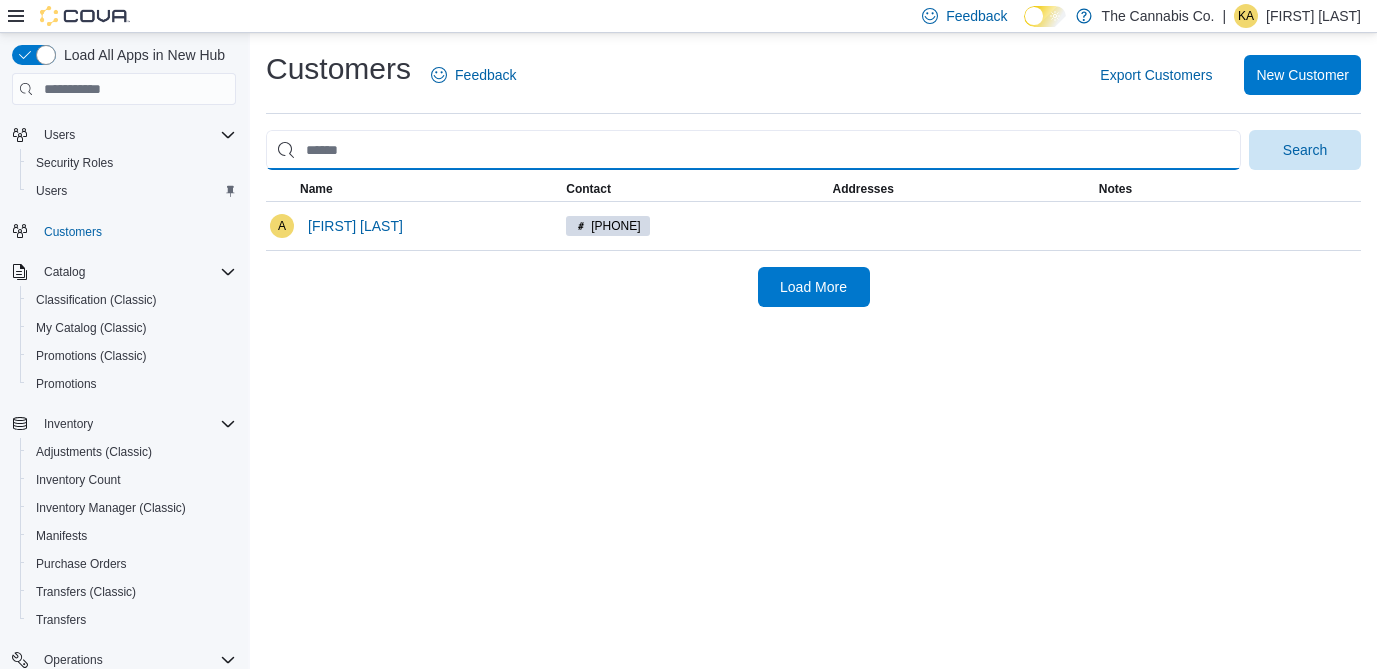 click at bounding box center (753, 150) 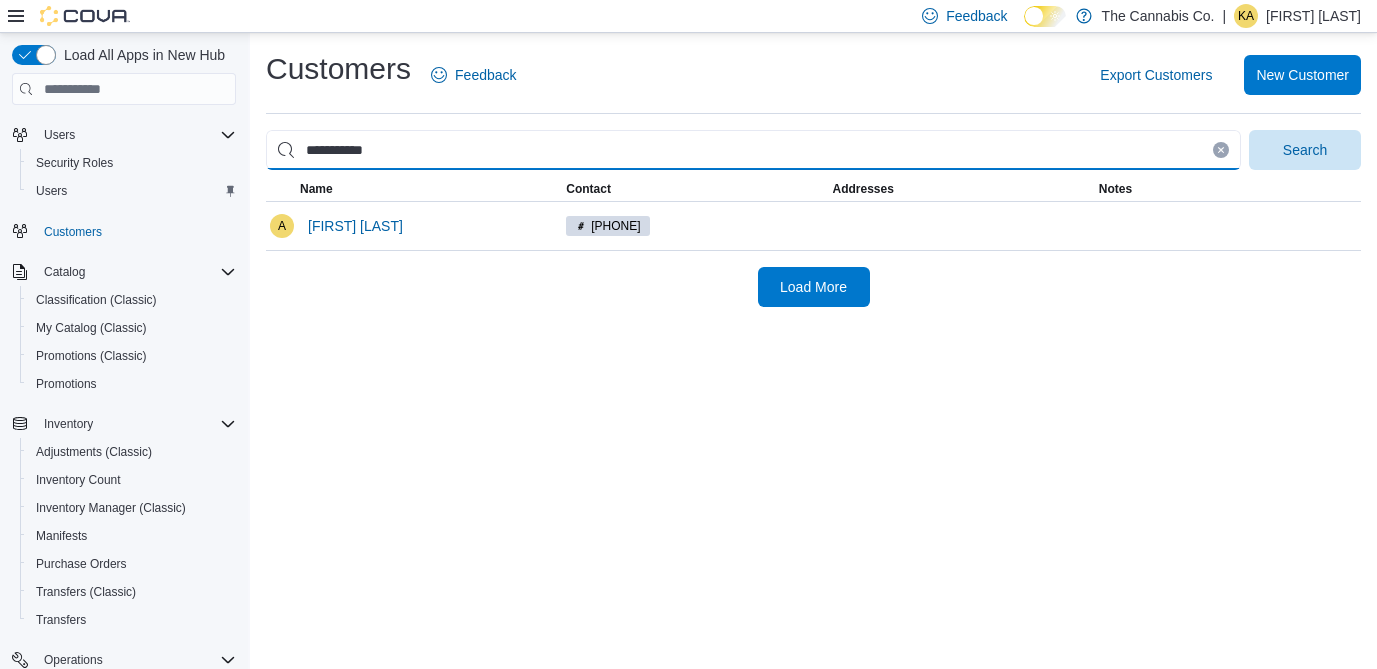 type on "**********" 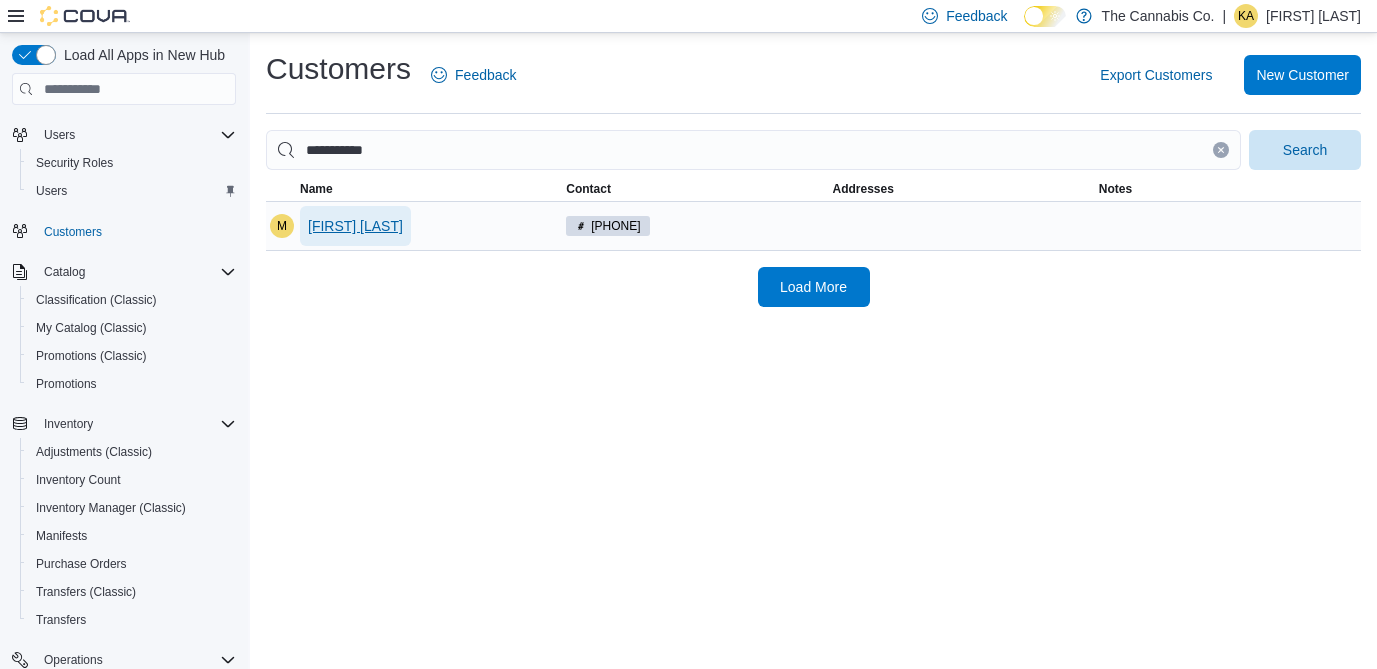 click on "[FIRST] [LAST]" at bounding box center [355, 226] 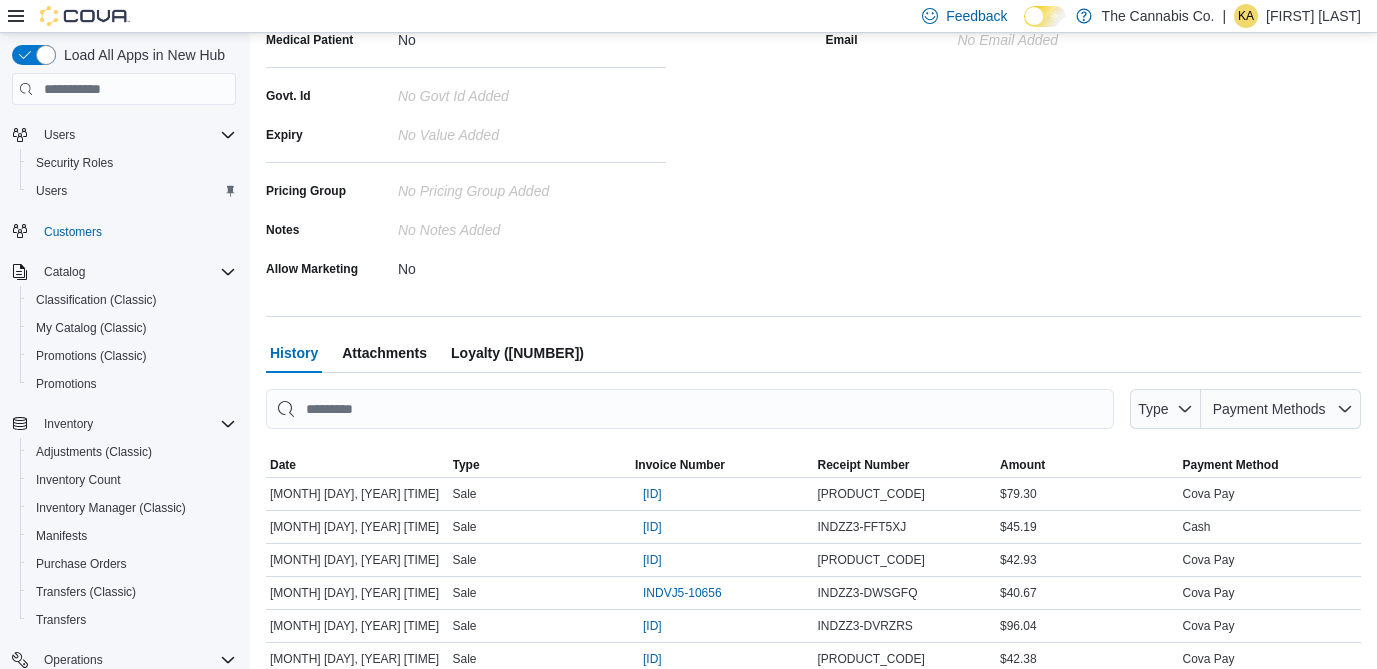 click on "Loyalty ([NUMBER])" at bounding box center (517, 353) 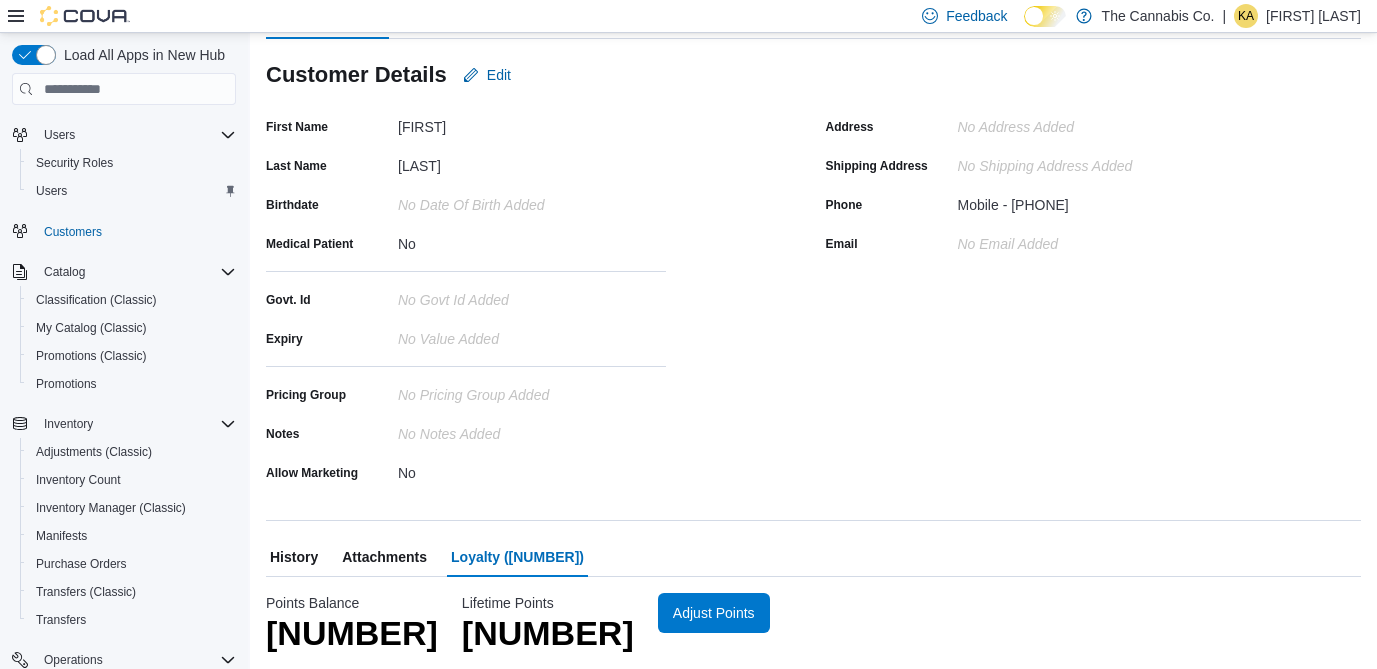 scroll, scrollTop: 167, scrollLeft: 0, axis: vertical 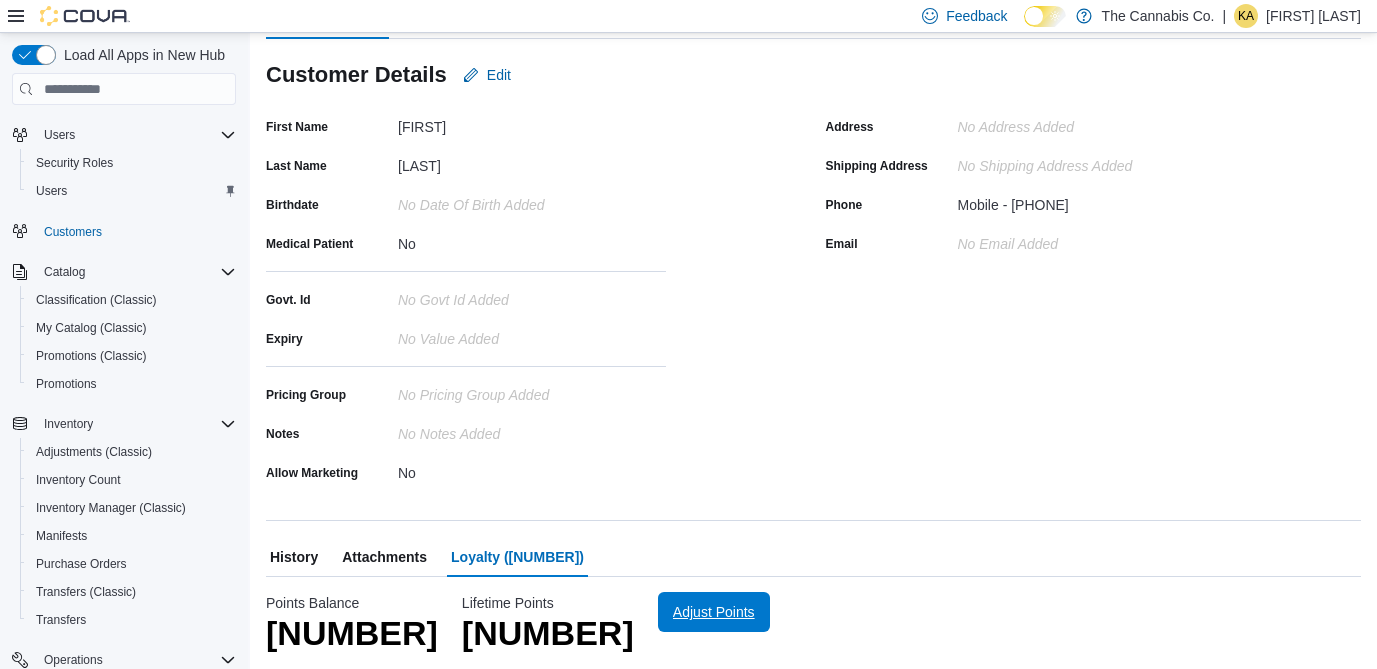 click on "Adjust Points" at bounding box center (714, 612) 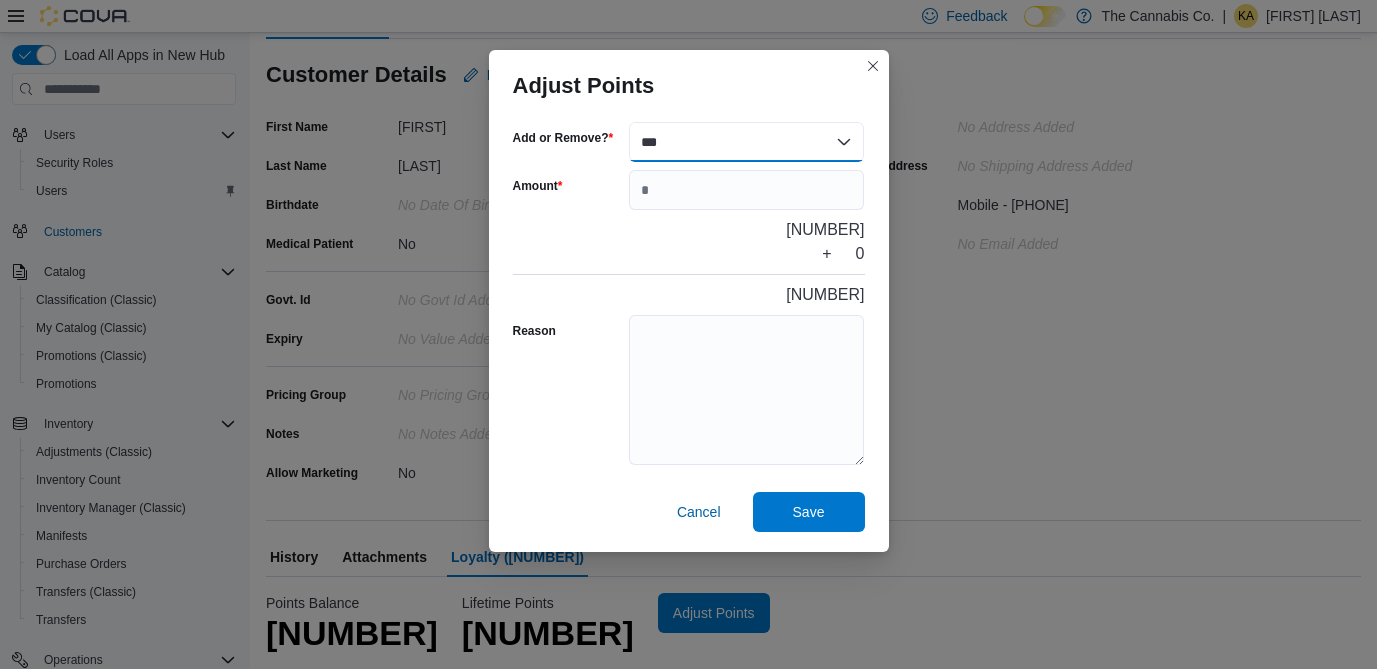 click on "*** ******" at bounding box center (747, 142) 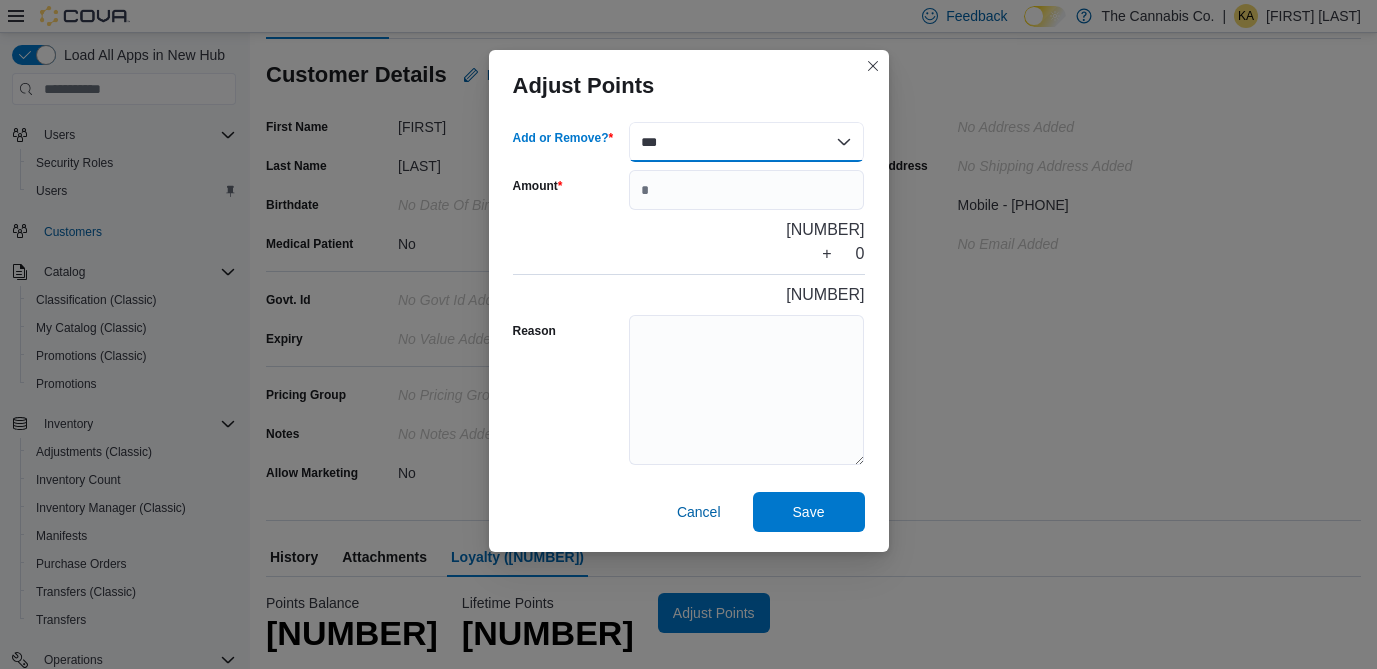 select on "******" 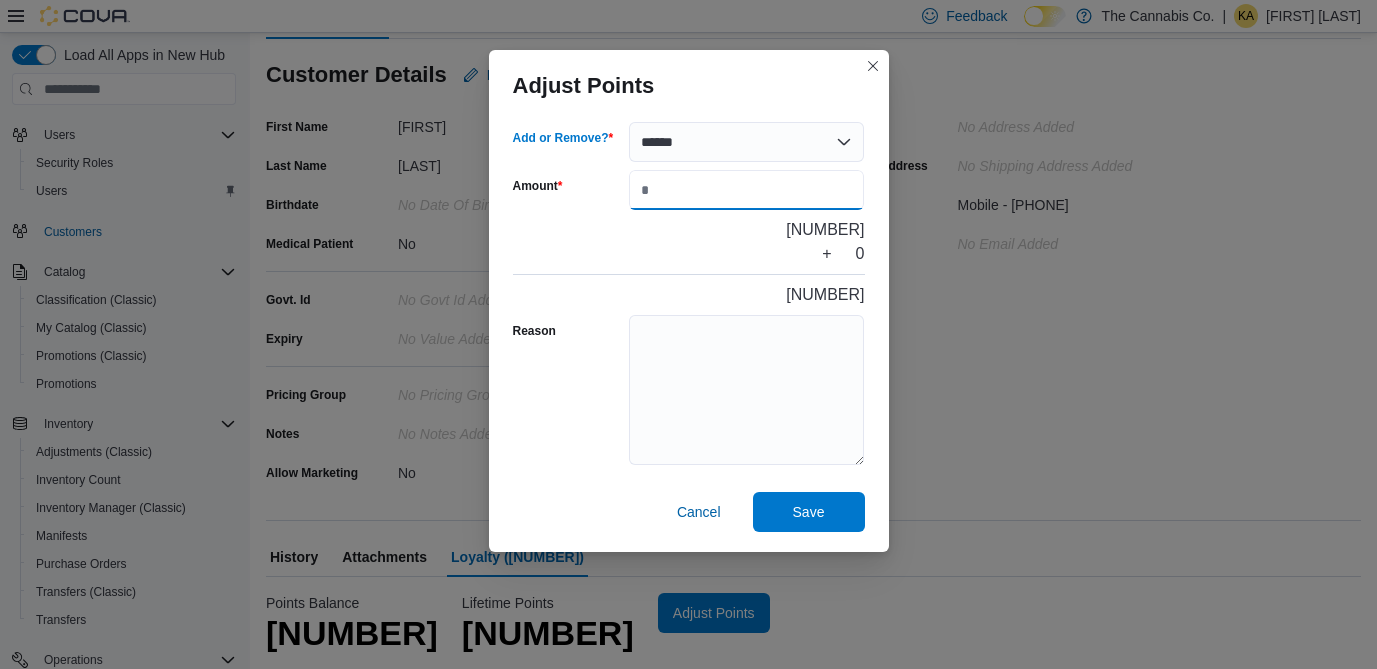 click on "Amount" at bounding box center (747, 190) 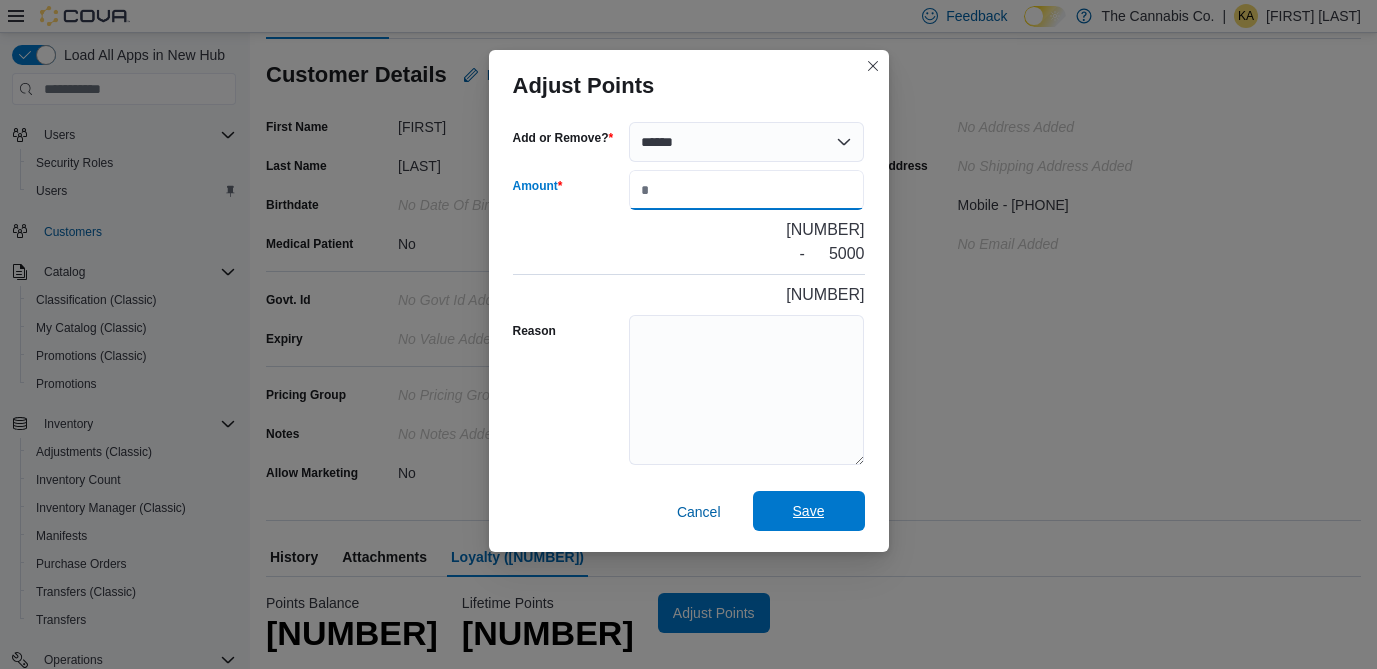 type on "****" 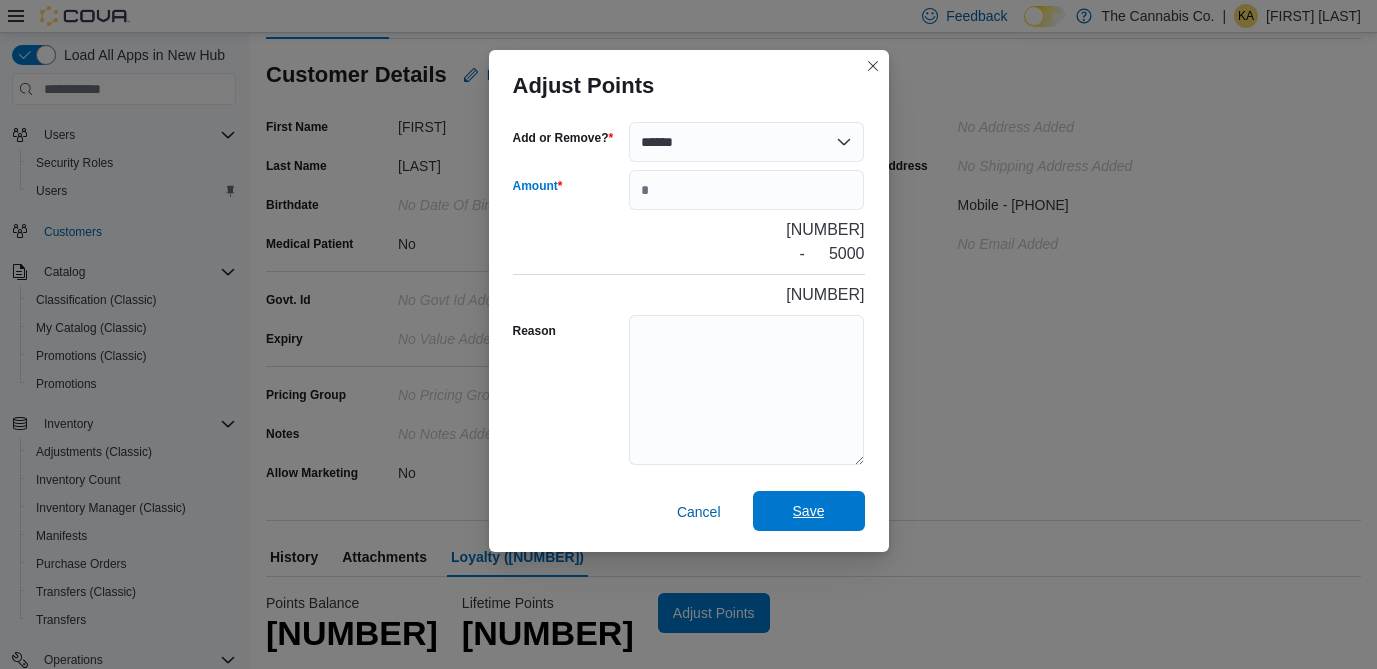 click on "Save" at bounding box center [809, 511] 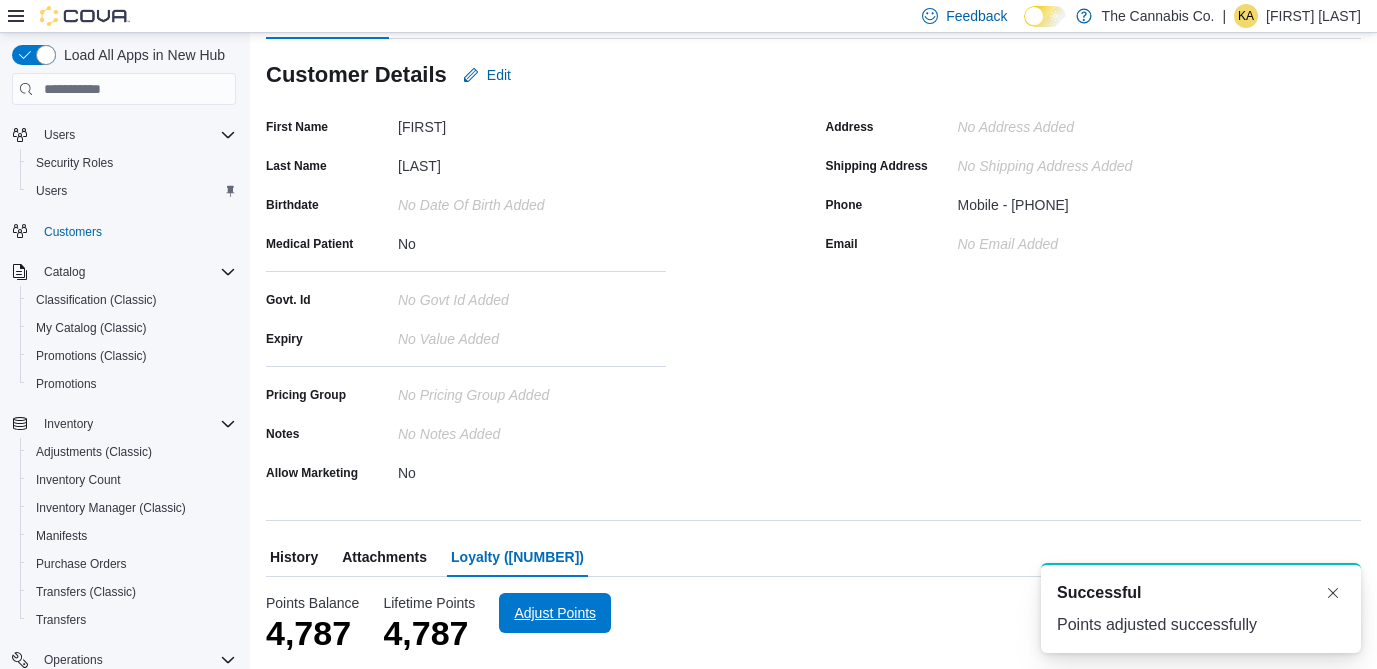 scroll, scrollTop: 0, scrollLeft: 0, axis: both 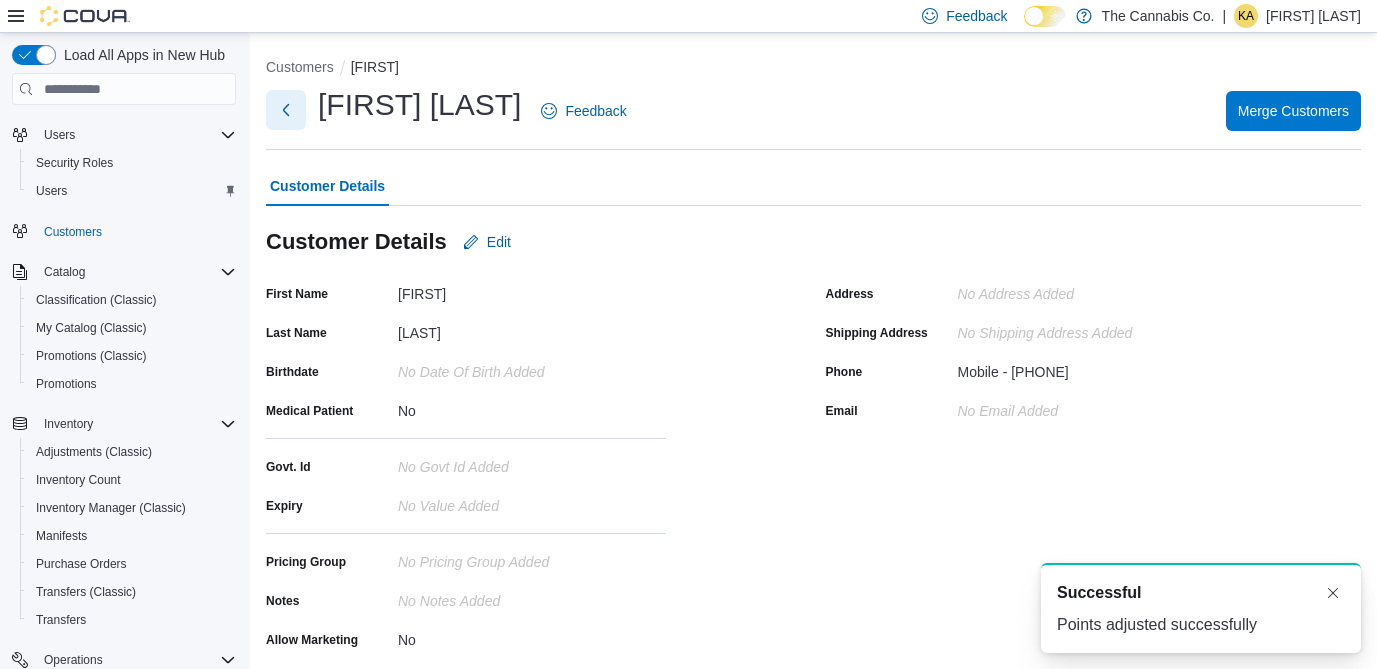 click at bounding box center (286, 110) 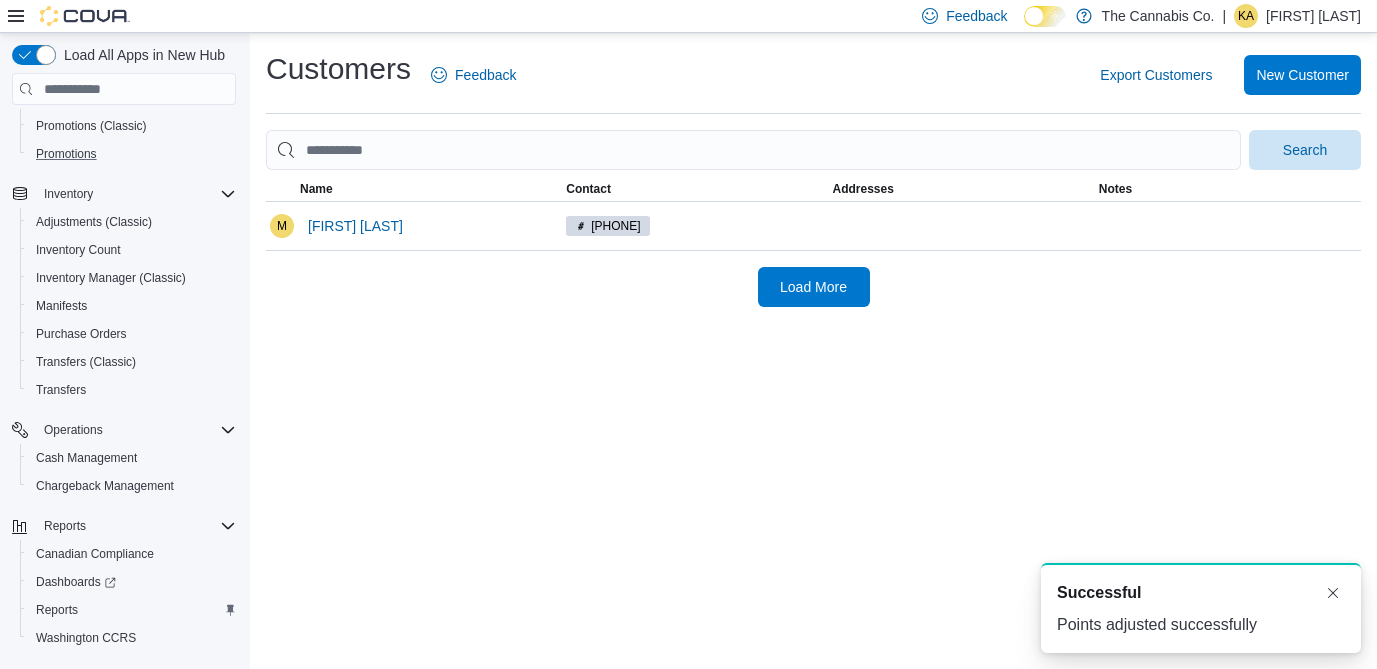 scroll, scrollTop: 365, scrollLeft: 0, axis: vertical 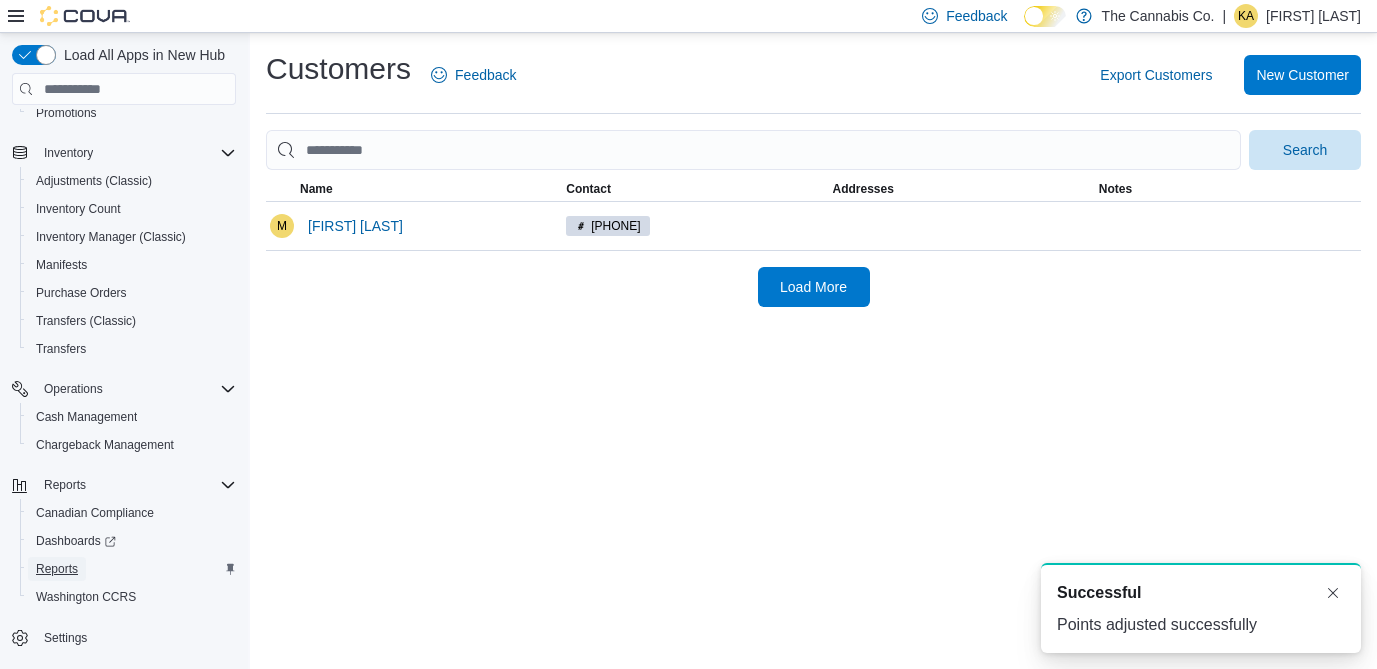 click on "Reports" at bounding box center [57, 569] 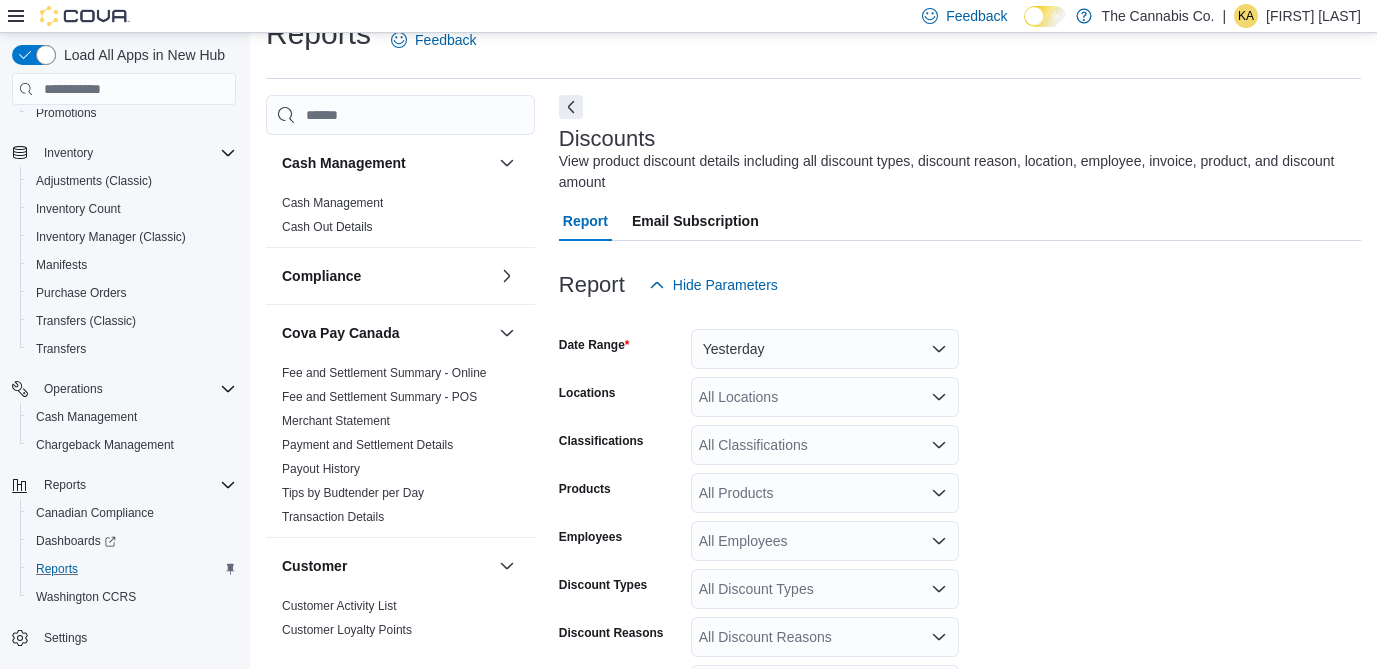scroll, scrollTop: 67, scrollLeft: 0, axis: vertical 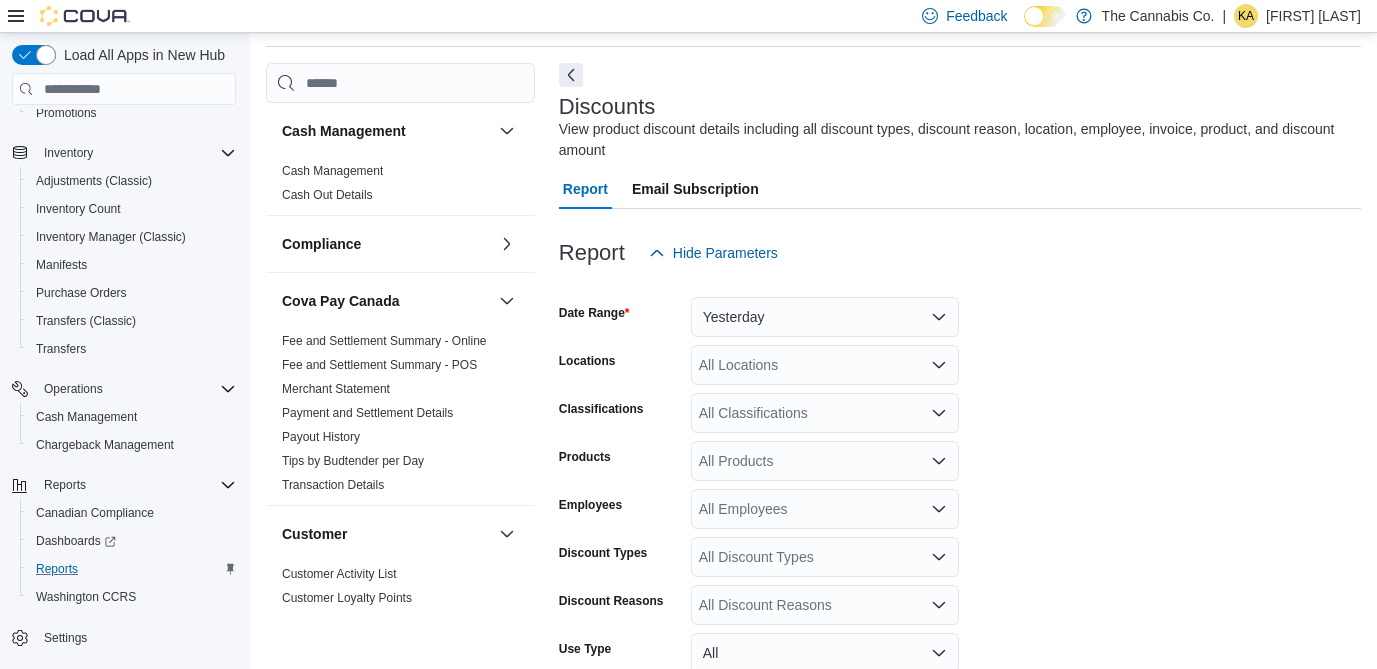 click at bounding box center (960, 285) 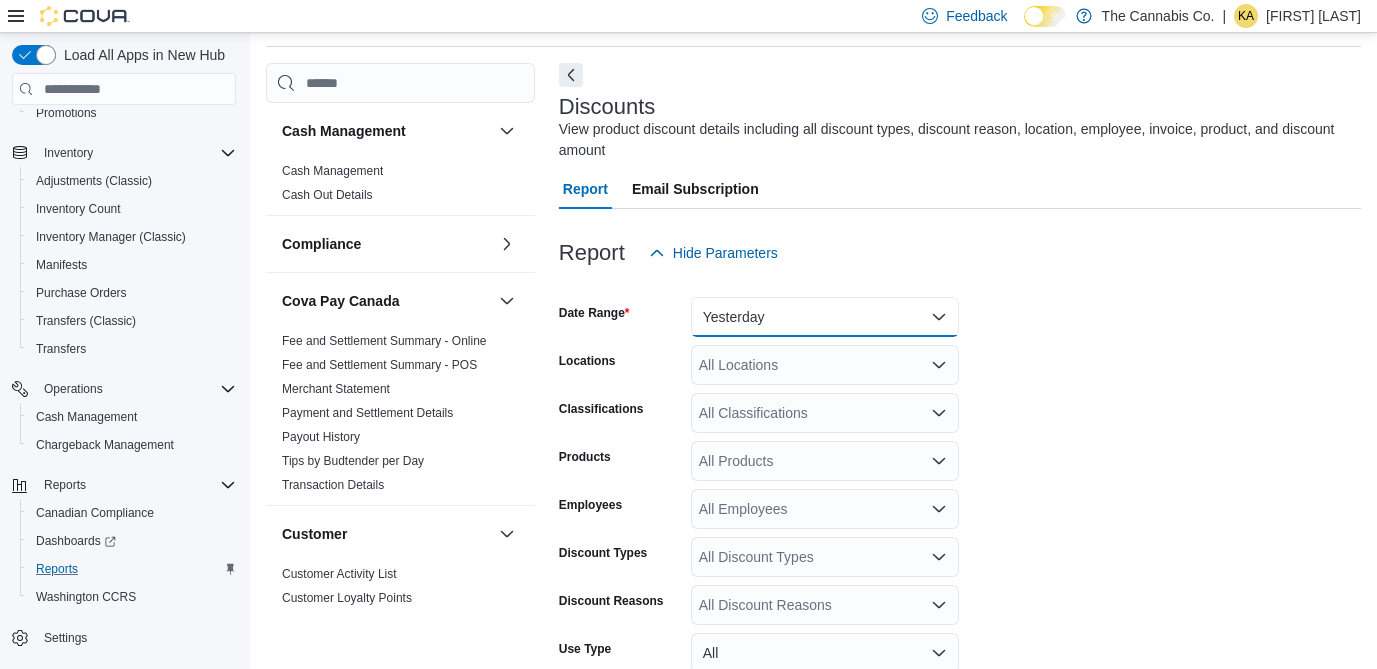 click on "Yesterday" at bounding box center (825, 317) 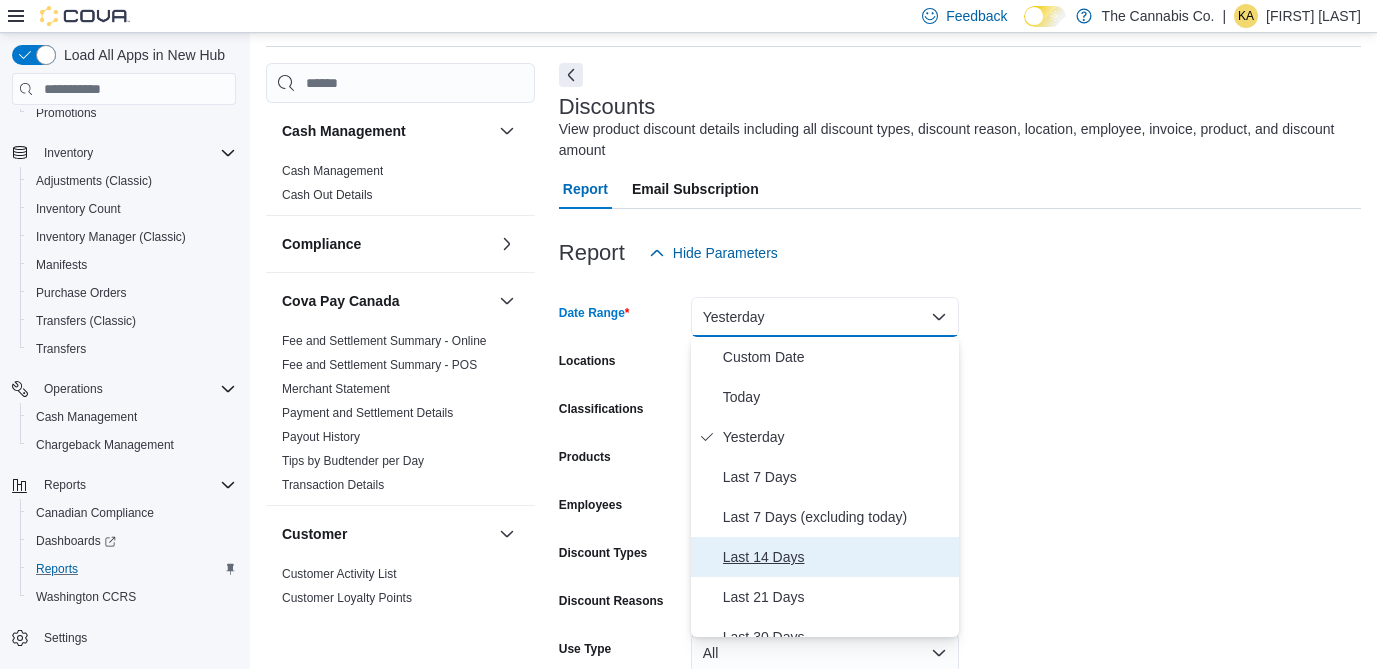 click on "Last 14 Days" at bounding box center [825, 557] 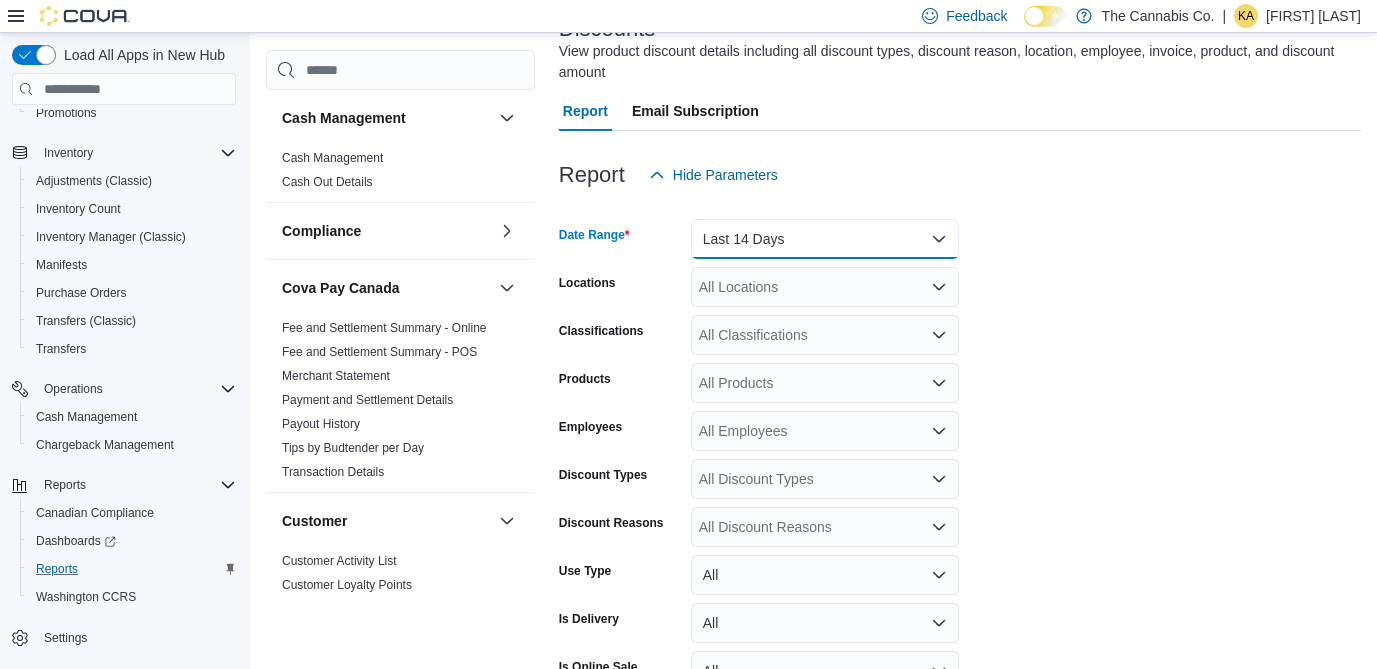 scroll, scrollTop: 263, scrollLeft: 0, axis: vertical 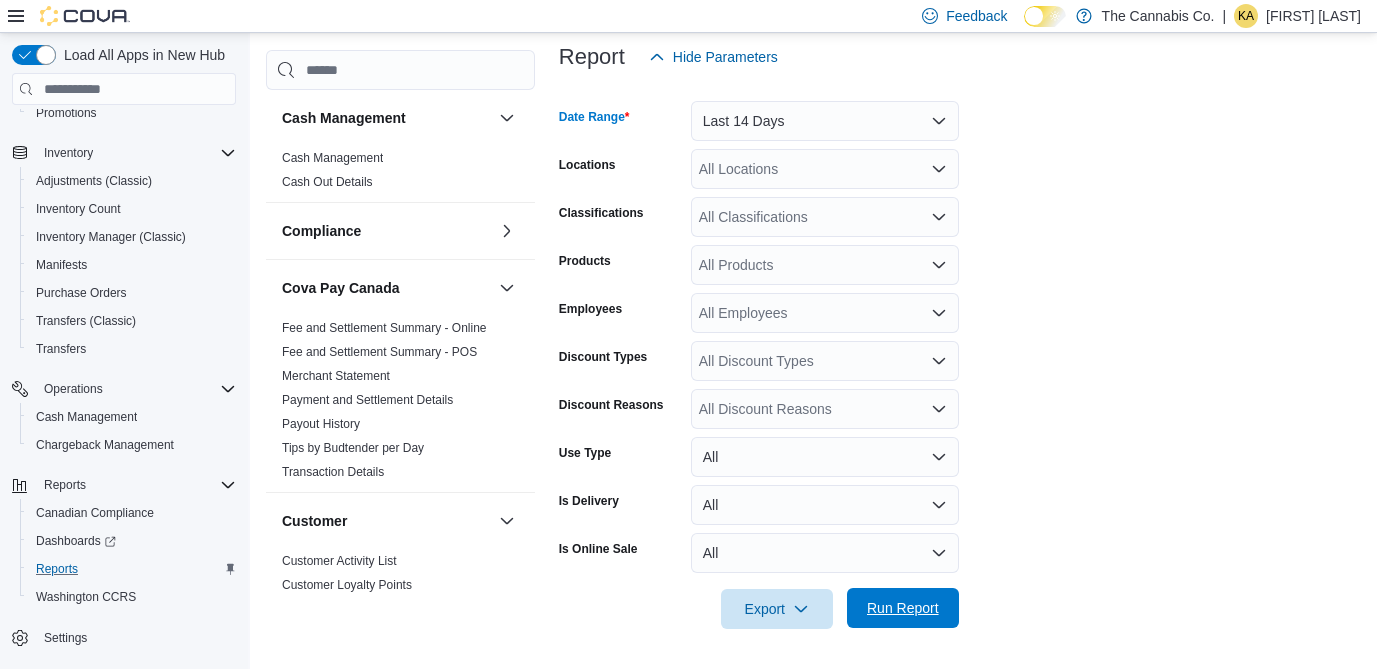 click on "Run Report" at bounding box center [903, 608] 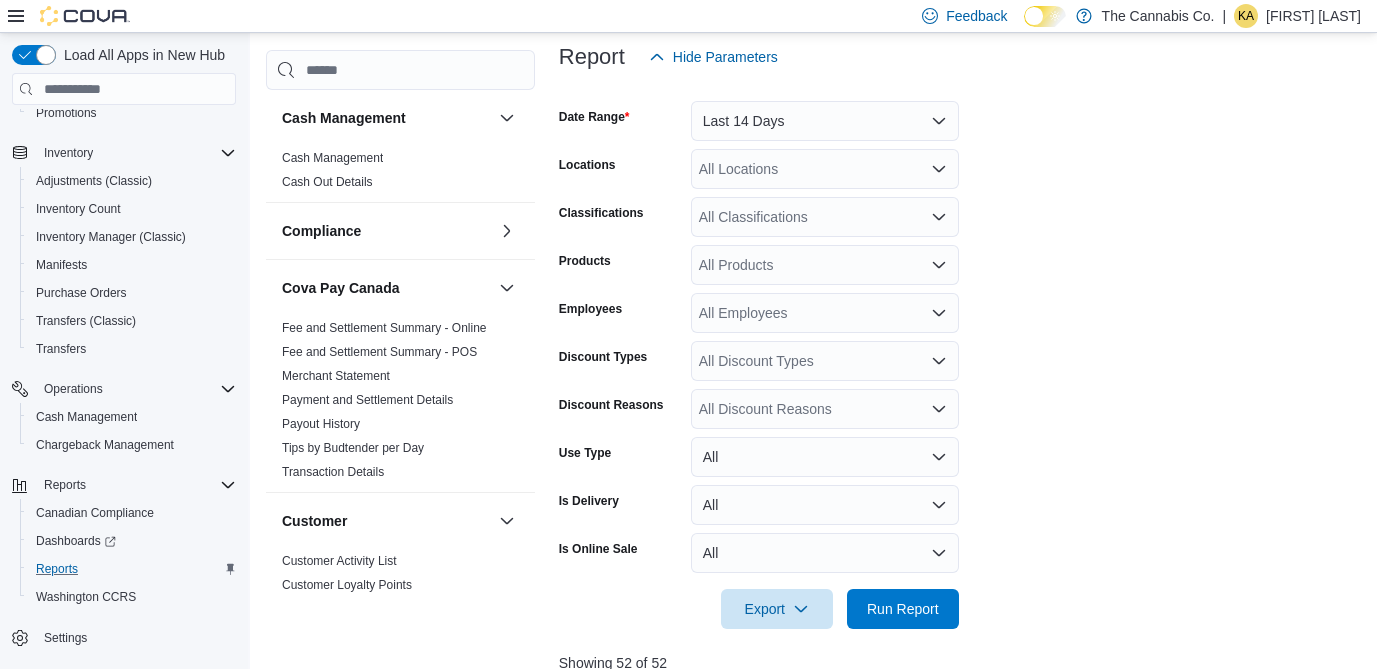 scroll, scrollTop: 822, scrollLeft: 0, axis: vertical 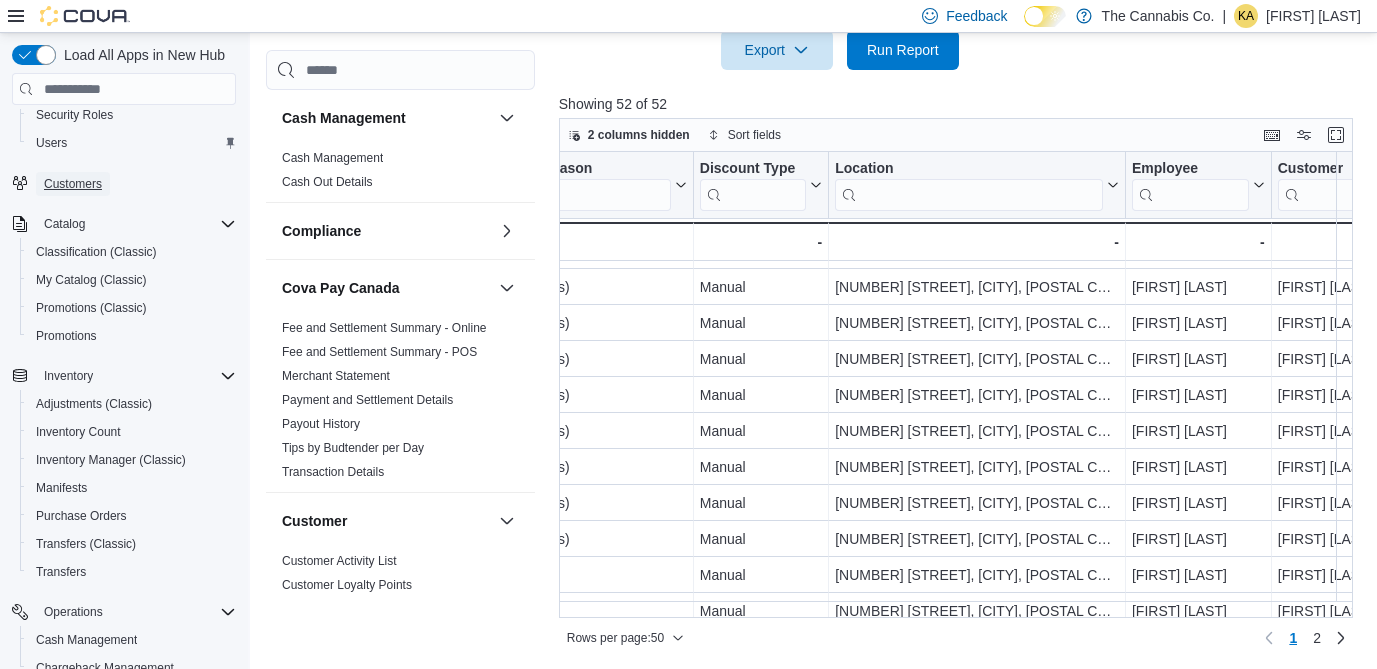 click on "Customers" at bounding box center (73, 184) 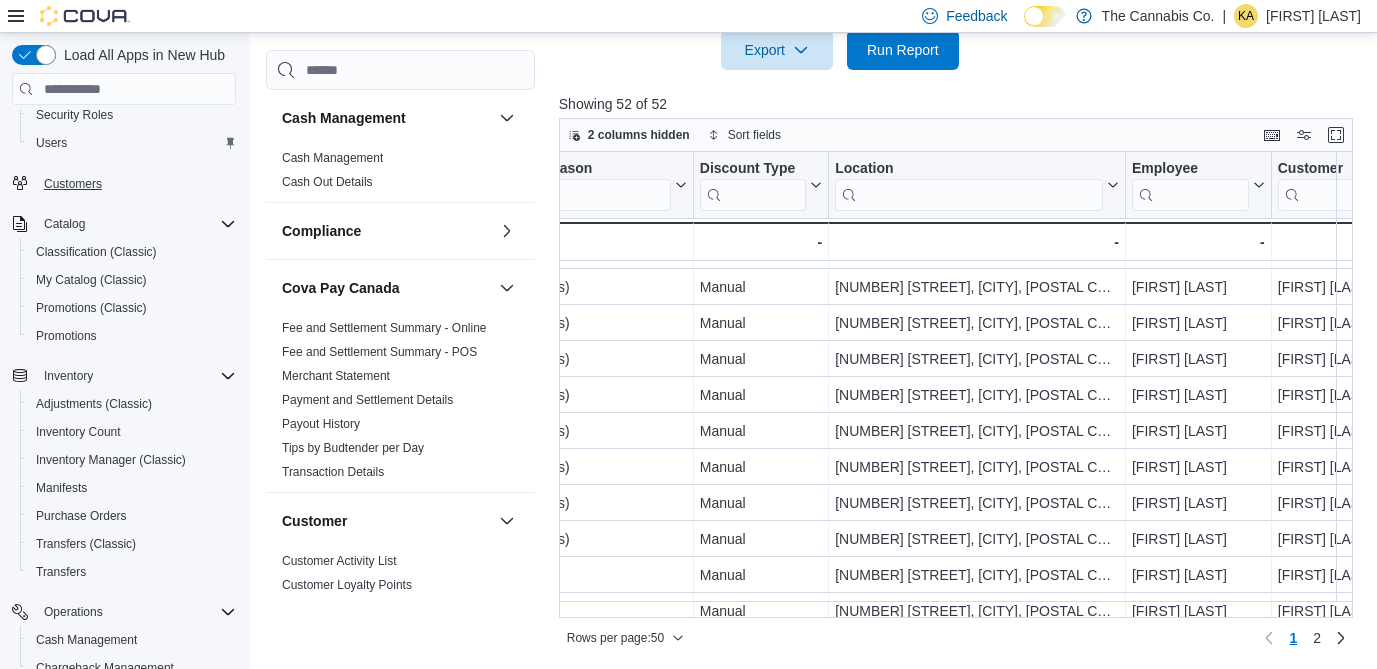 scroll, scrollTop: 0, scrollLeft: 0, axis: both 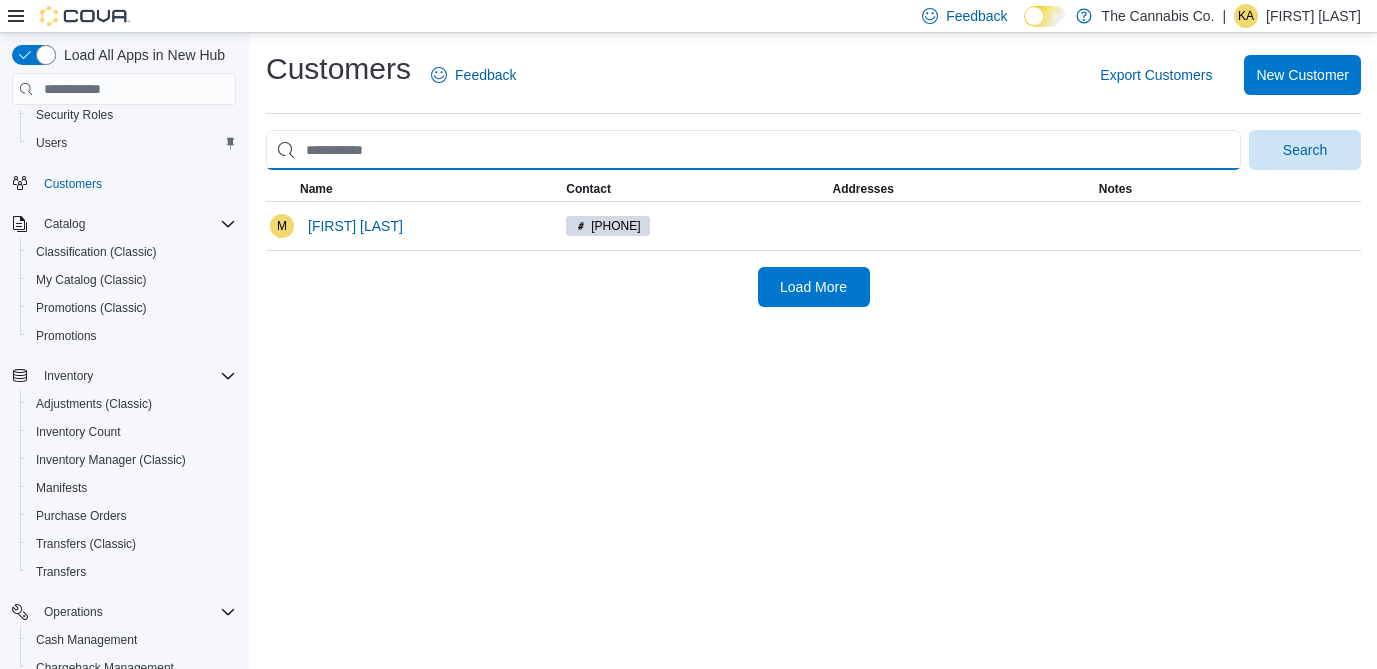click at bounding box center (753, 150) 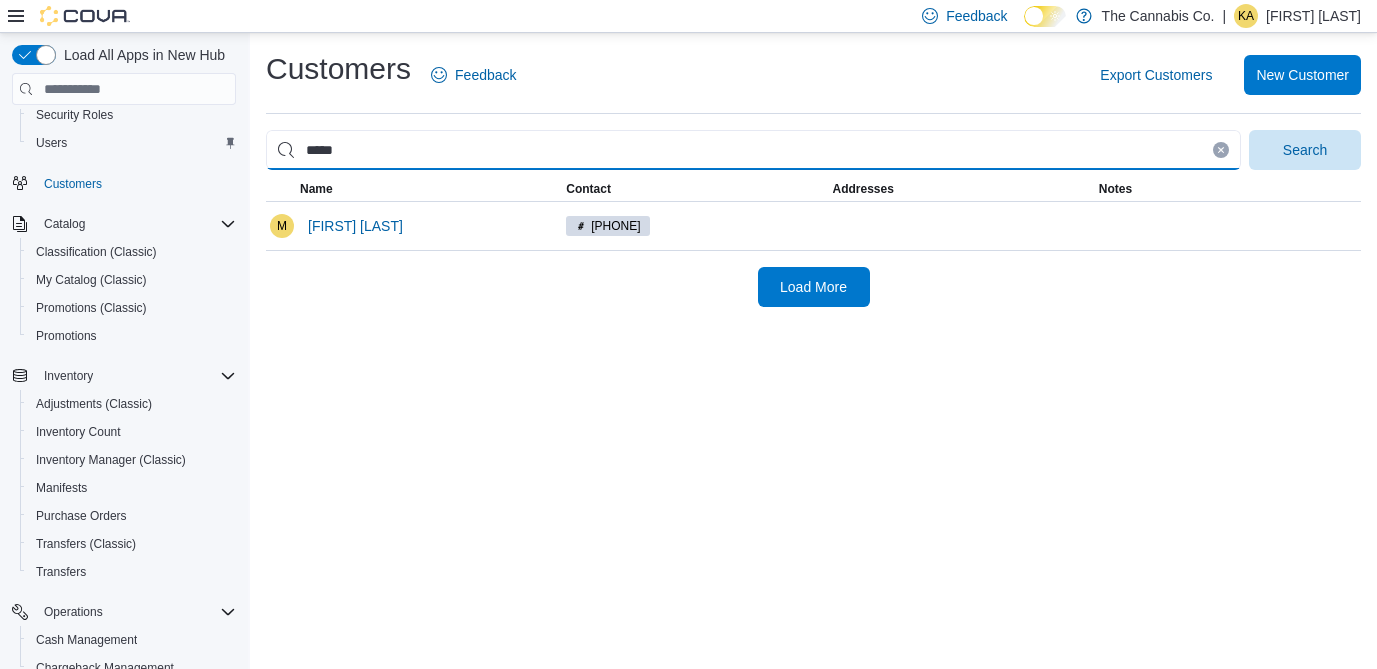 type on "*****" 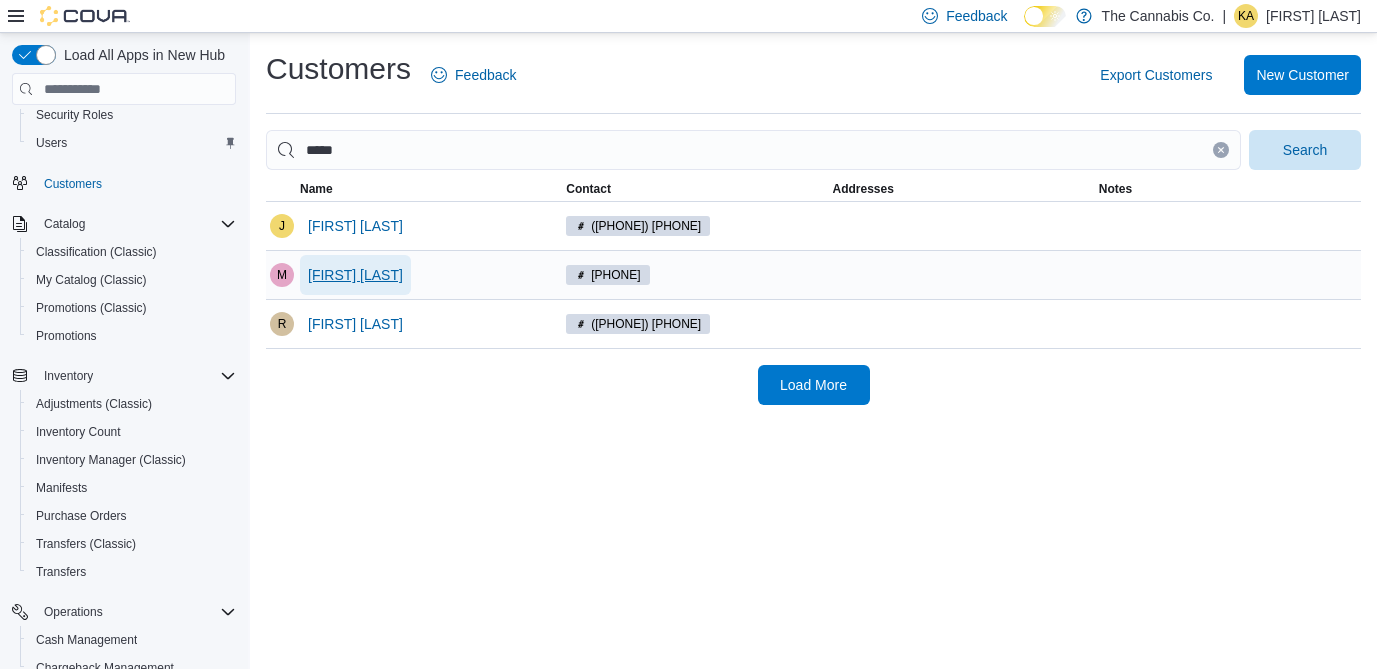 click on "[FIRST] [LAST]" at bounding box center [355, 275] 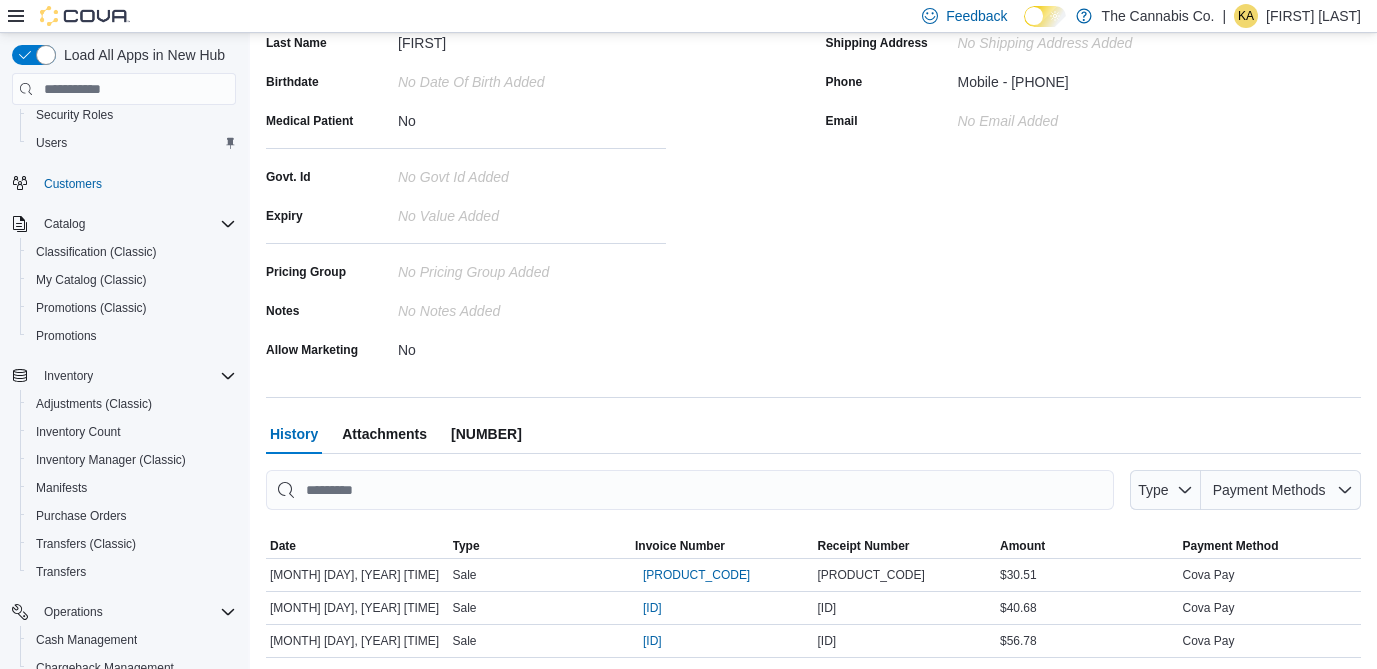 click on "[NUMBER]" at bounding box center [486, 434] 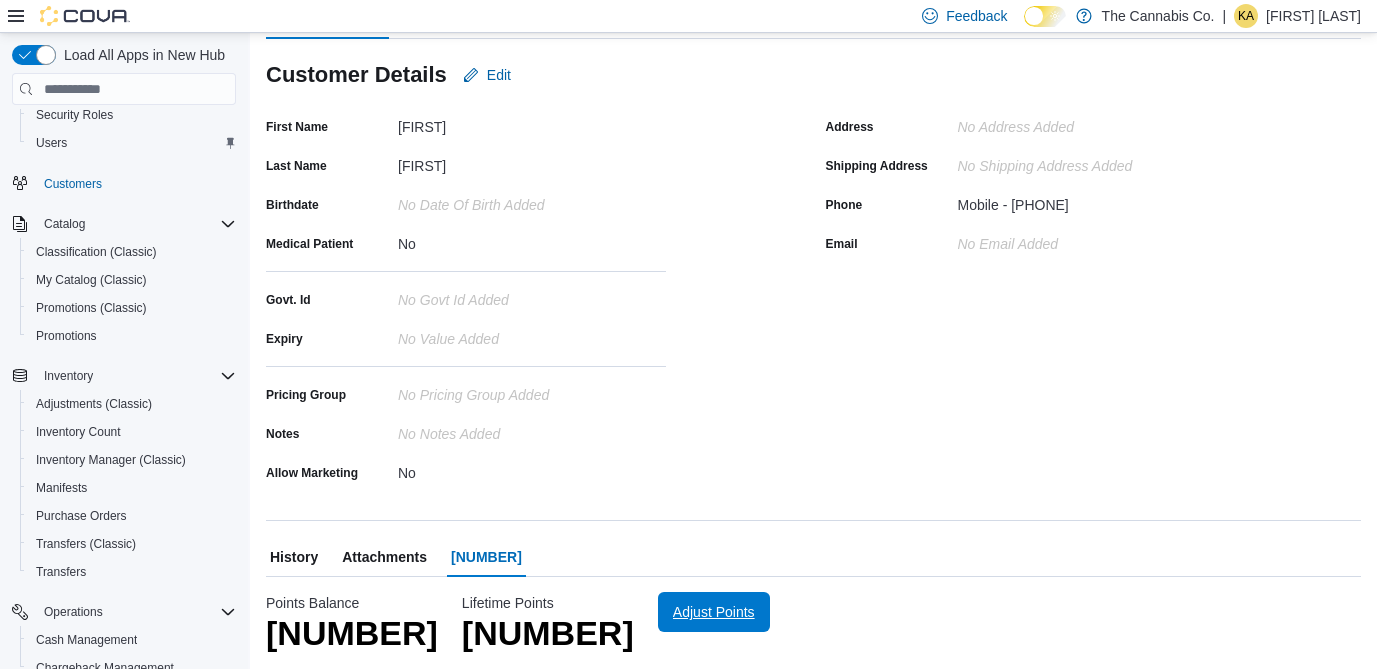 click on "Adjust Points" at bounding box center [714, 612] 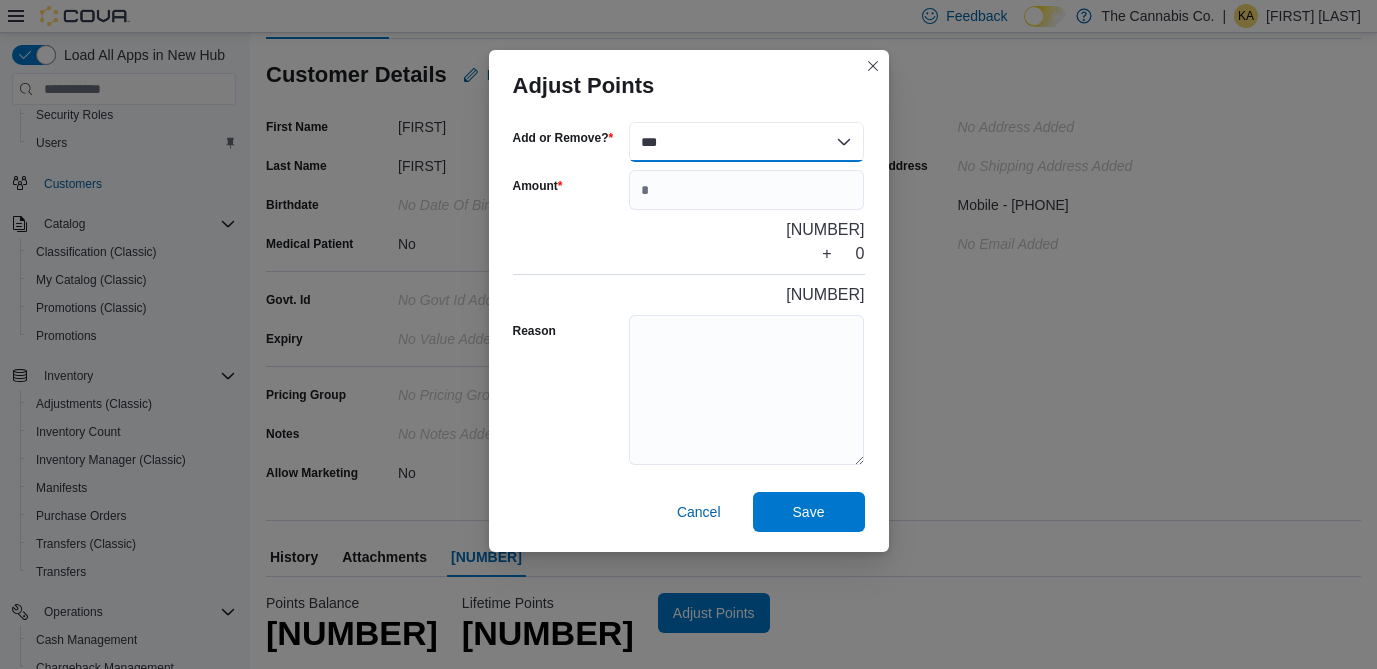 click on "*** ******" at bounding box center (747, 142) 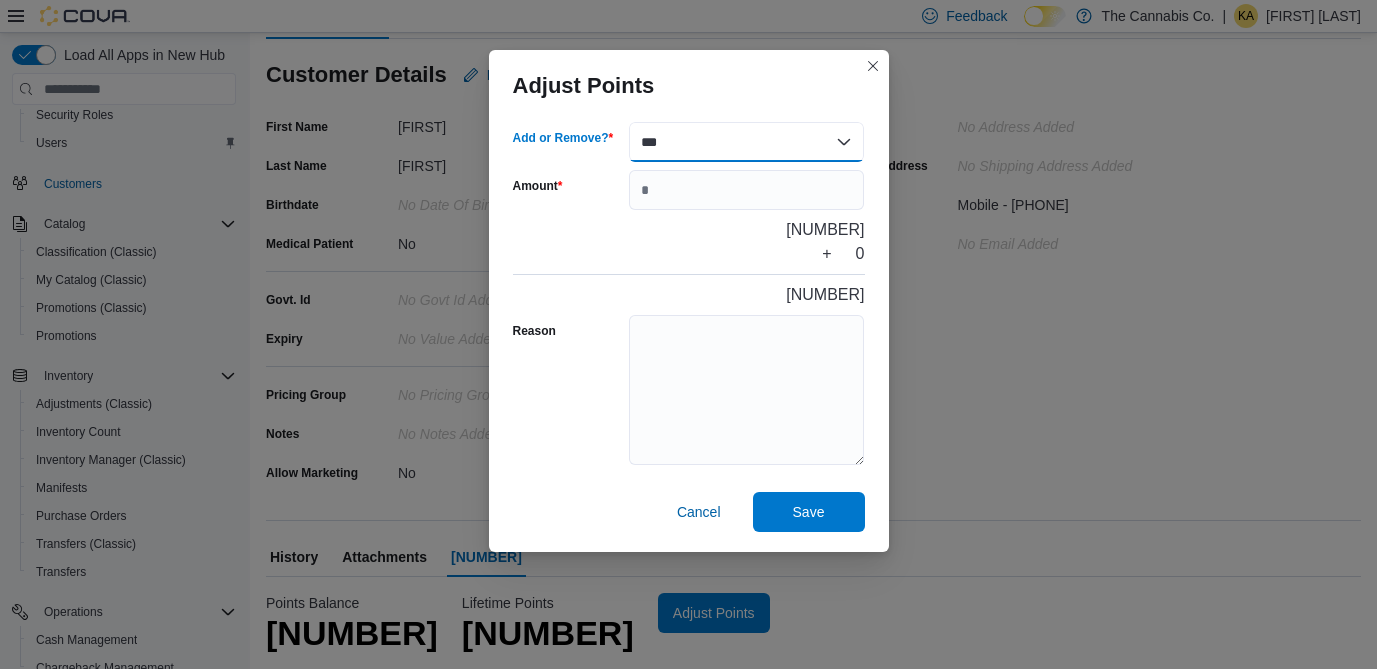 select on "******" 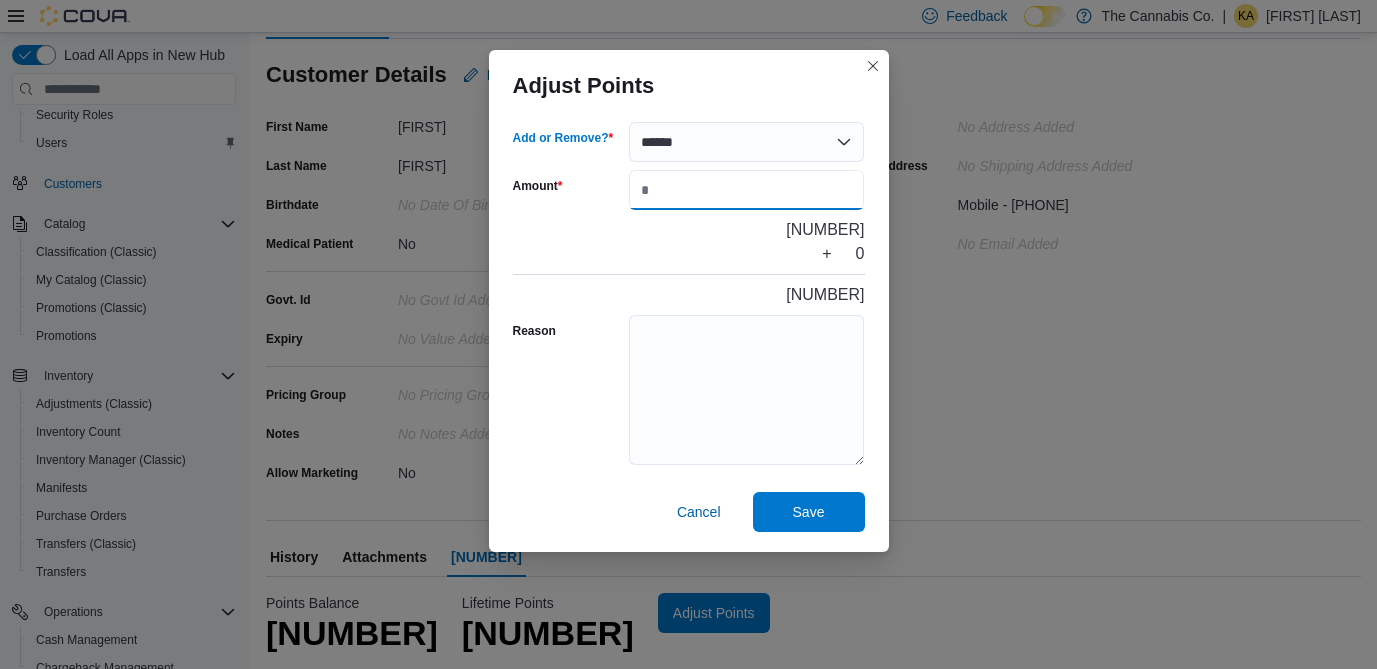 click on "Amount" at bounding box center (747, 190) 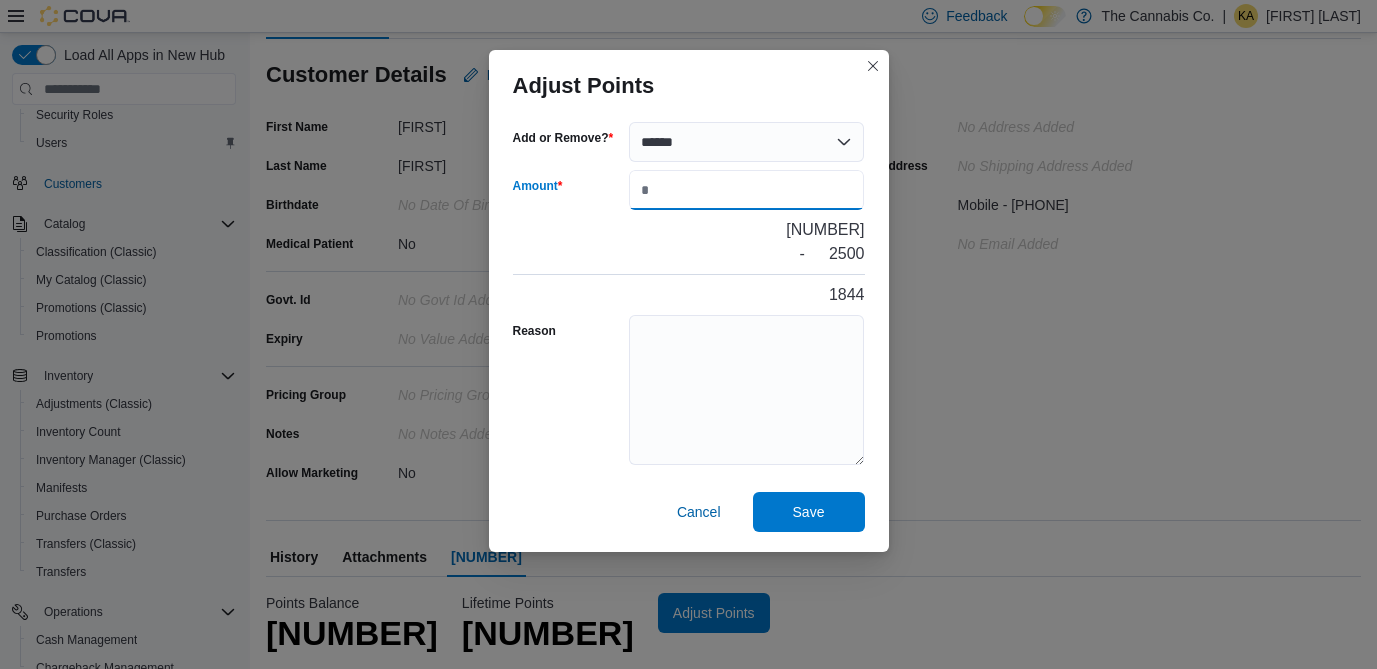 type on "****" 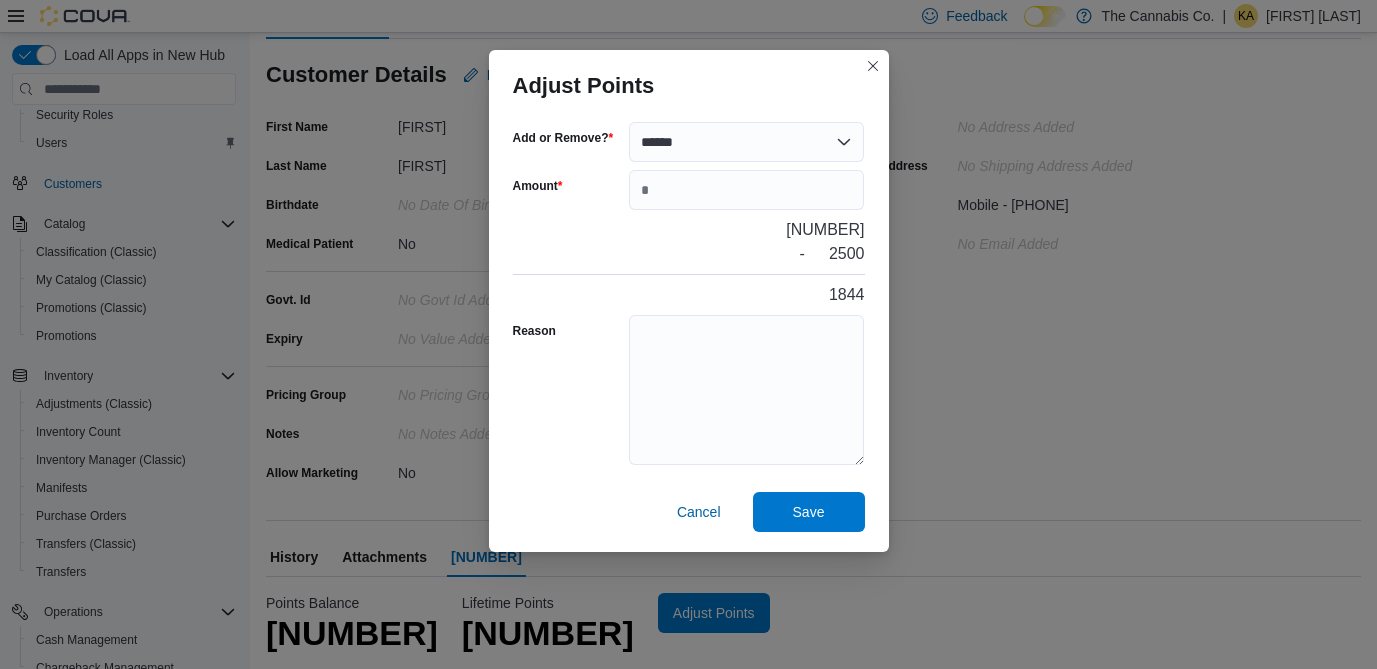 click on "Save Cancel" at bounding box center [689, 516] 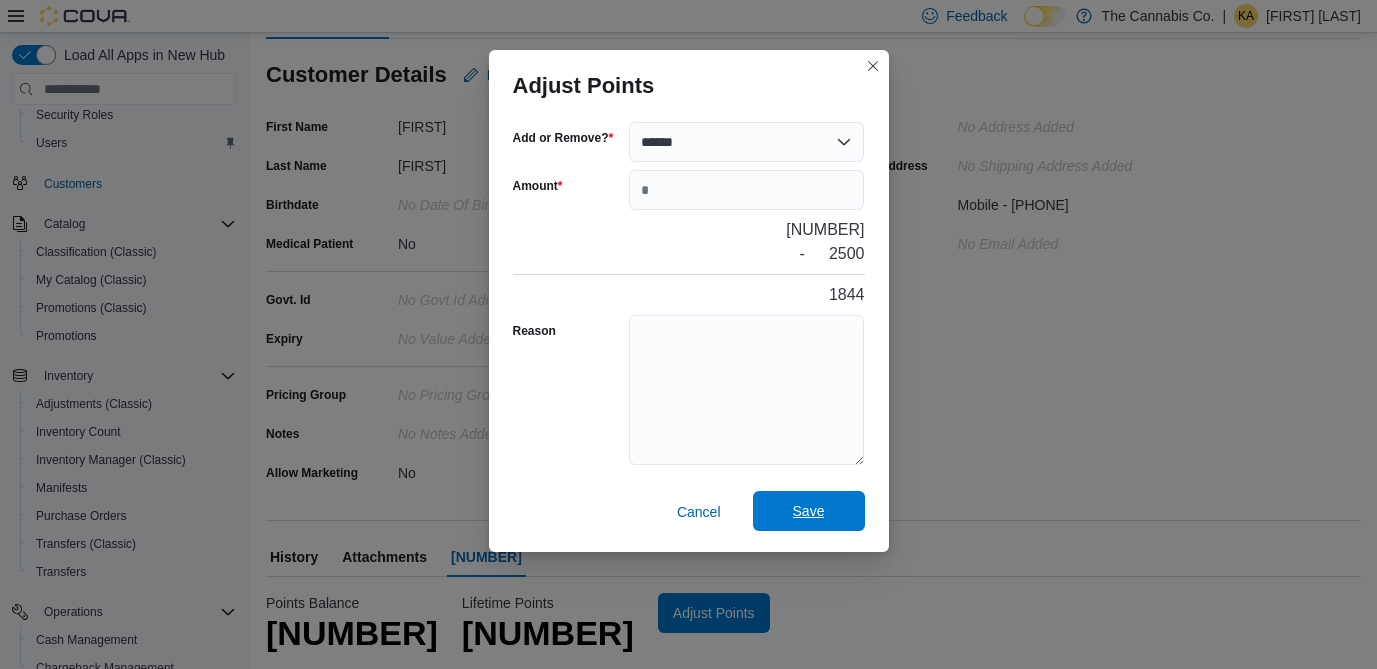 click on "Save" at bounding box center [809, 511] 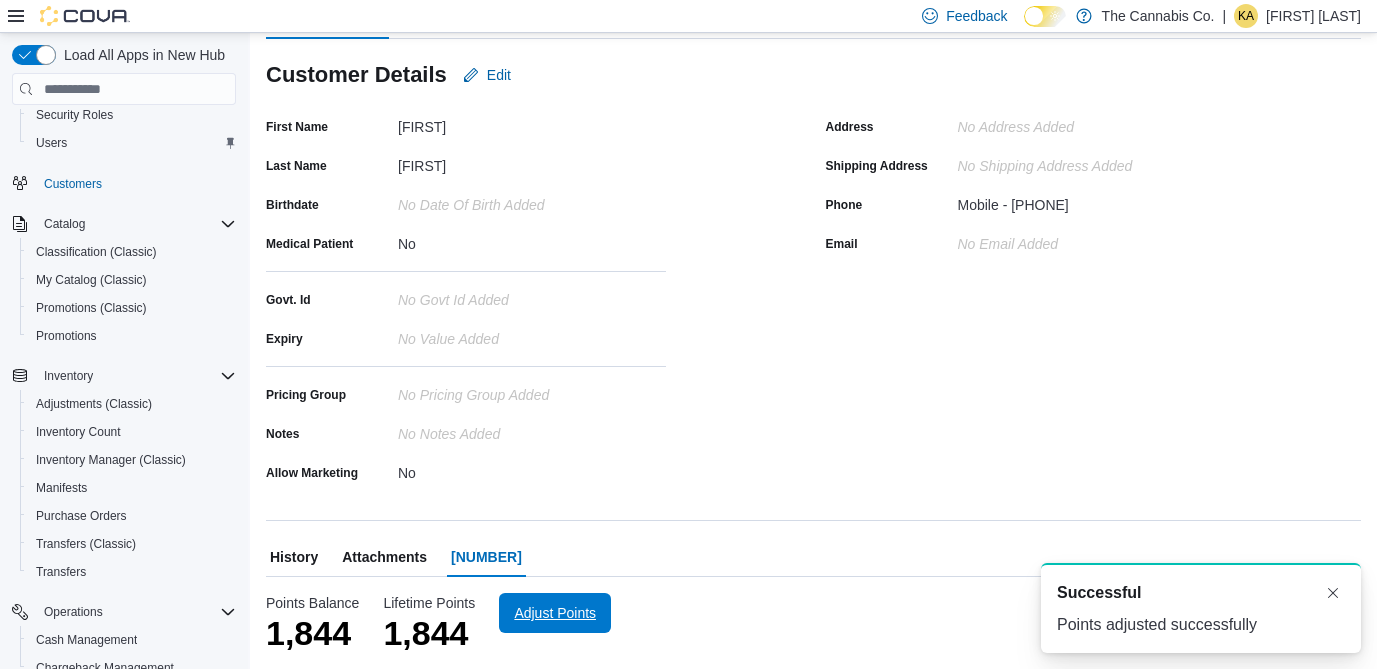 scroll, scrollTop: 0, scrollLeft: 0, axis: both 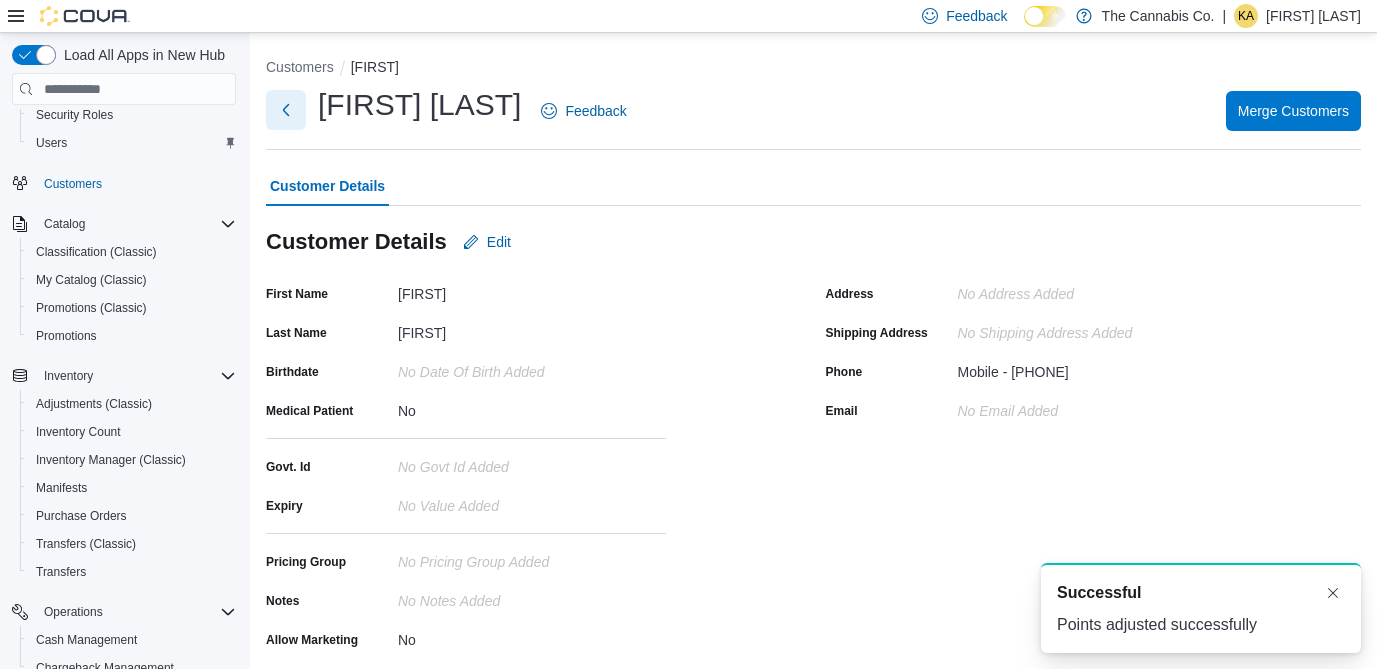 click at bounding box center (286, 110) 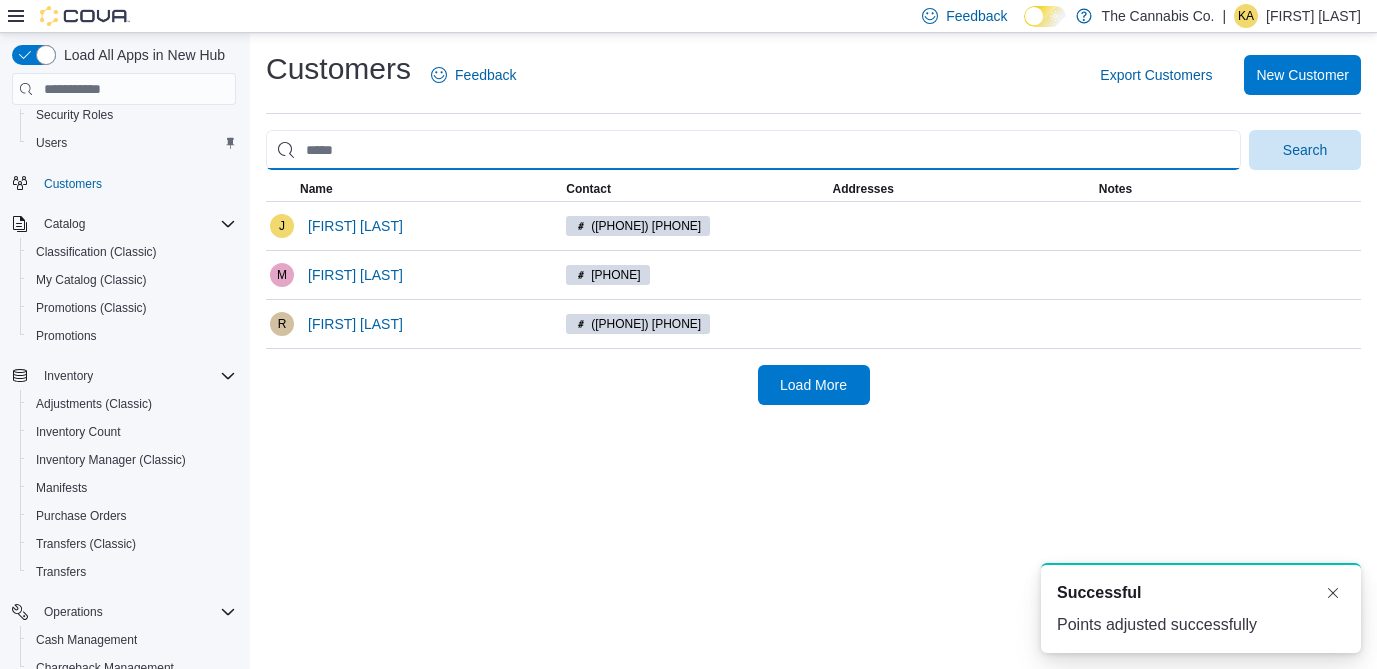 click at bounding box center [753, 150] 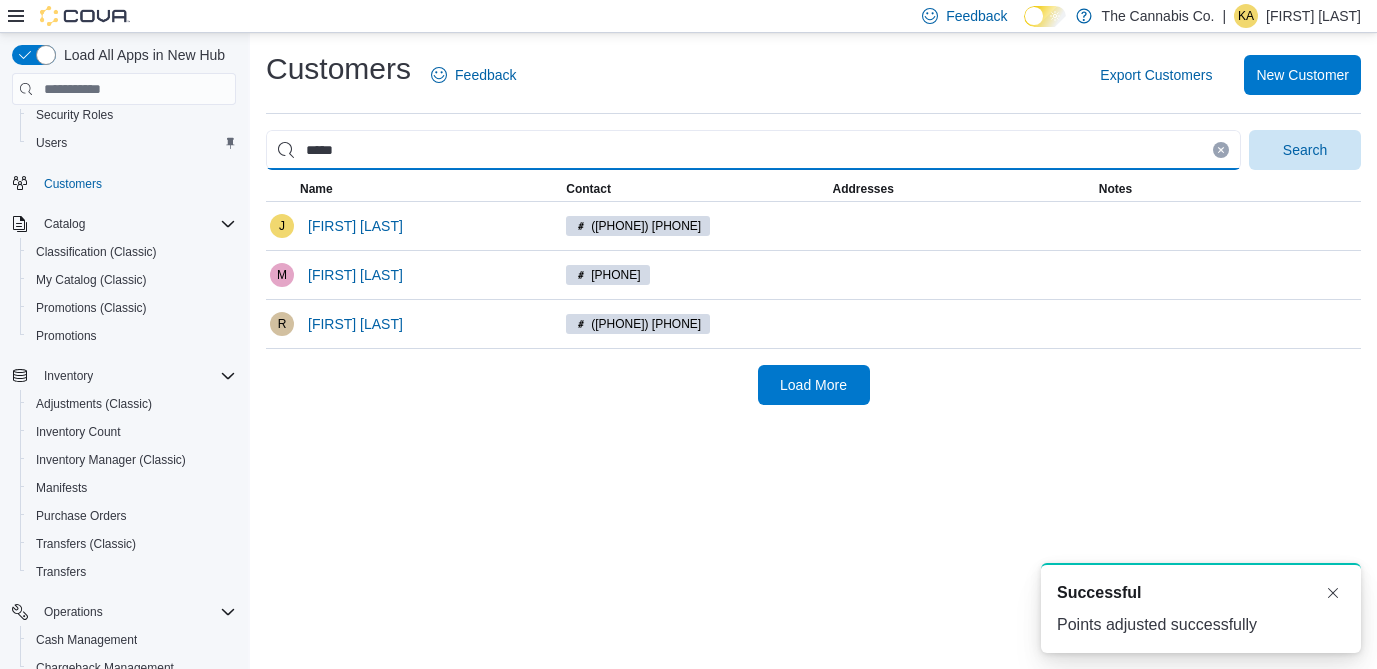 type on "**********" 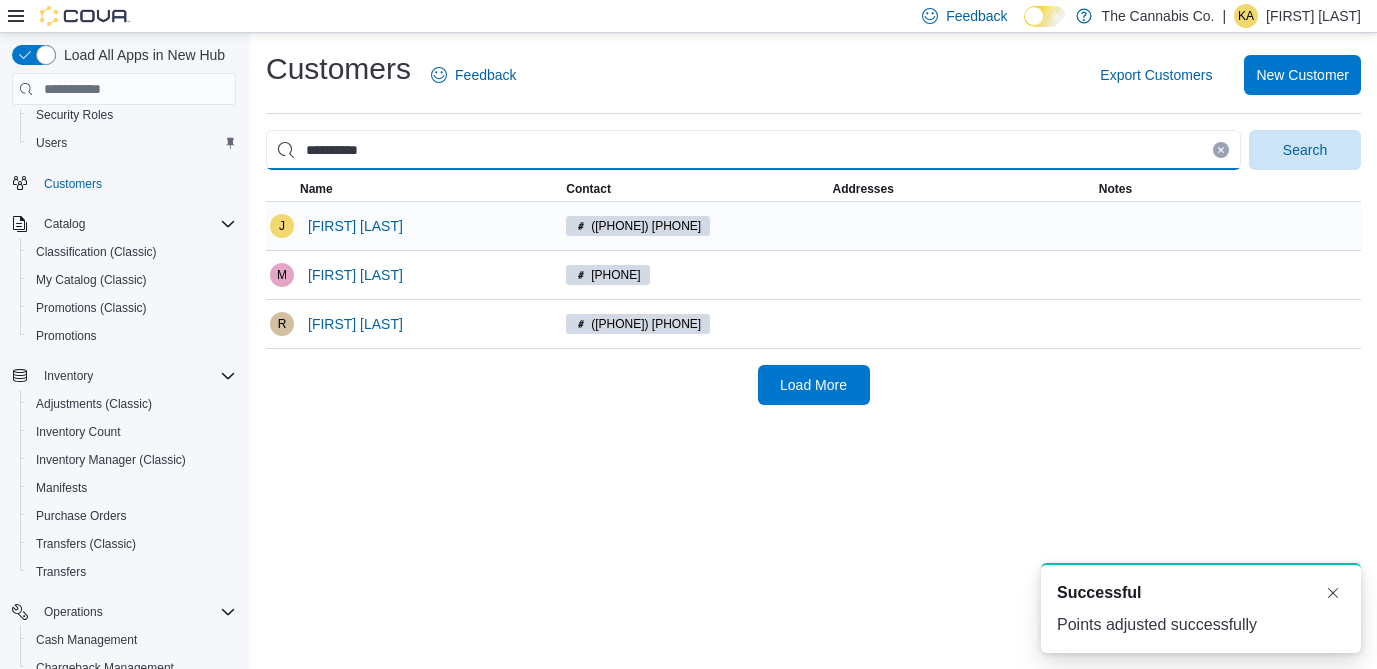 click on "Search" at bounding box center [1305, 150] 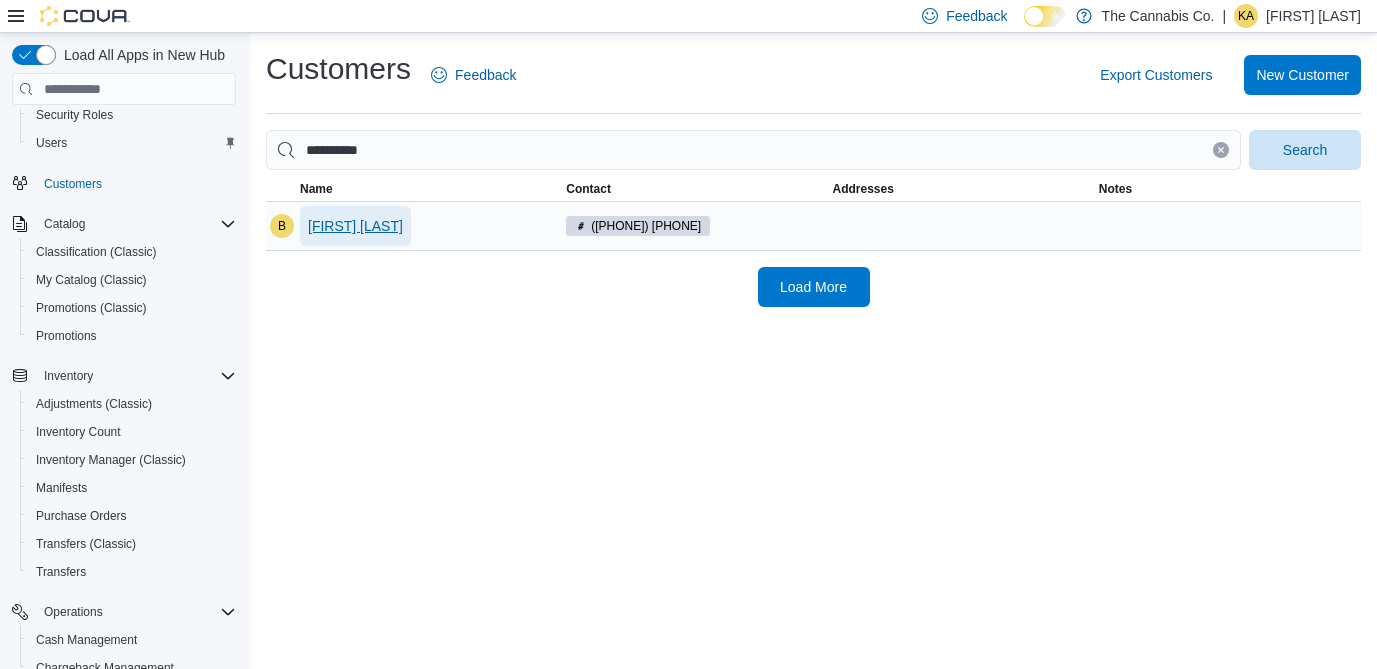click on "[FIRST] [LAST]" at bounding box center [355, 226] 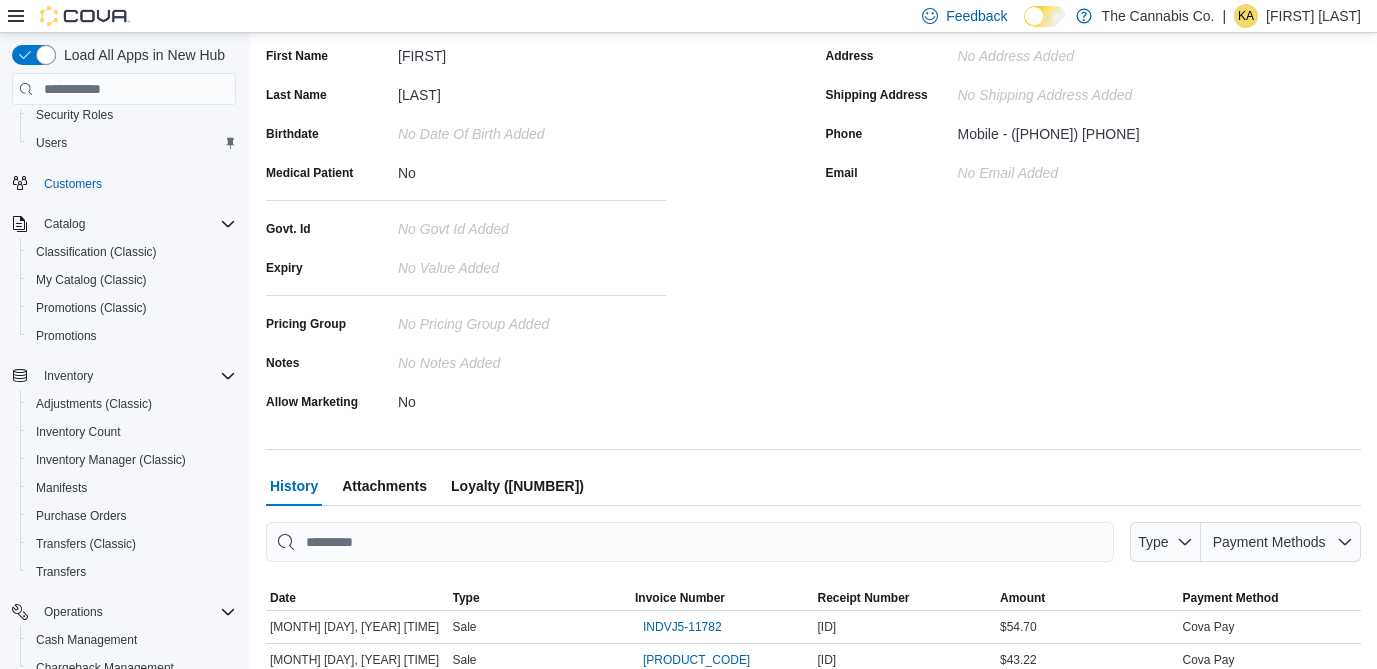click on "Loyalty ([NUMBER])" at bounding box center [517, 486] 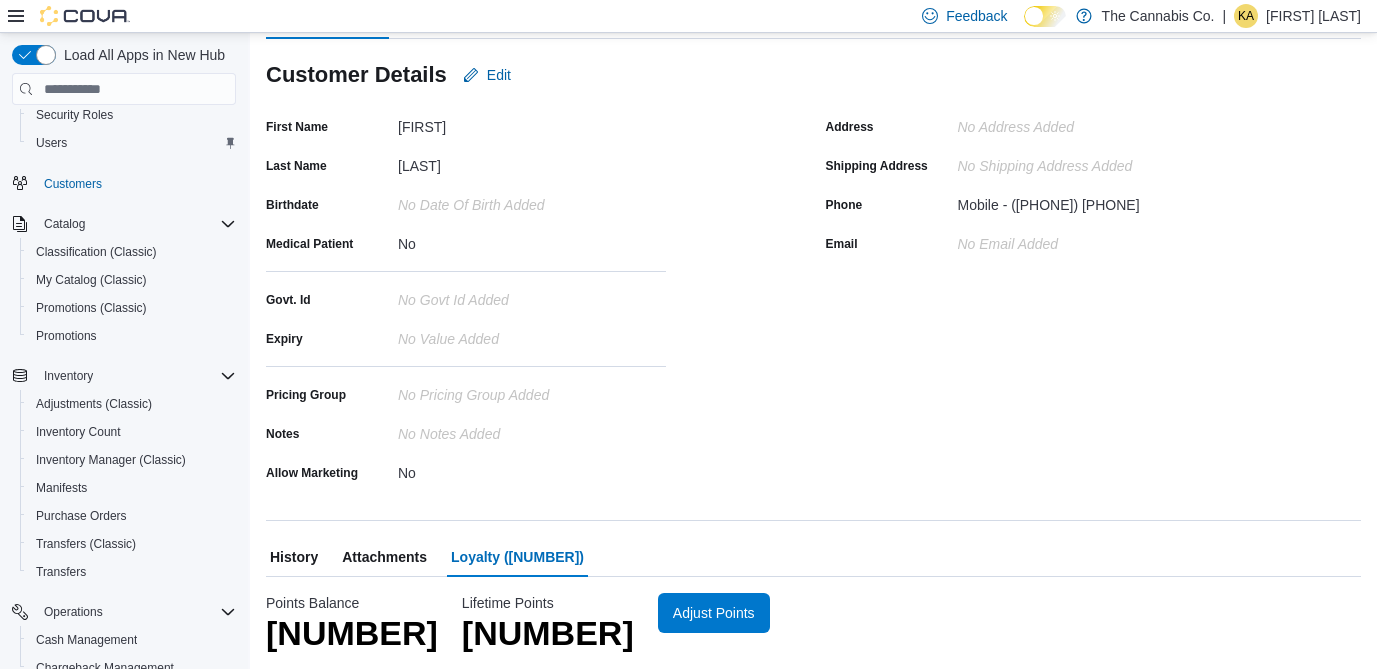 scroll, scrollTop: 167, scrollLeft: 0, axis: vertical 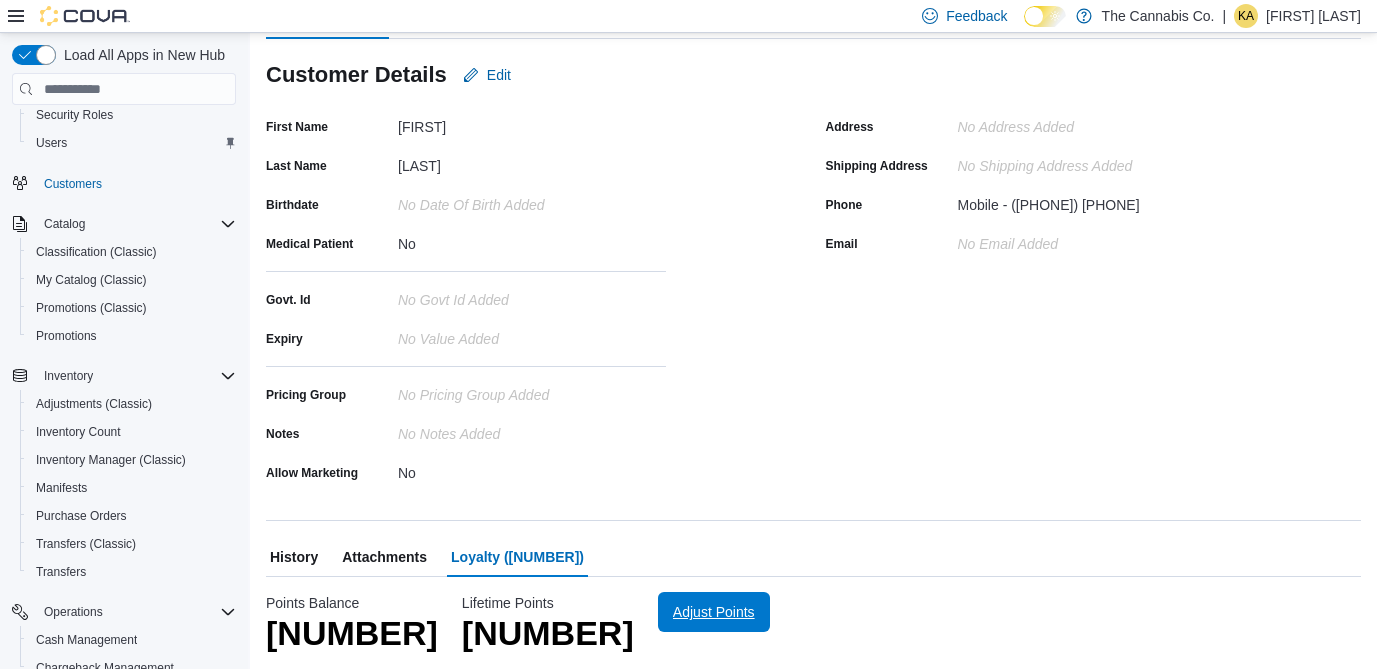 click on "Adjust Points" at bounding box center [714, 612] 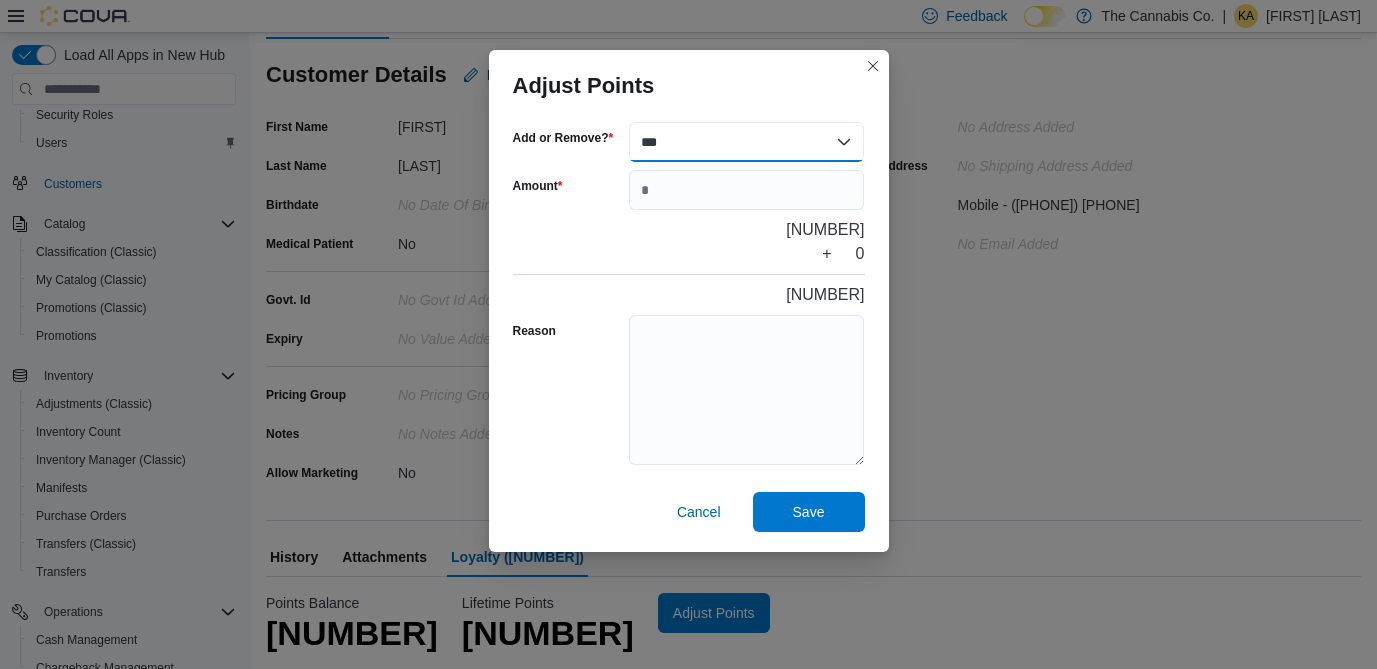click on "*** ******" at bounding box center (747, 142) 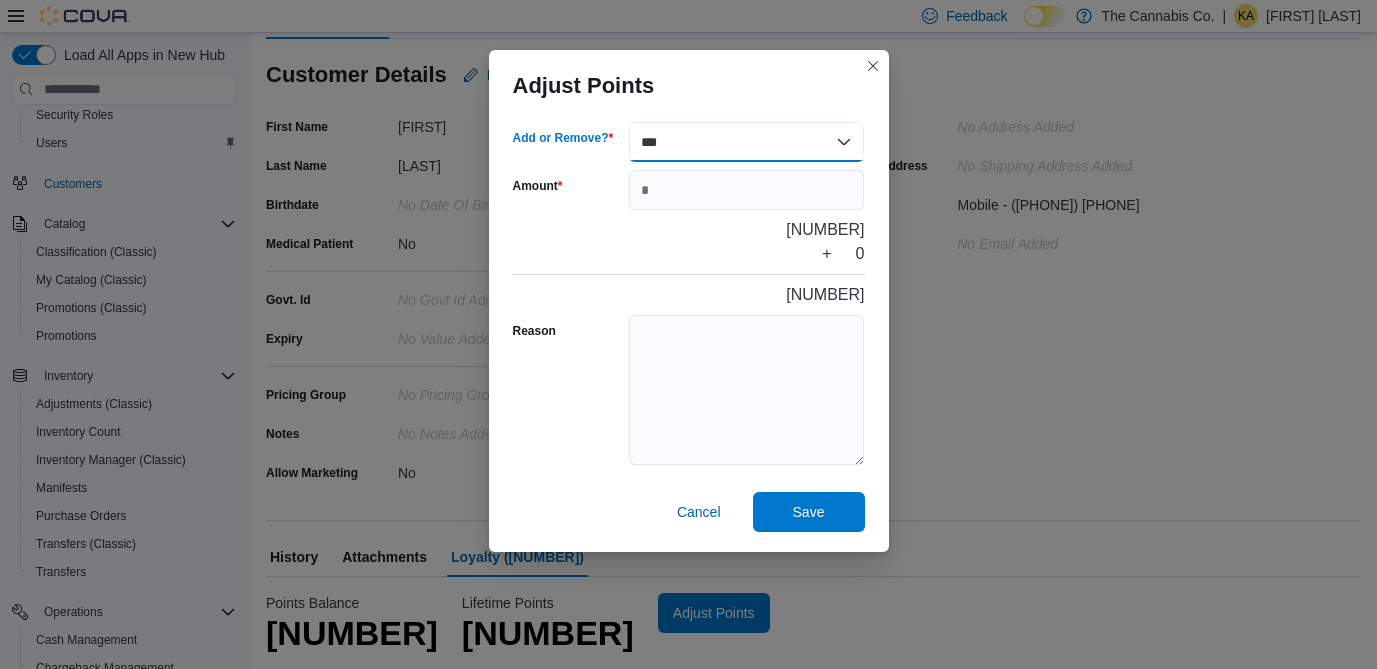 select on "******" 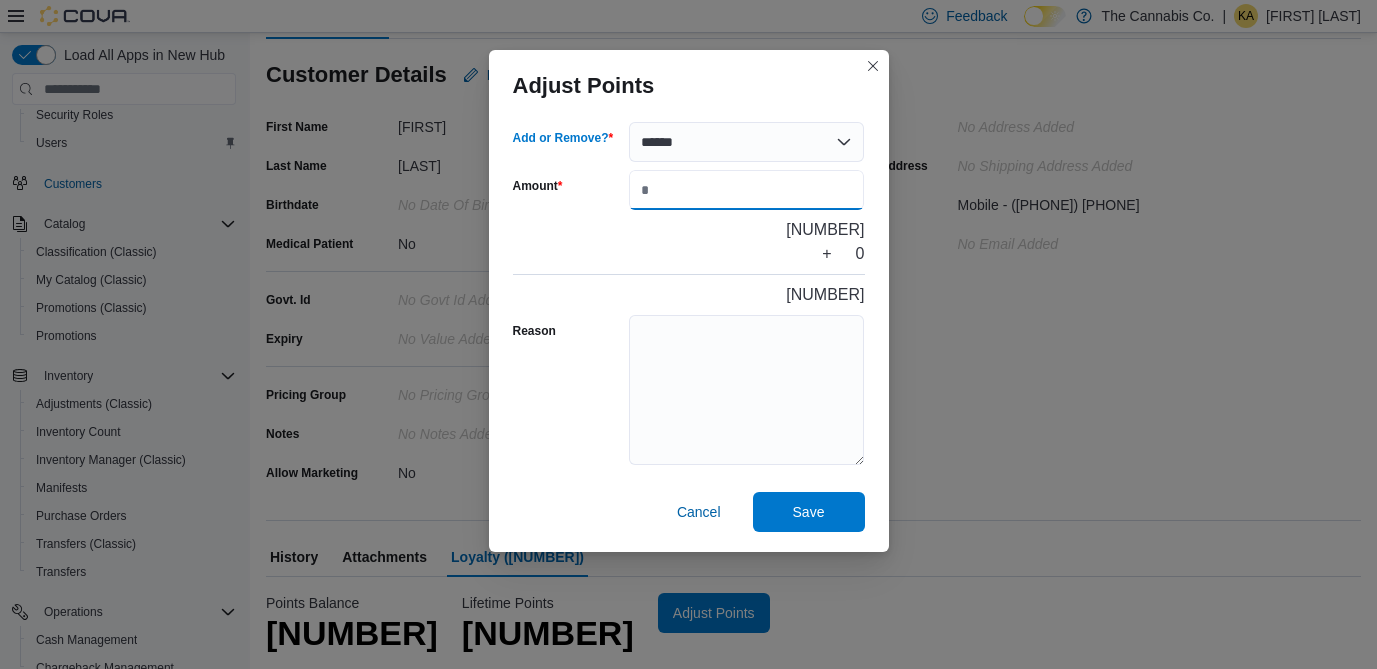 click on "Amount" at bounding box center [747, 190] 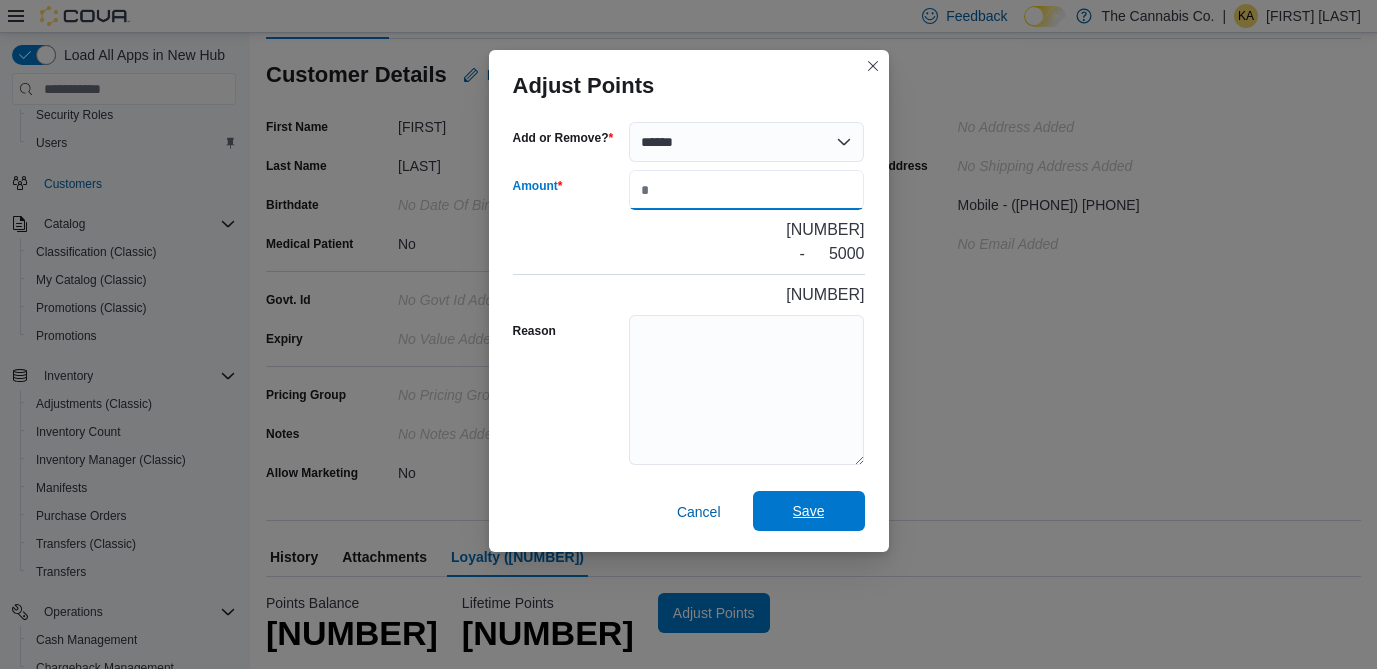 type on "****" 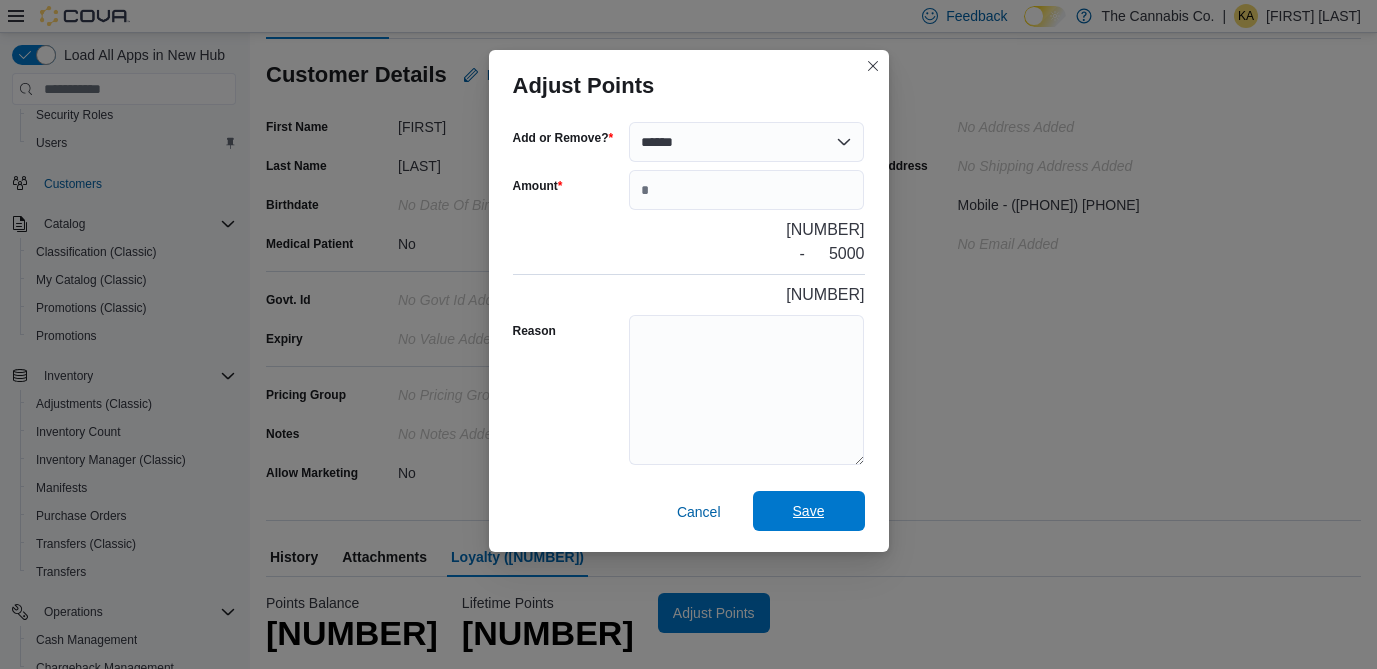 click on "Save" at bounding box center [809, 511] 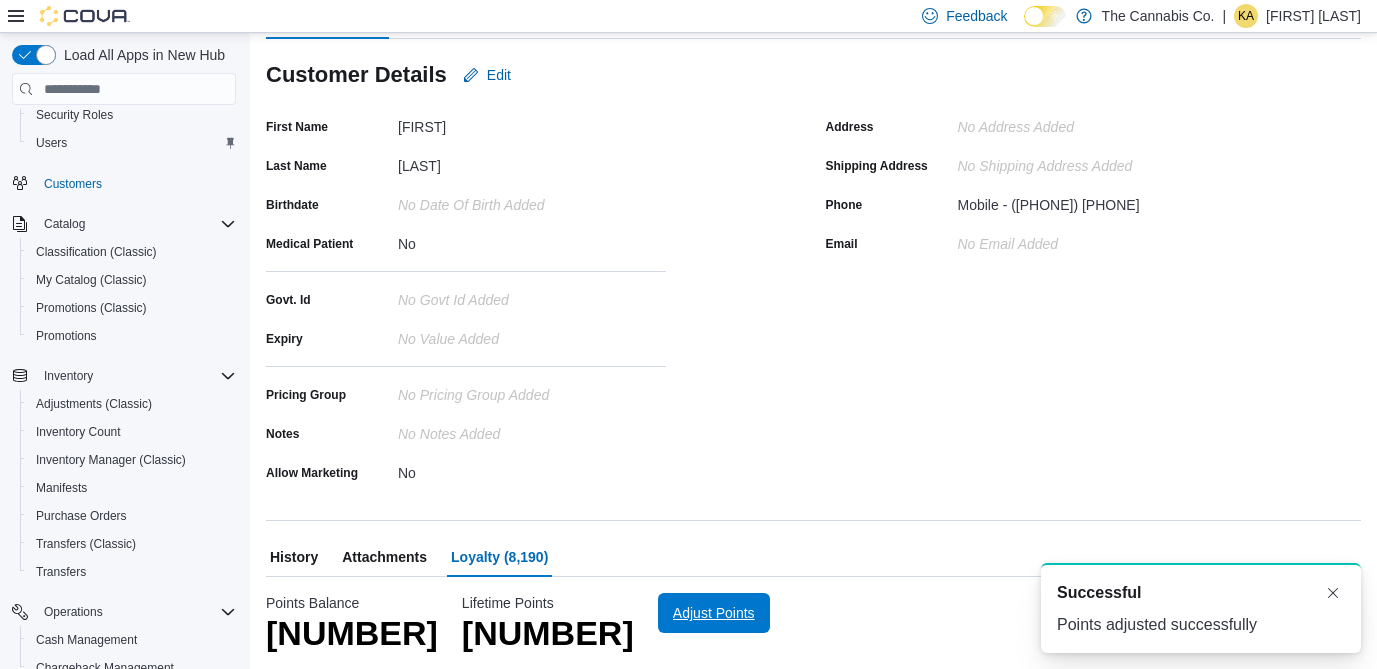 scroll, scrollTop: 0, scrollLeft: 0, axis: both 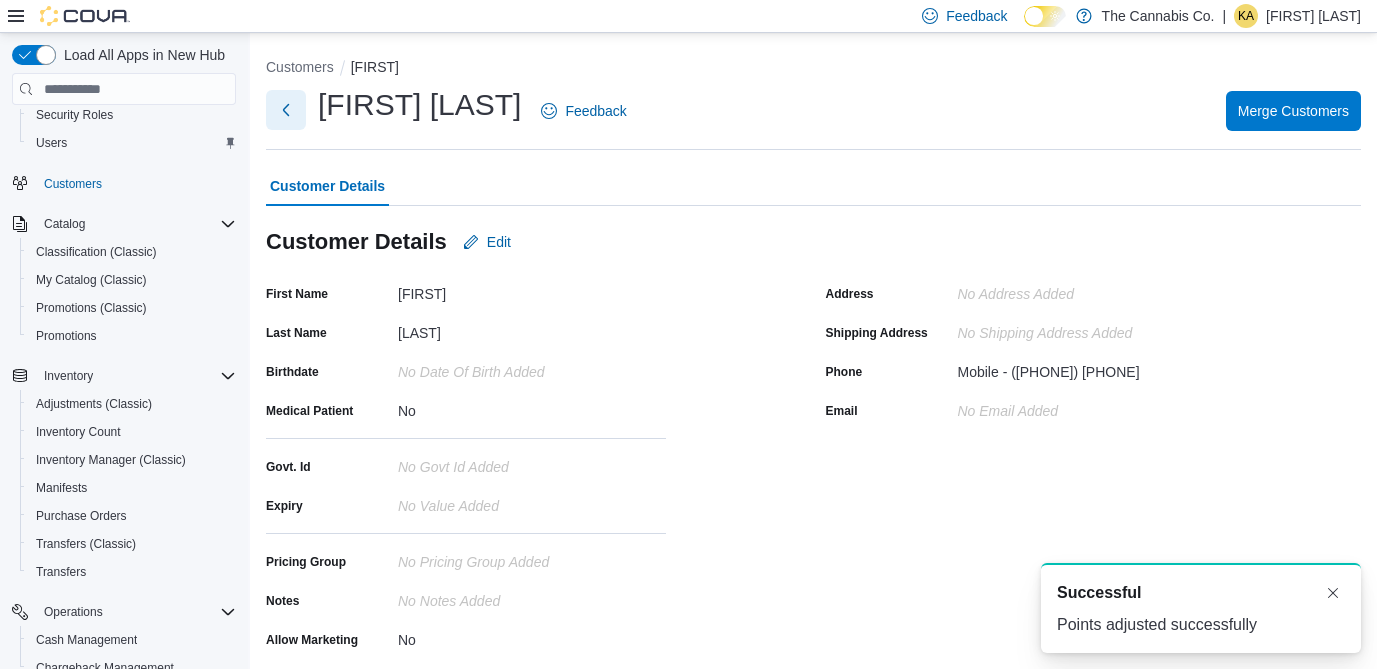 click at bounding box center (286, 110) 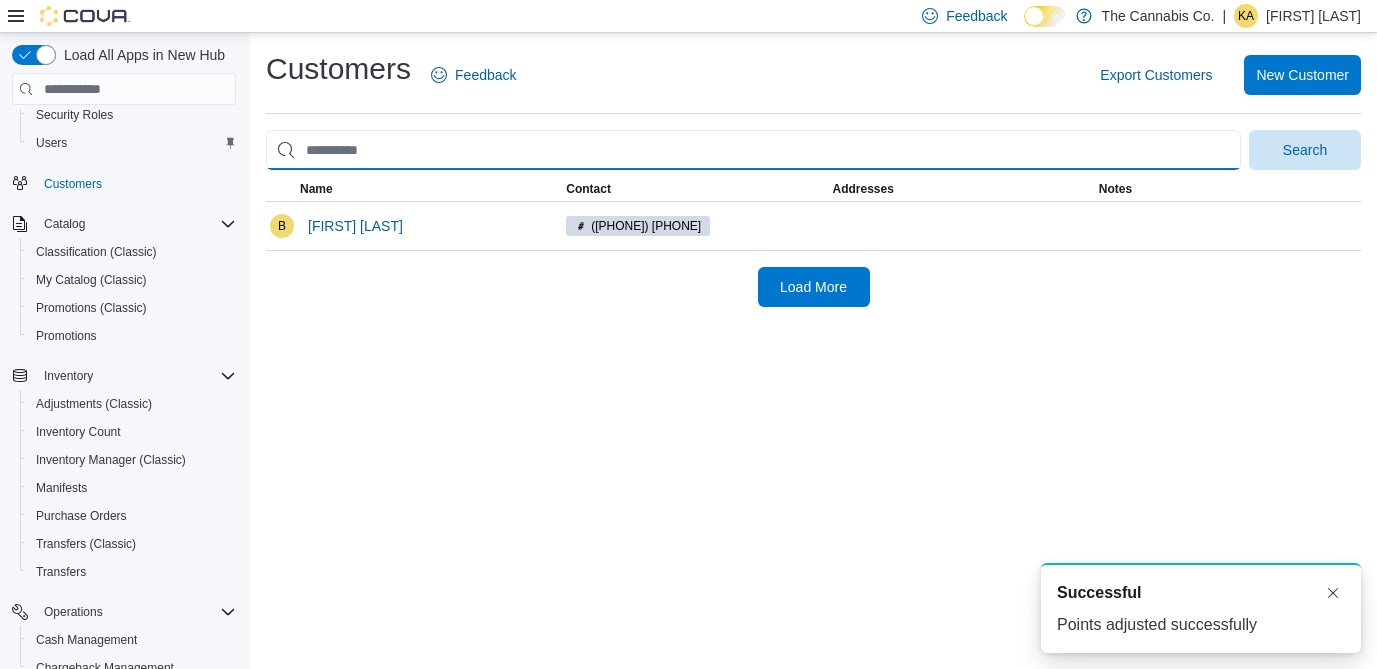 click at bounding box center (753, 150) 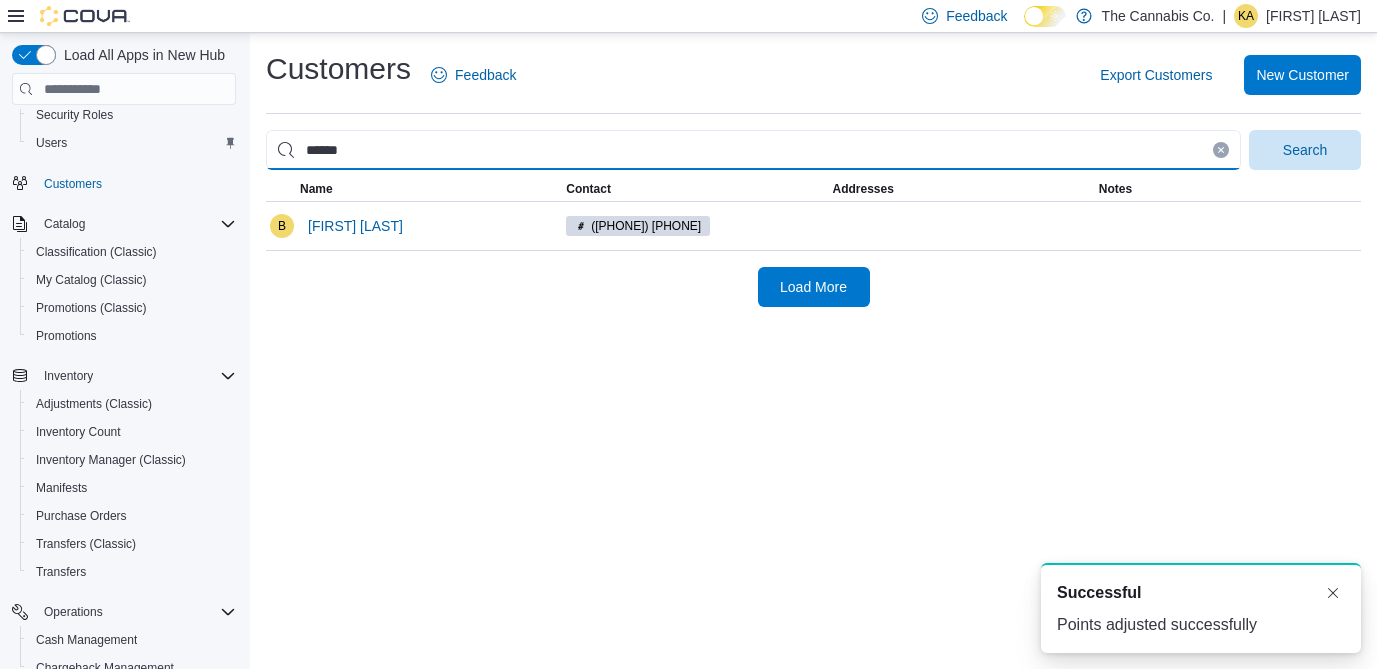 type on "******" 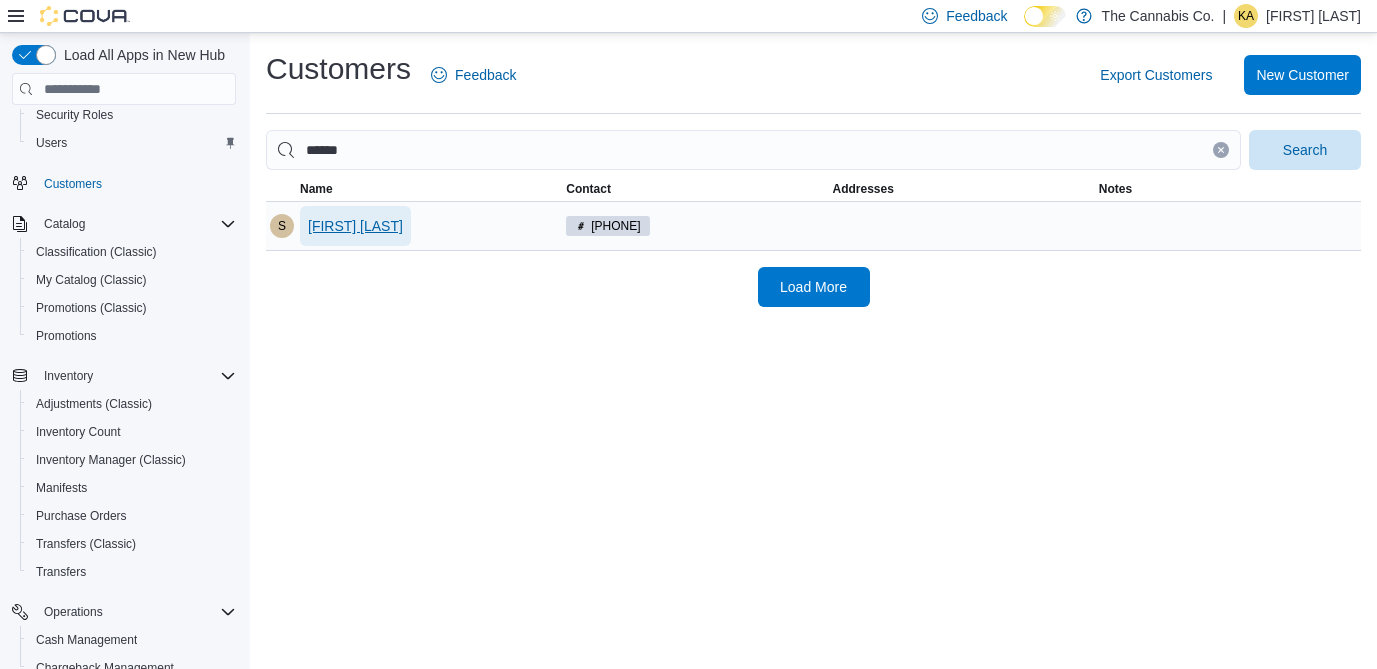 click on "[FIRST] [LAST]" at bounding box center (355, 226) 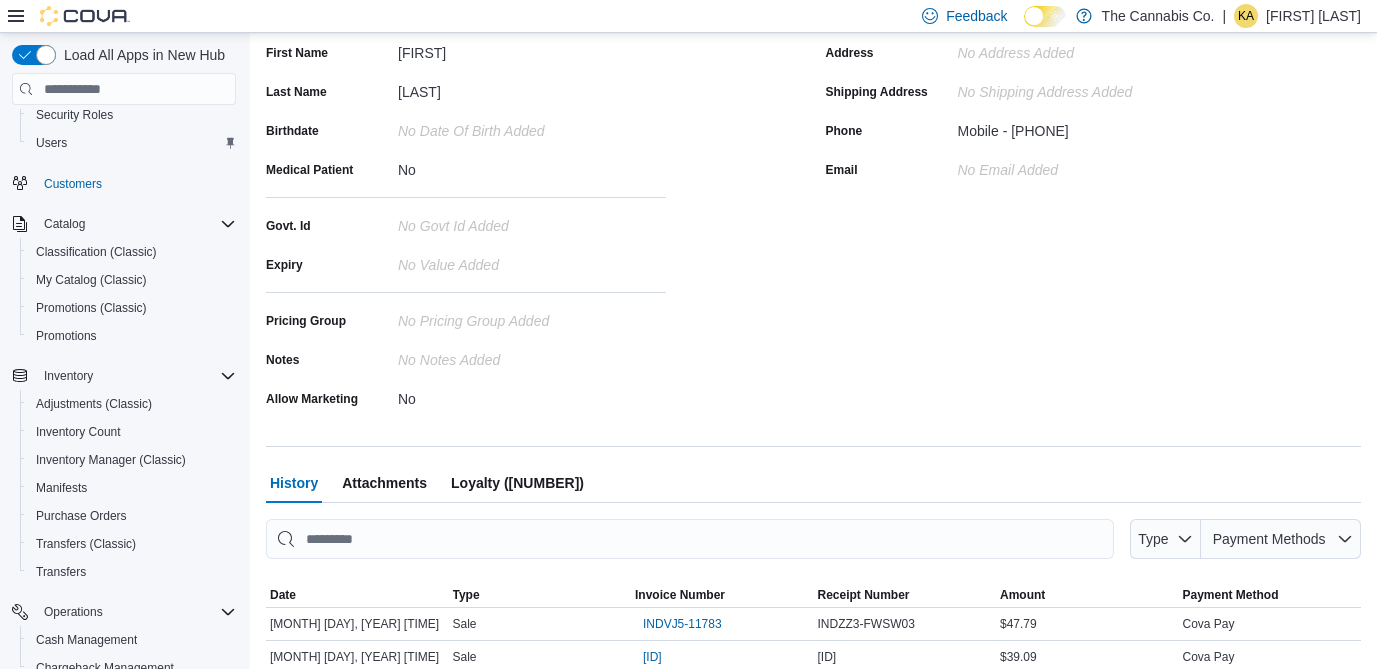click on "Loyalty ([NUMBER])" at bounding box center (517, 483) 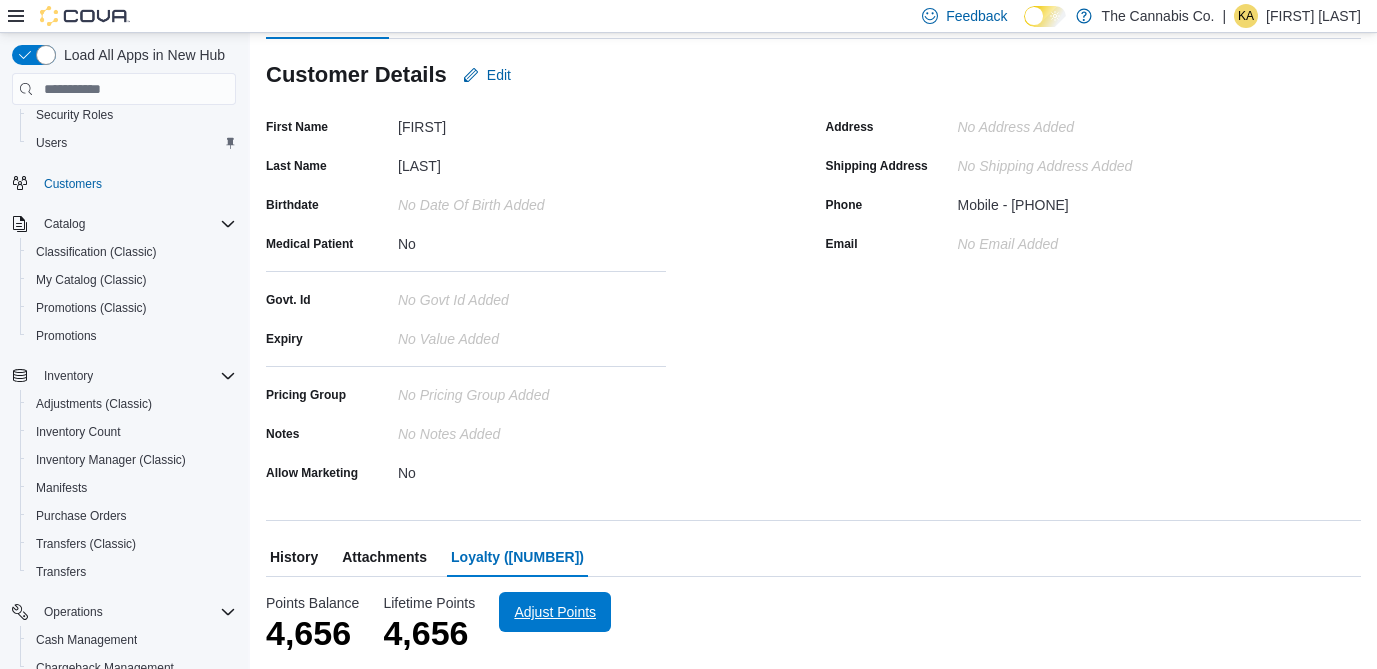 click on "Adjust Points" at bounding box center (555, 612) 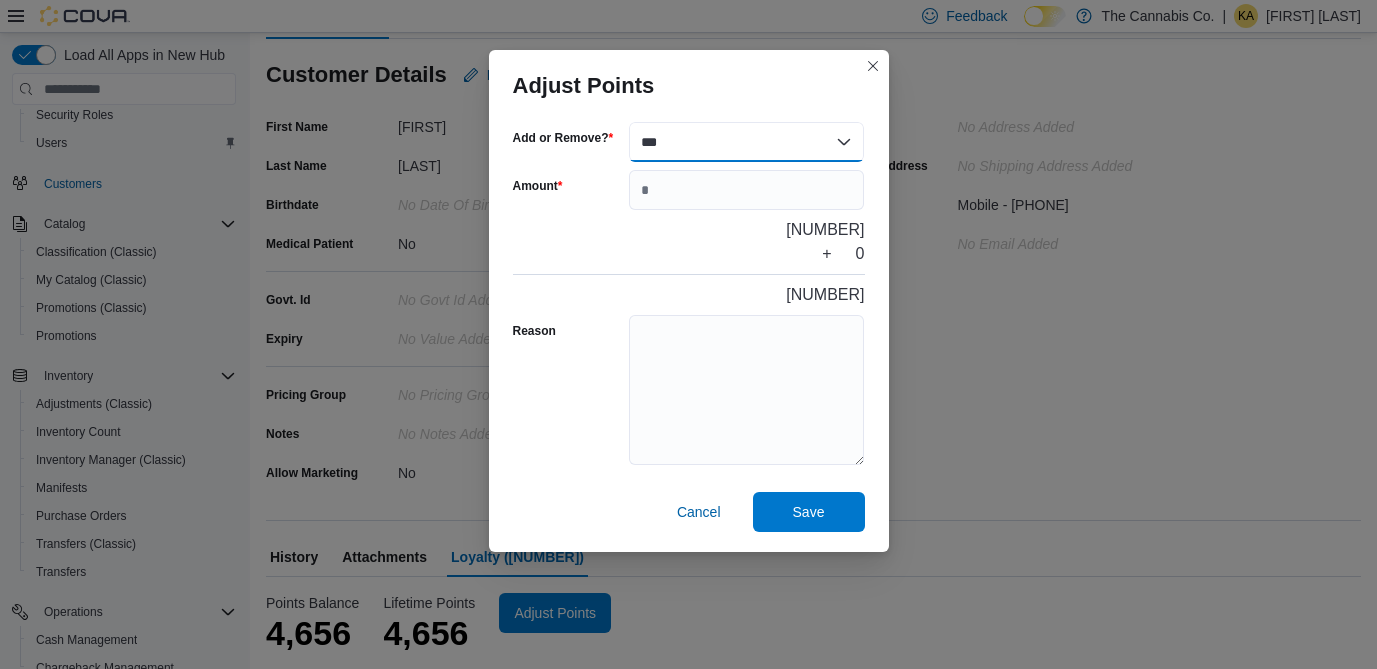 click on "*** ******" at bounding box center (747, 142) 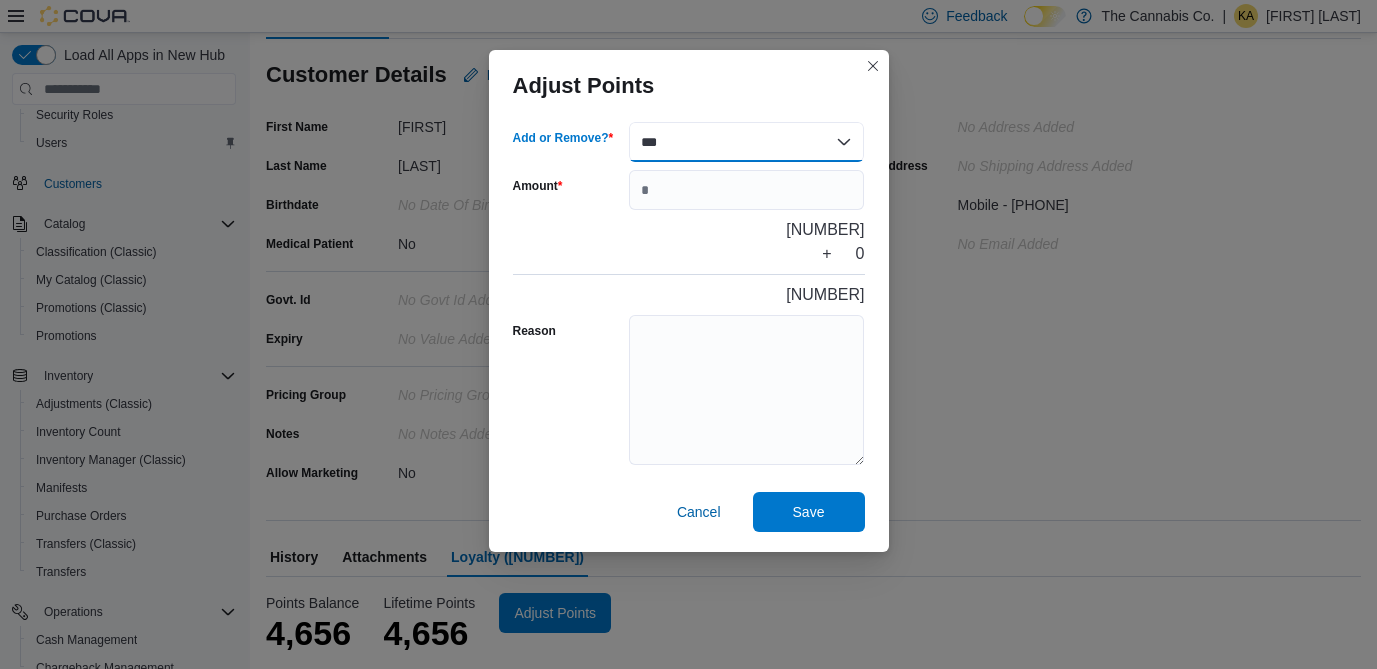 select on "******" 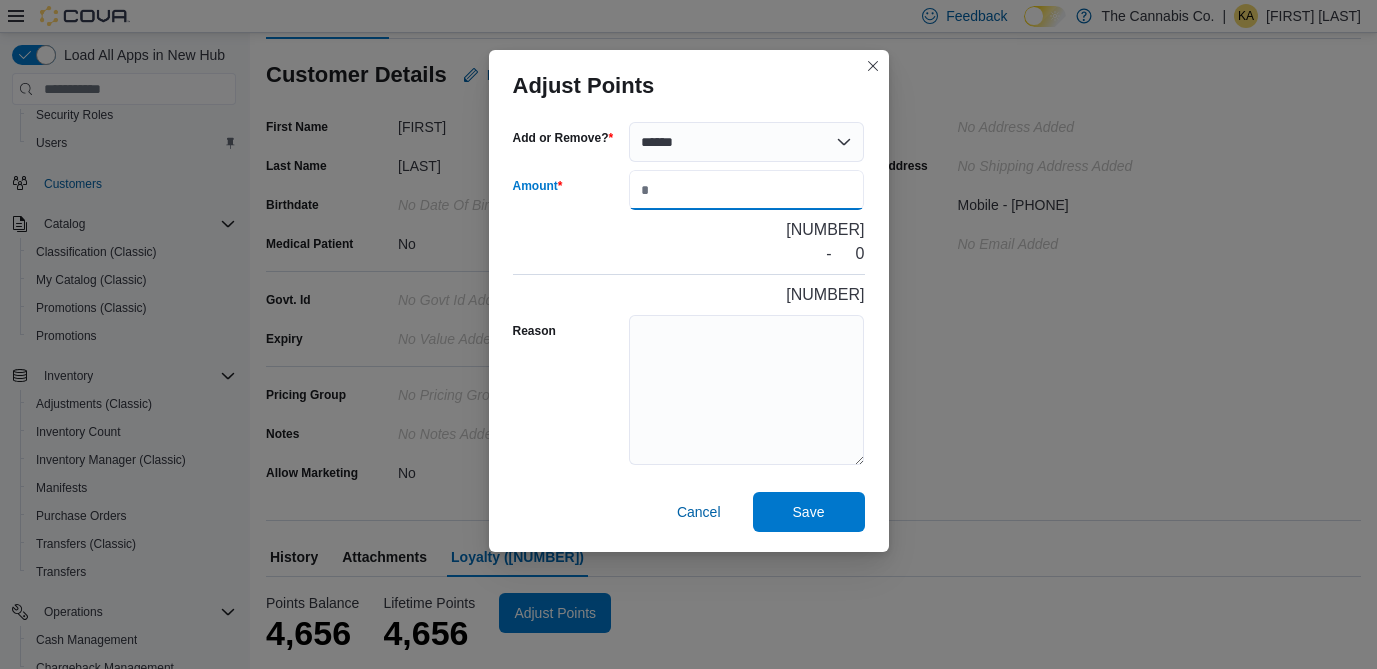 click on "Amount" at bounding box center (747, 190) 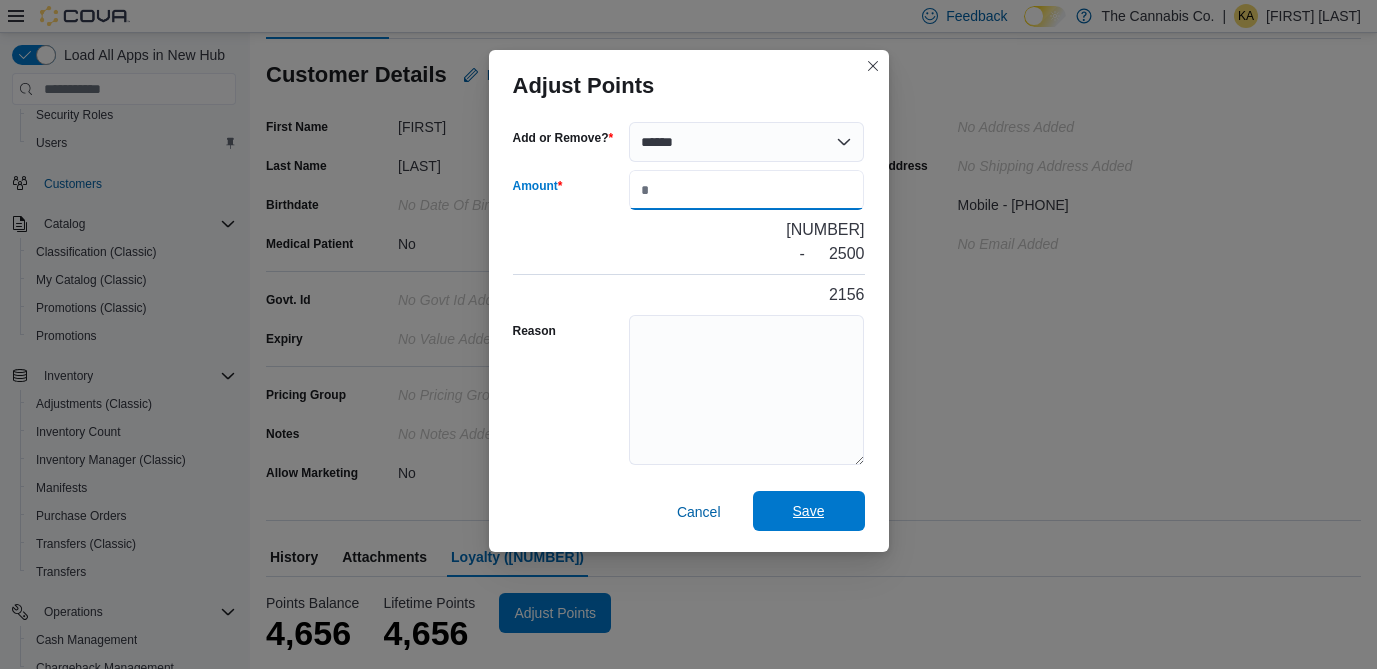type on "****" 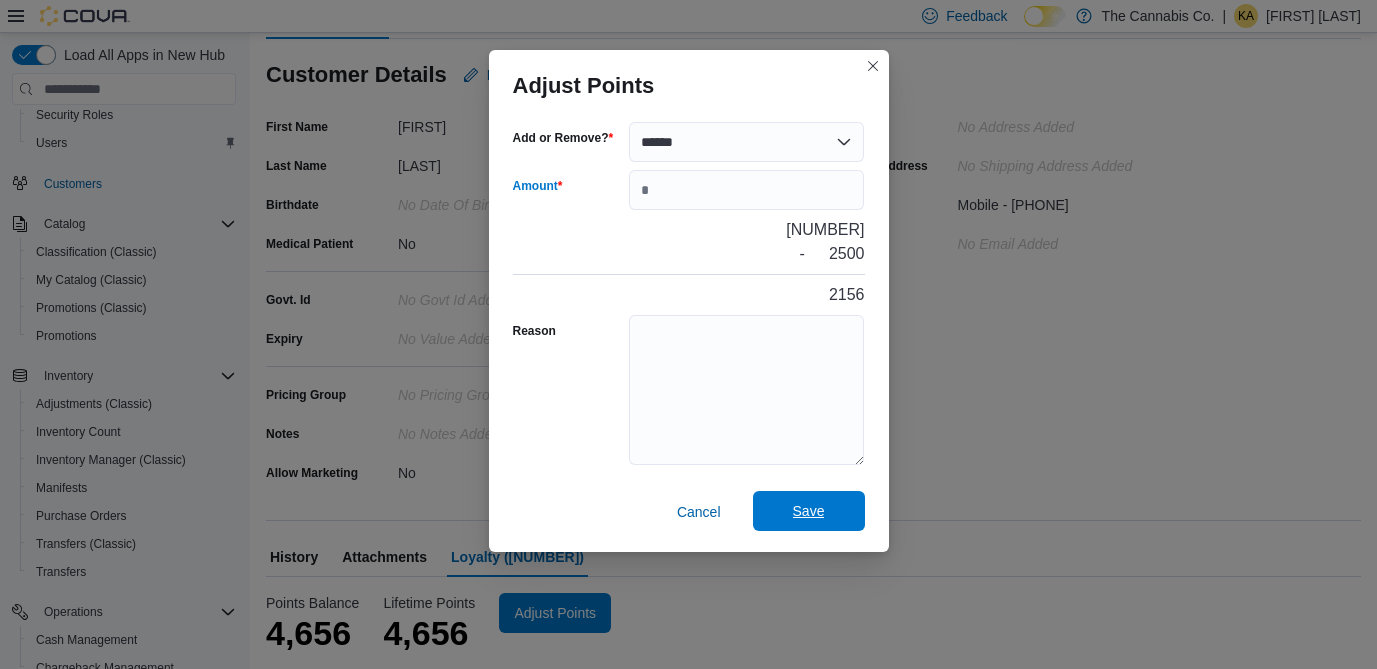 click on "Save" at bounding box center [809, 511] 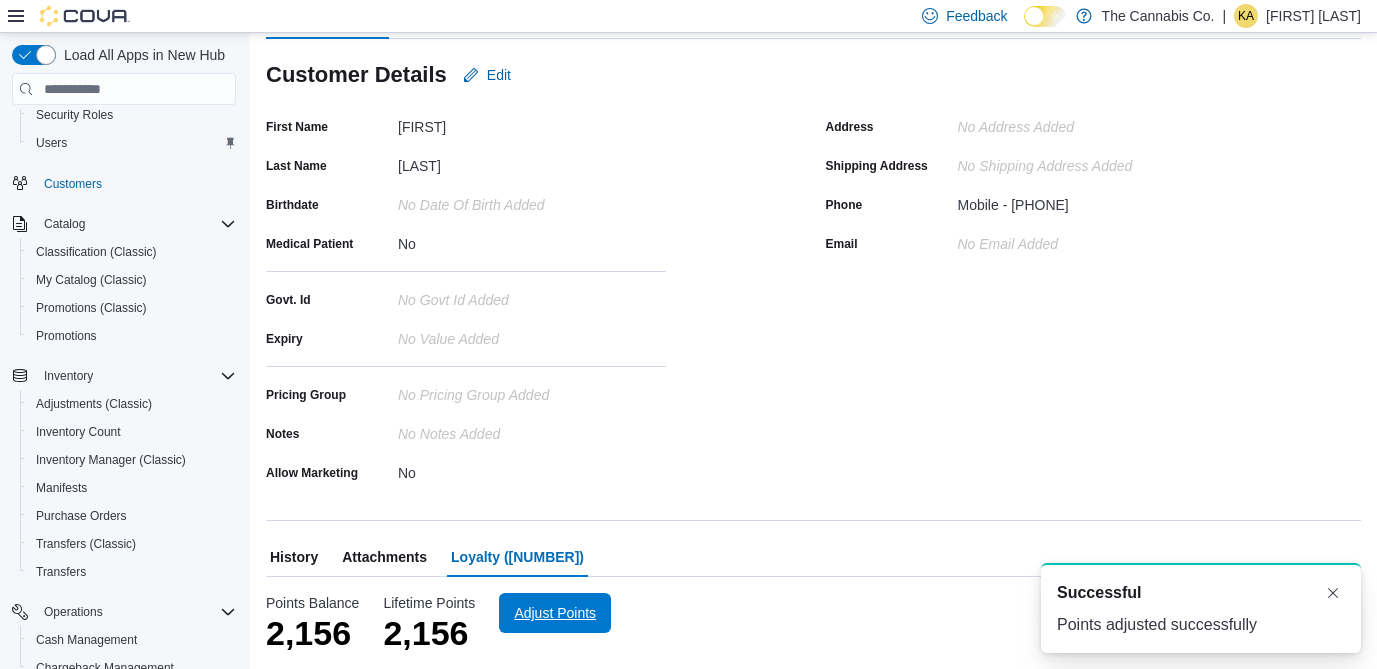 scroll, scrollTop: 0, scrollLeft: 0, axis: both 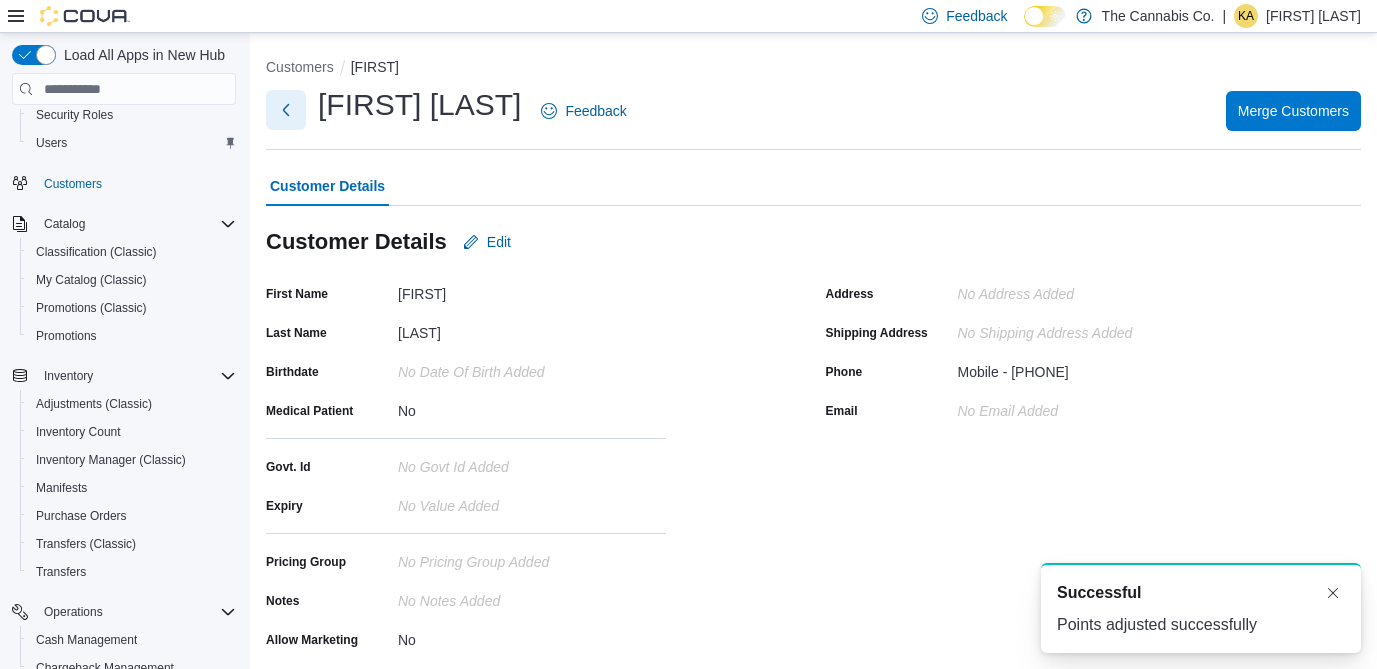 click at bounding box center [286, 110] 